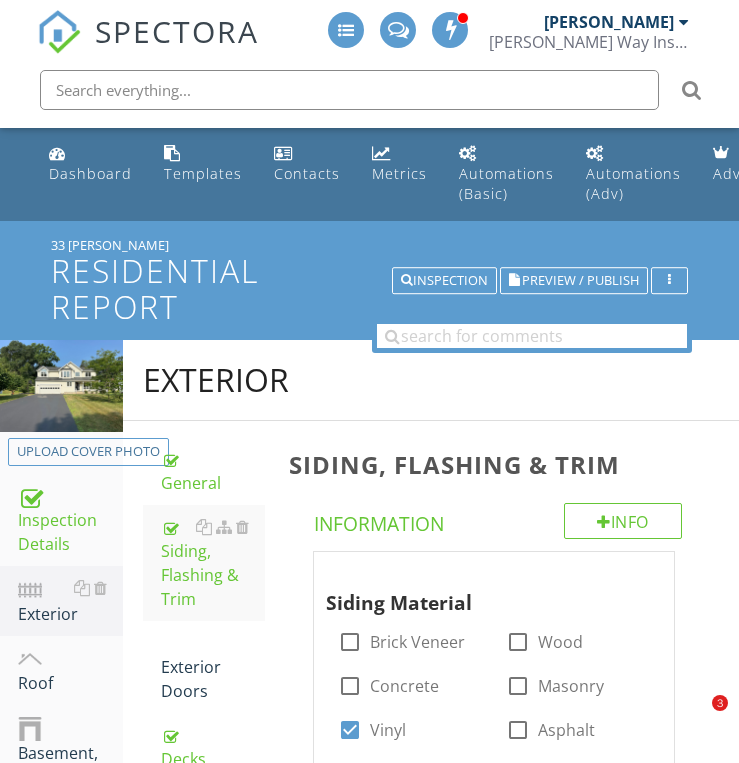 click on "Exterior
General
Siding, Flashing & Trim
Exterior Doors
Decks, Balconies, Porches & Steps
[PERSON_NAME], Soffits & Fascia
Vegetation, Grading, Drainage & Retaining Walls
Walkways, Patios & Driveways
Item
Siding, Flashing & Trim
Info
Information
Siding Material
check_box_outline_blank Brick Veneer   check_box_outline_blank Wood   check_box_outline_blank Concrete   check_box_outline_blank Masonry   check_box Vinyl   check_box_outline_blank Asphalt   check_box_outline_blank Stone   check_box_outline_blank Brick   check_box_outline_blank Stucco   check_box_outline_blank Shingles   check_box_outline_blank Engineered Wood   Metal" at bounding box center [431, 2571] 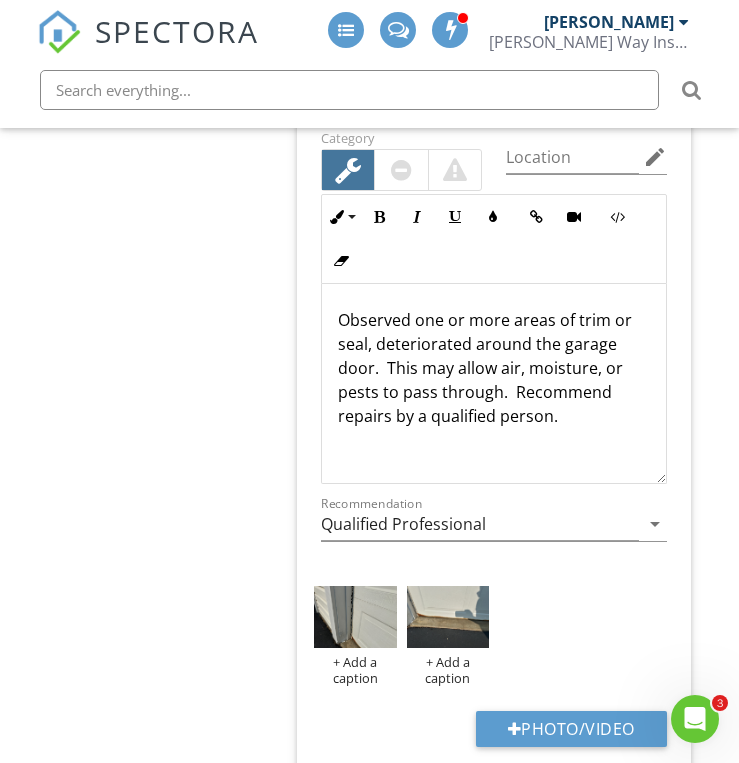scroll, scrollTop: 0, scrollLeft: 0, axis: both 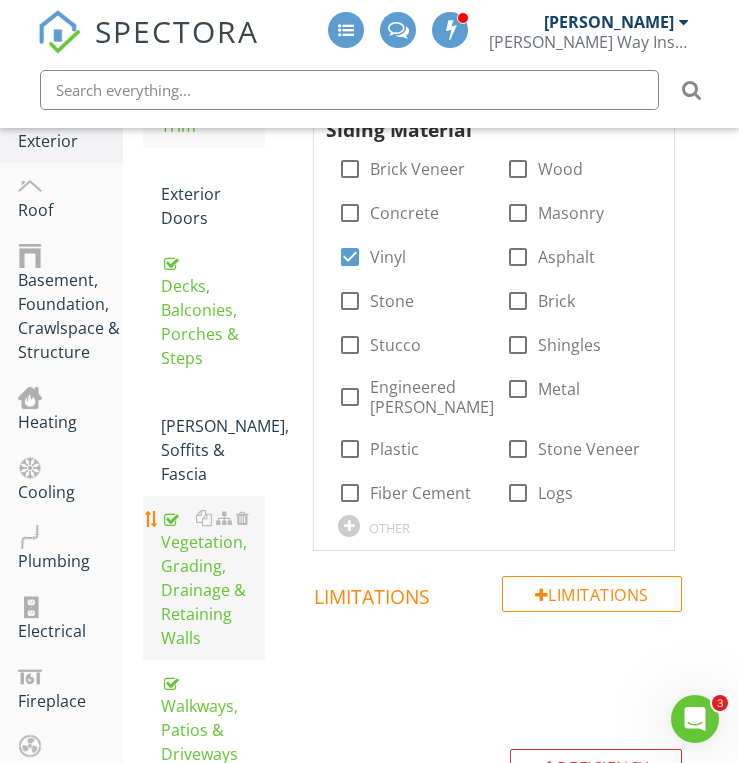 click on "Vegetation, Grading, Drainage & Retaining Walls" at bounding box center (213, 578) 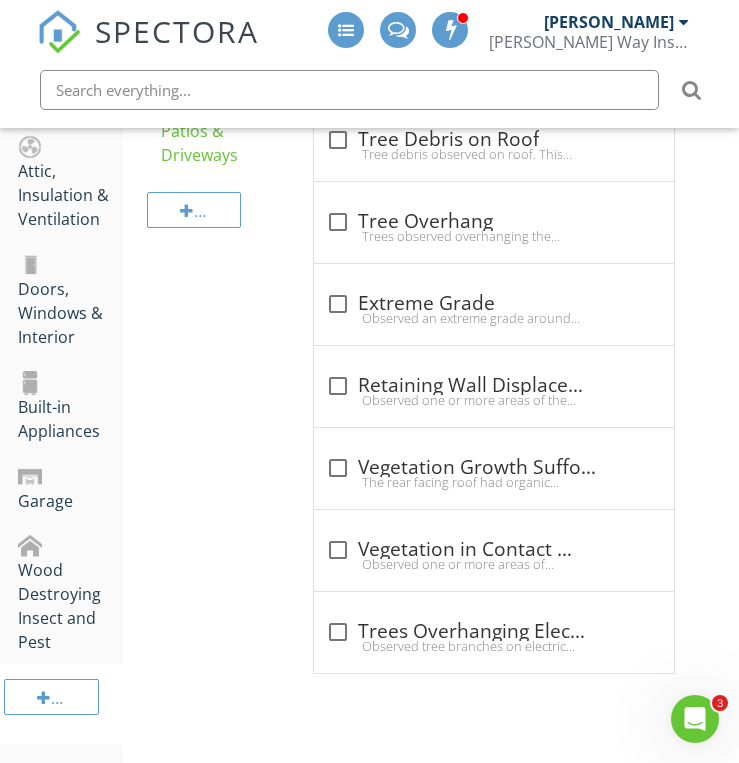 scroll, scrollTop: 1073, scrollLeft: 0, axis: vertical 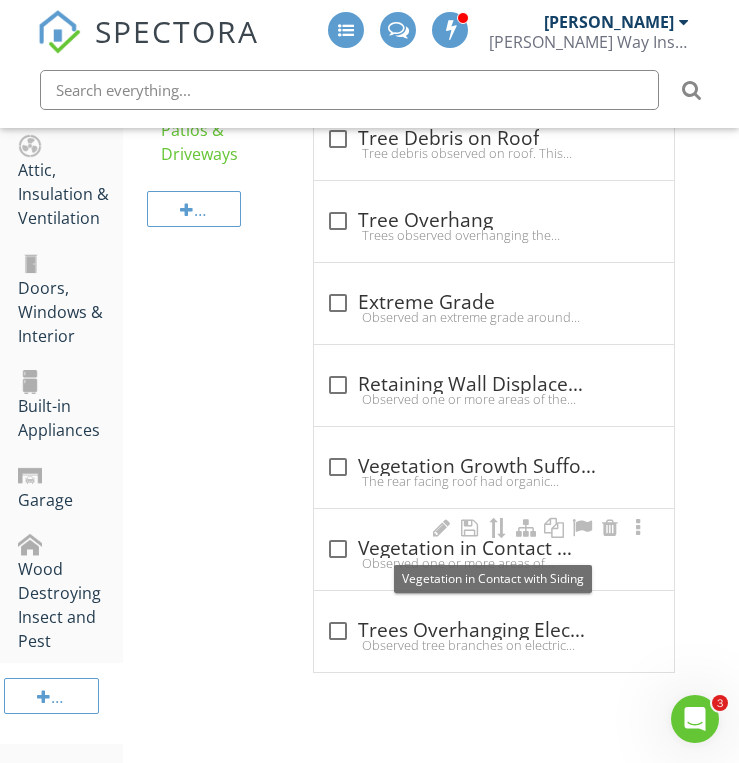 click at bounding box center [338, 549] 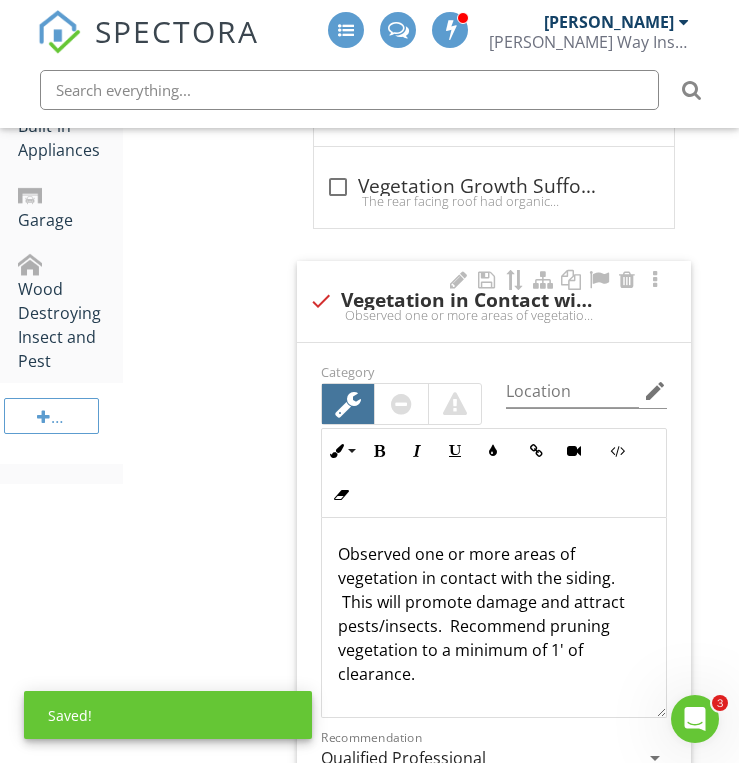 scroll, scrollTop: 1473, scrollLeft: 0, axis: vertical 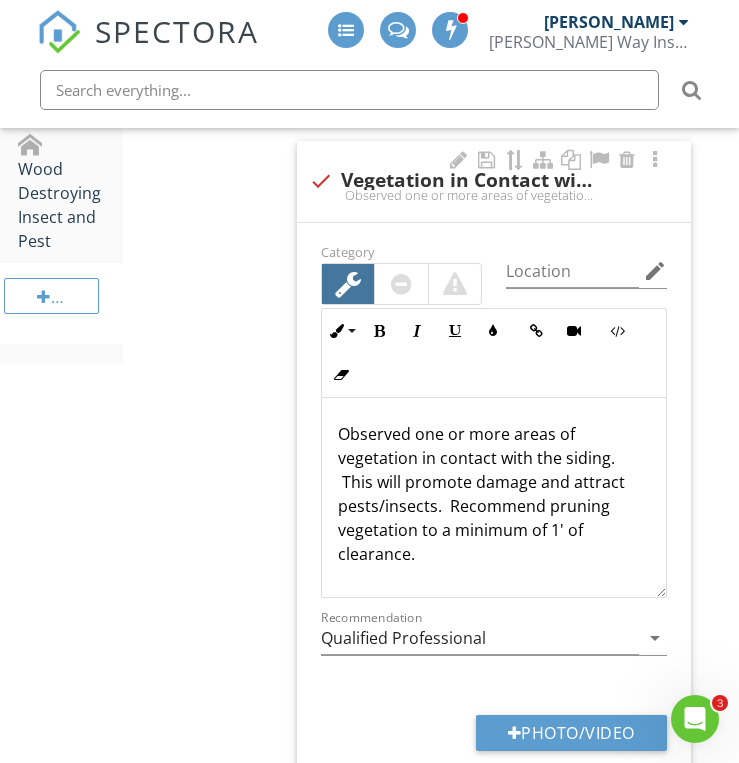 click on "Observed one or more areas of vegetation in contact with the siding.  This will promote damage and attract pests/insects.  Recommend pruning vegetation to a minimum of 1' of clearance." at bounding box center (494, 494) 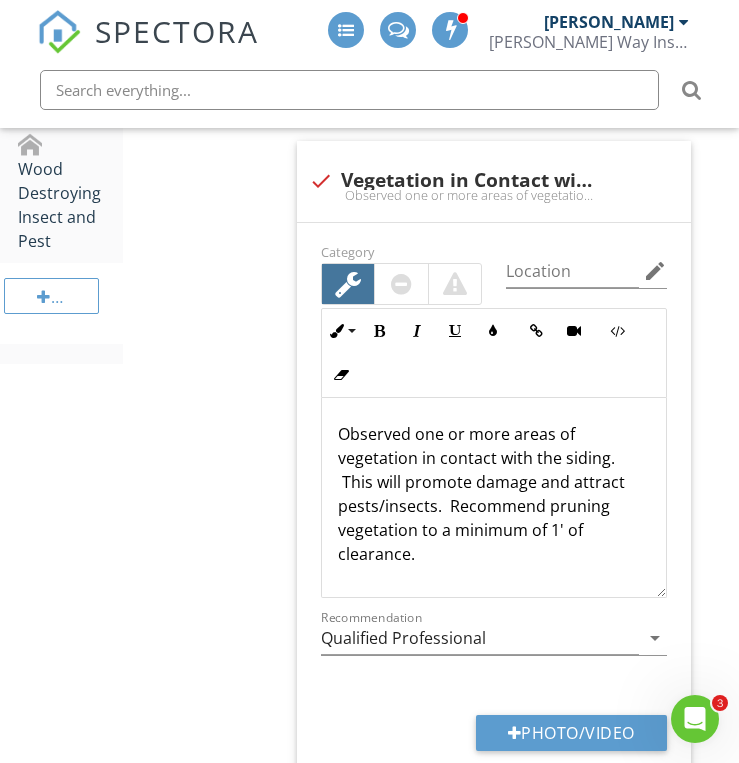 type 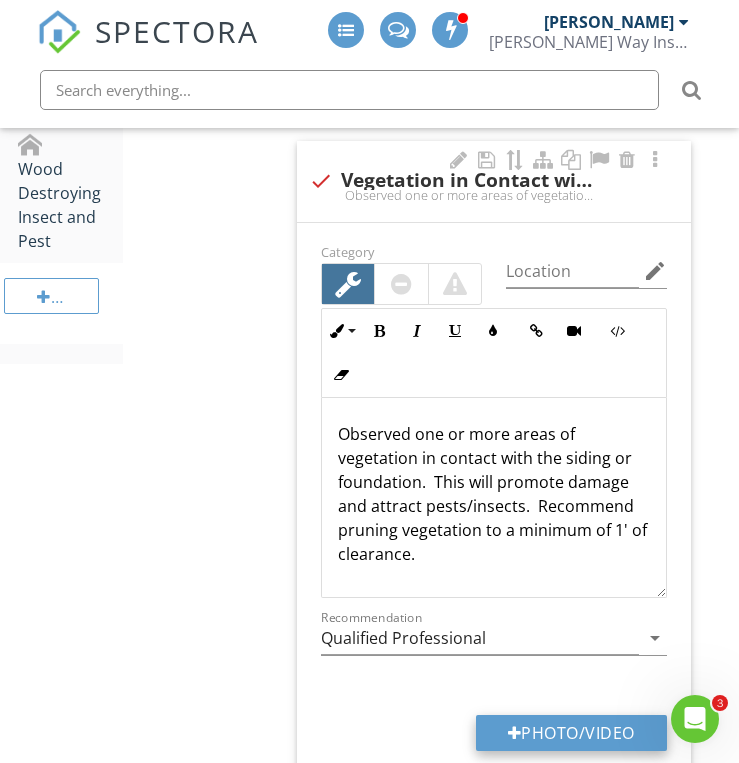 click at bounding box center [515, 733] 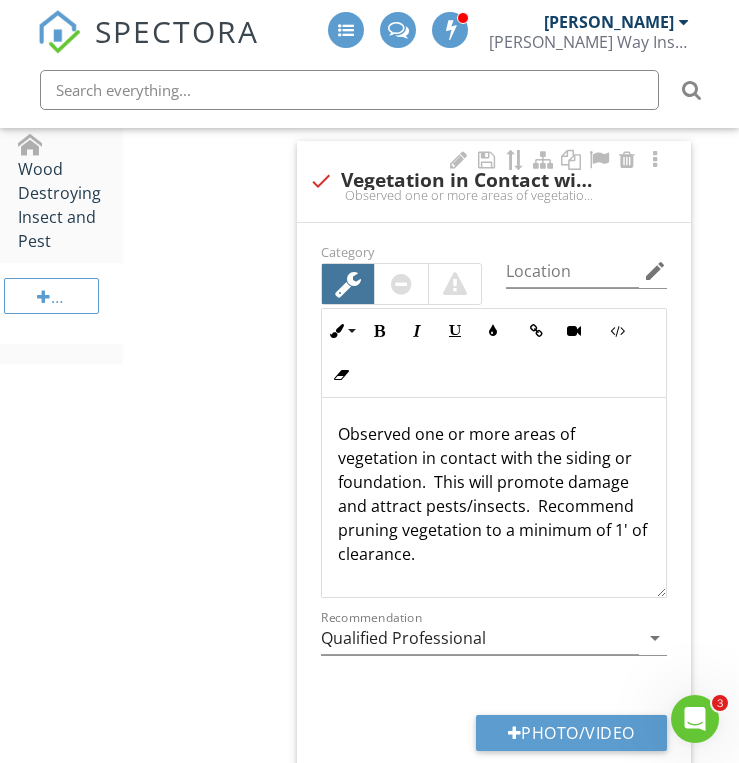 click on "Observed one or more areas of vegetation in contact with the siding or foundation. This will promote damage and attract pests/insects. Recommend pruning vegetation to a minimum of 1' of clearance." at bounding box center (494, 195) 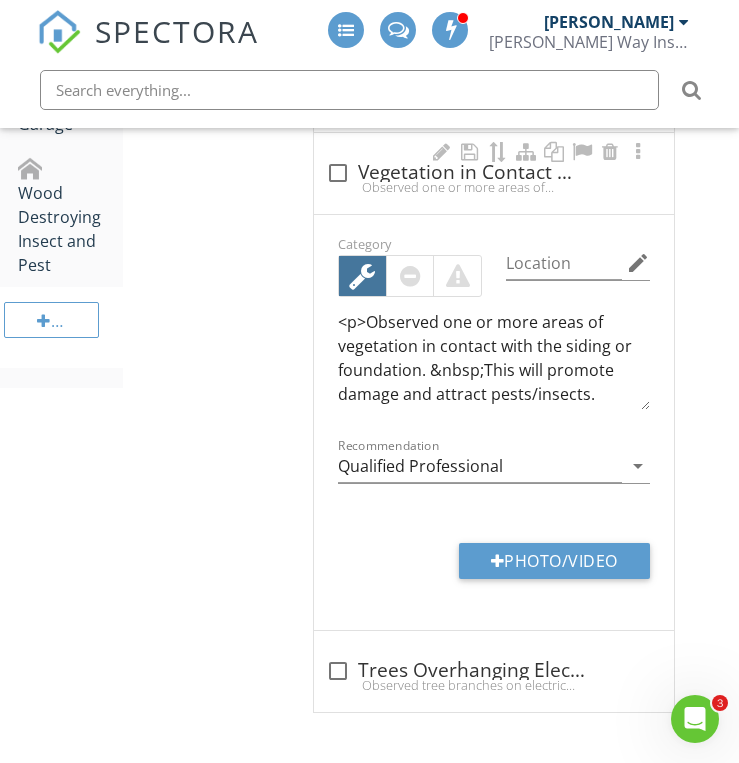 checkbox on "true" 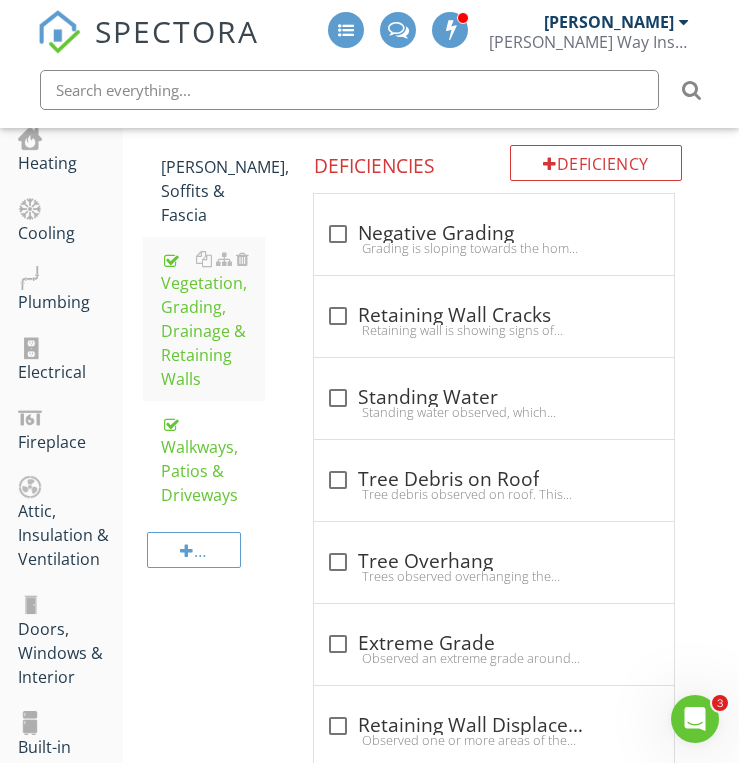 scroll, scrollTop: 714, scrollLeft: 0, axis: vertical 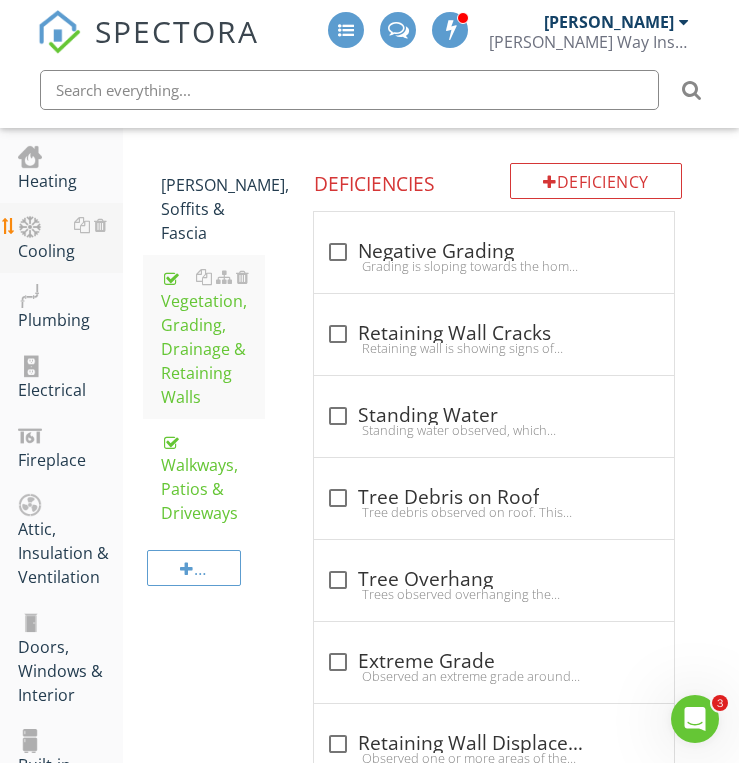 click on "Cooling" at bounding box center (70, 238) 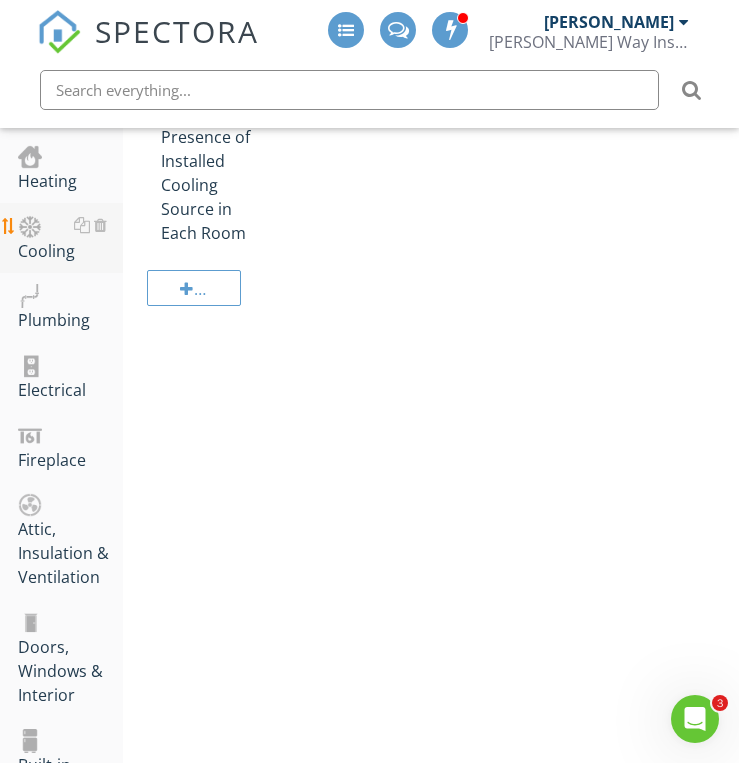 scroll, scrollTop: 754, scrollLeft: 0, axis: vertical 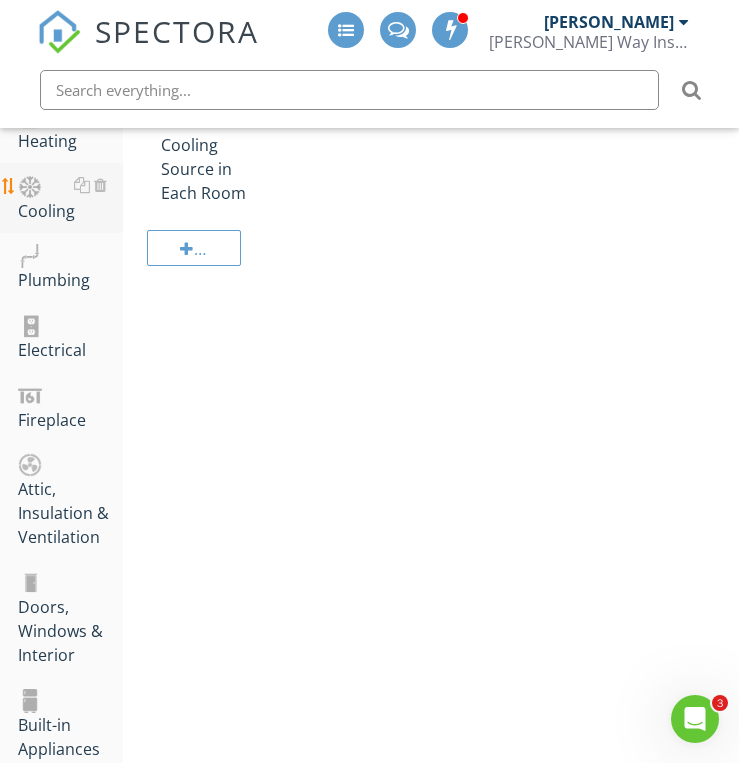 click on "Cooling" at bounding box center (70, 198) 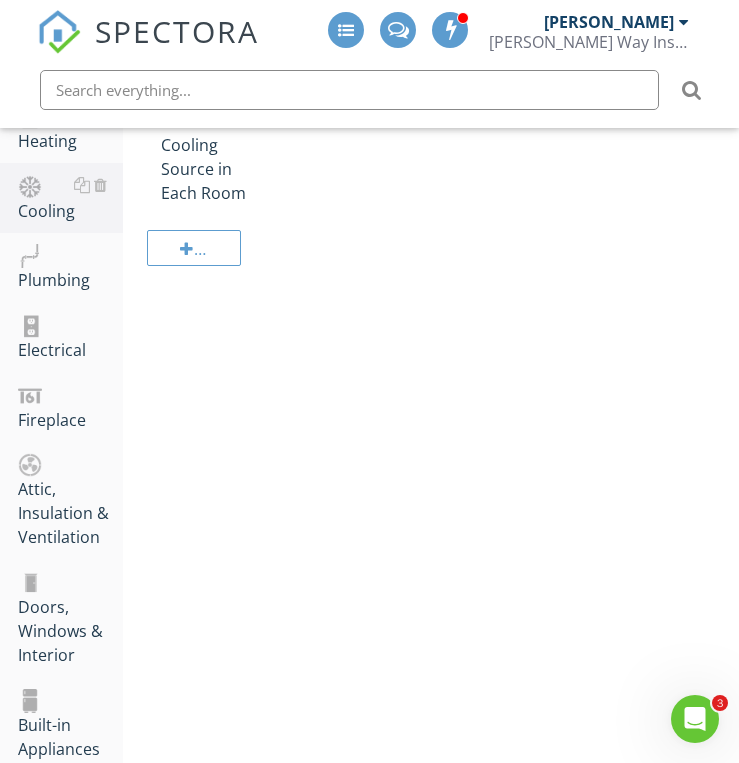 click on "Upload cover photo
Inspection Details
Exterior
Roof
Basement, Foundation, Crawlspace & Structure
Heating
Cooling
Plumbing
Electrical
Fireplace
Attic, Insulation & Ventilation
Doors, Windows & Interior
Built-in Appliances
Garage
Wood Destroying Insect and [GEOGRAPHIC_DATA]
Section
Cooling
General
Cooling Equipment
Normal Operating Controls
Distribution System
Presence of Installed Cooling Source in Each Room
Item
Information" at bounding box center [369, 334] 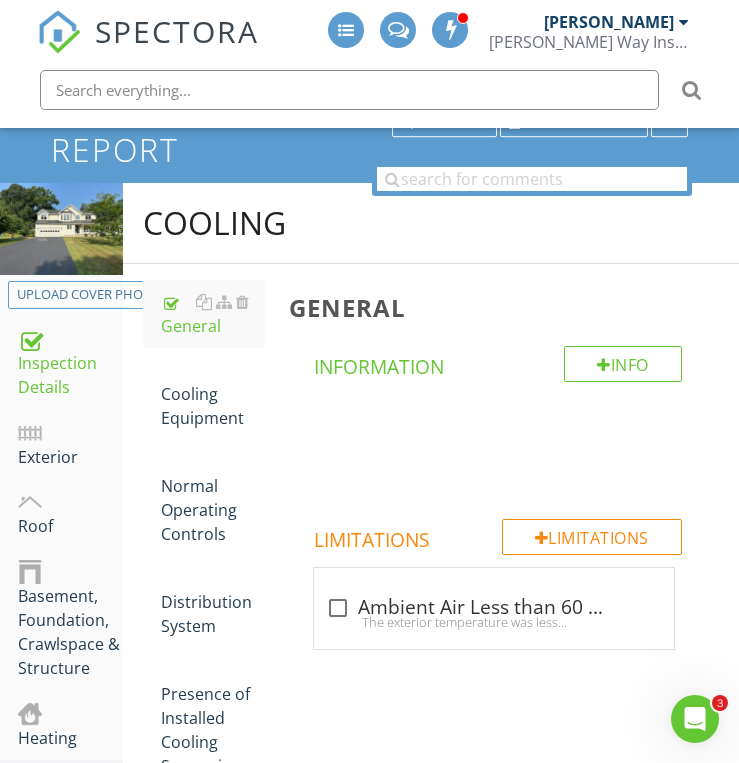 scroll, scrollTop: 154, scrollLeft: 0, axis: vertical 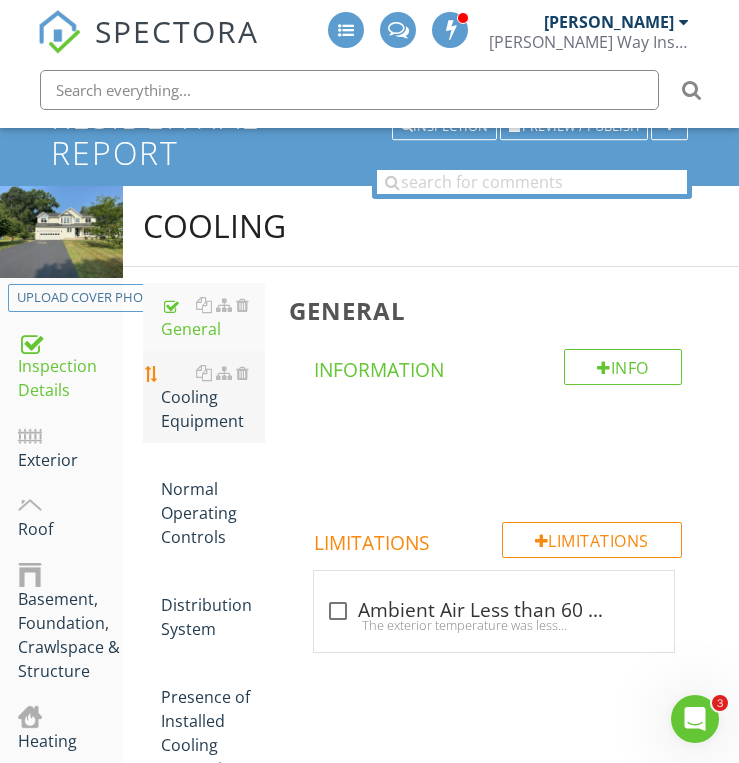 click on "Cooling Equipment" at bounding box center [213, 397] 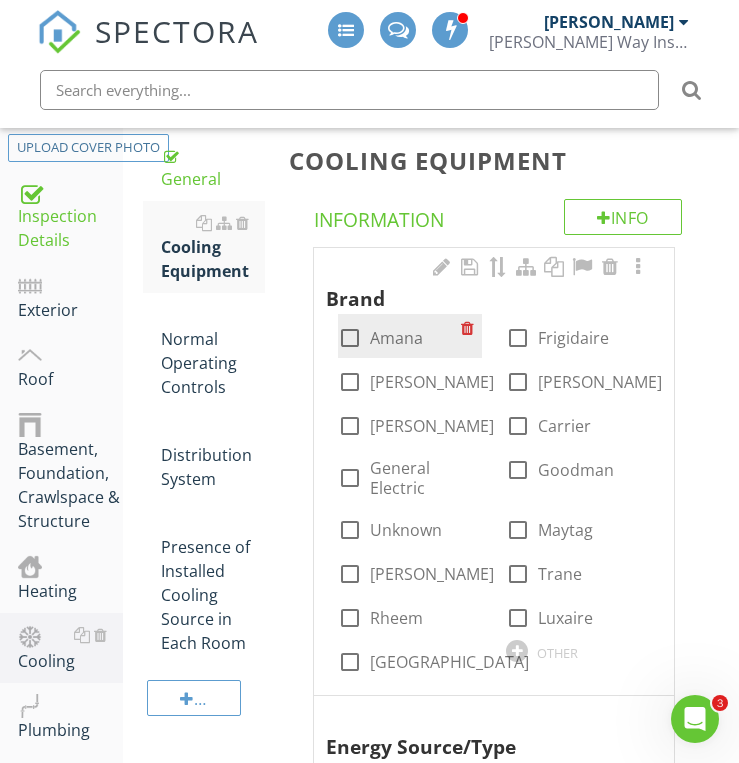 scroll, scrollTop: 314, scrollLeft: 0, axis: vertical 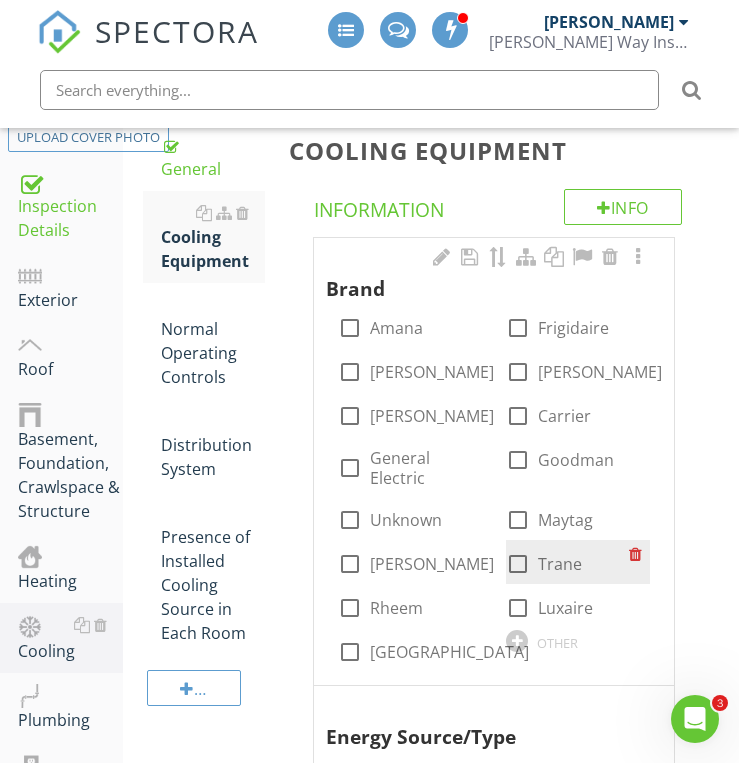 click at bounding box center (518, 564) 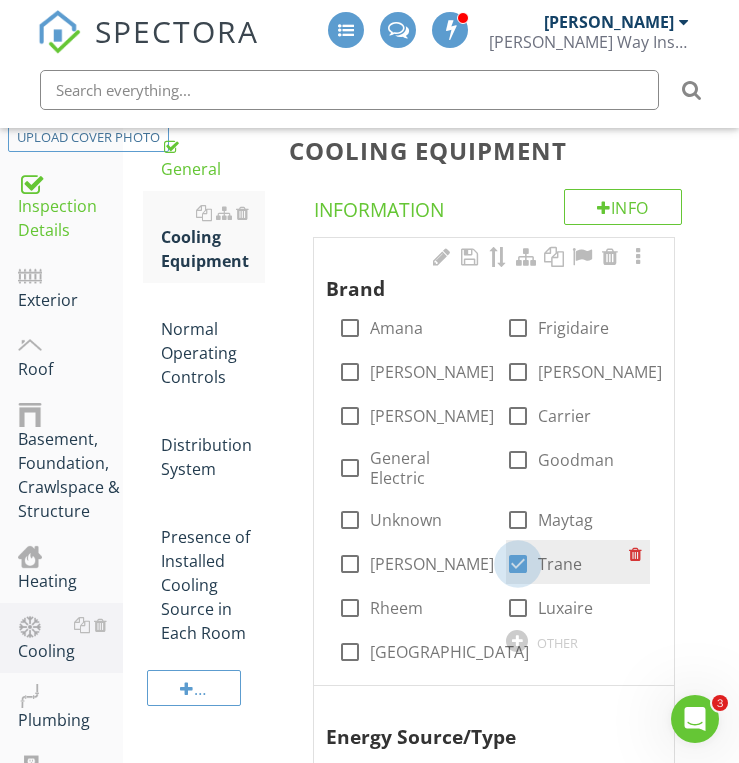 checkbox on "true" 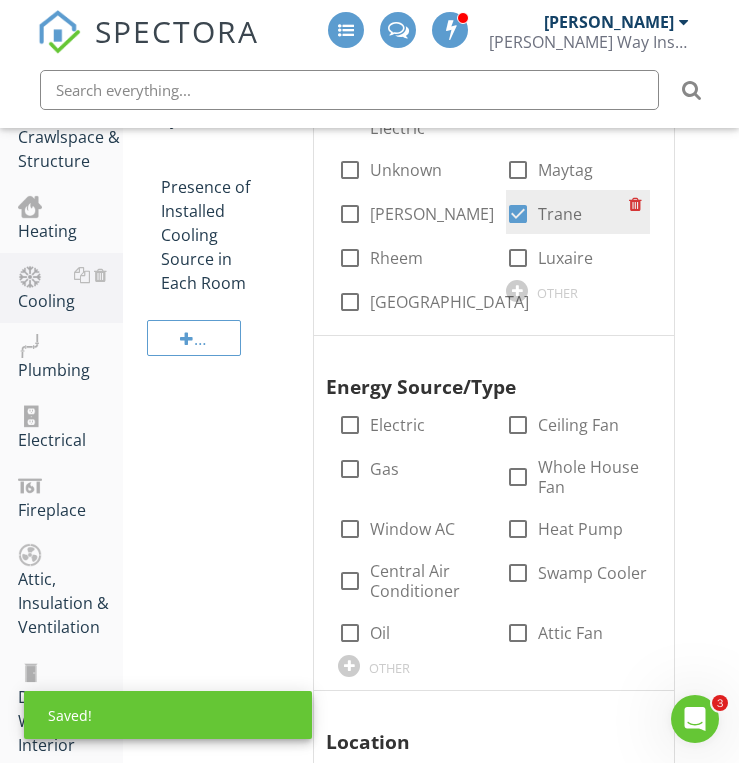 scroll, scrollTop: 674, scrollLeft: 0, axis: vertical 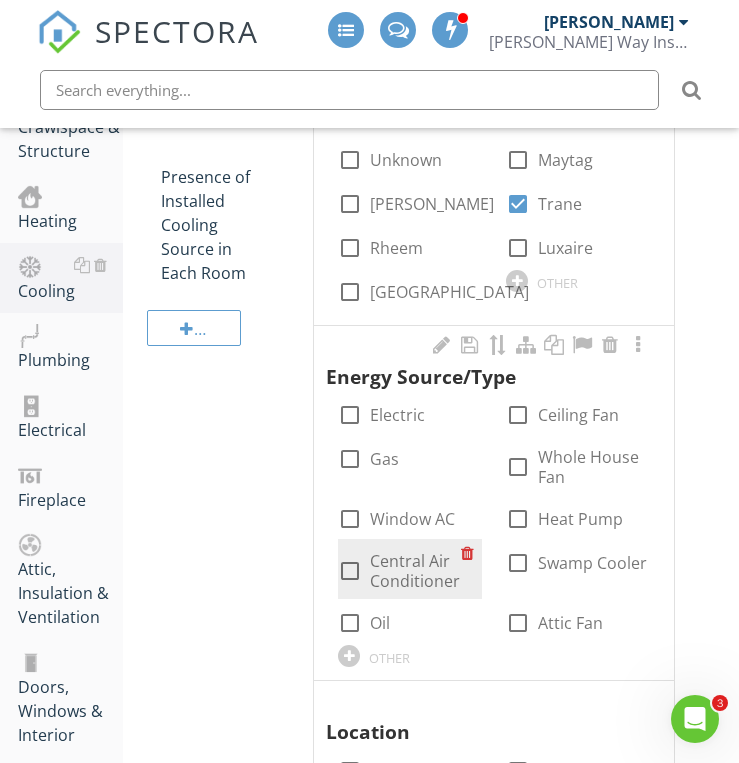 click at bounding box center (350, 571) 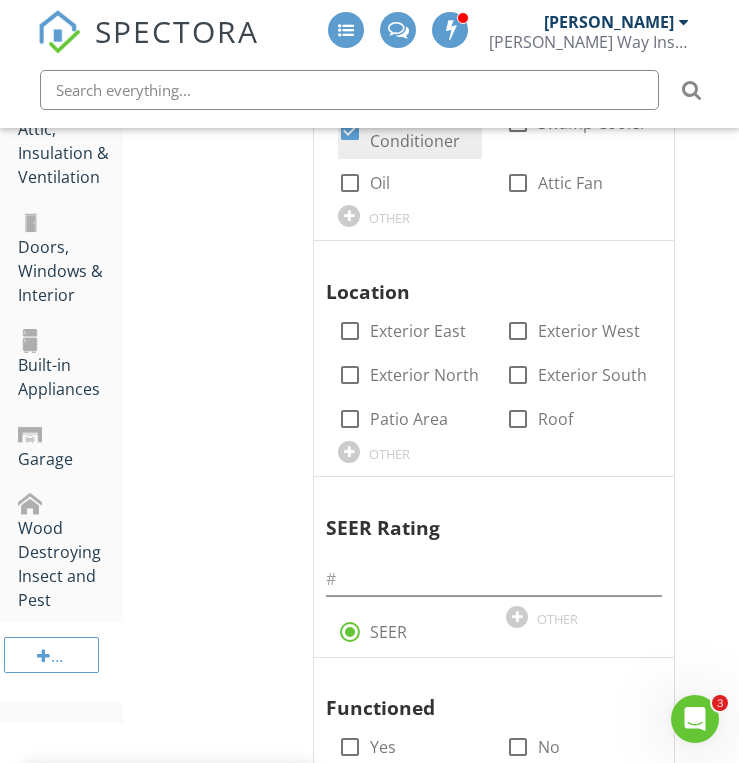 scroll, scrollTop: 1154, scrollLeft: 0, axis: vertical 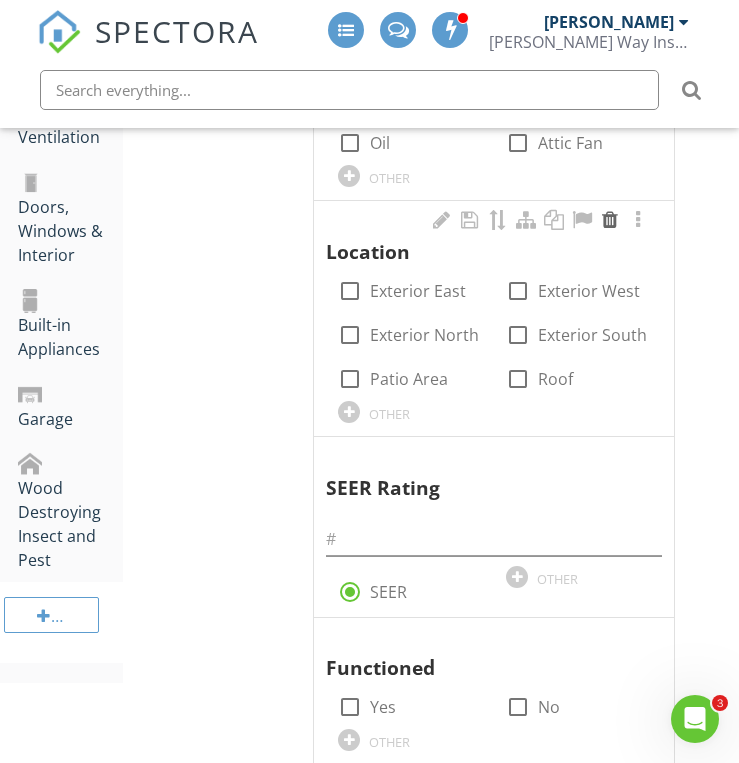 click at bounding box center [610, 220] 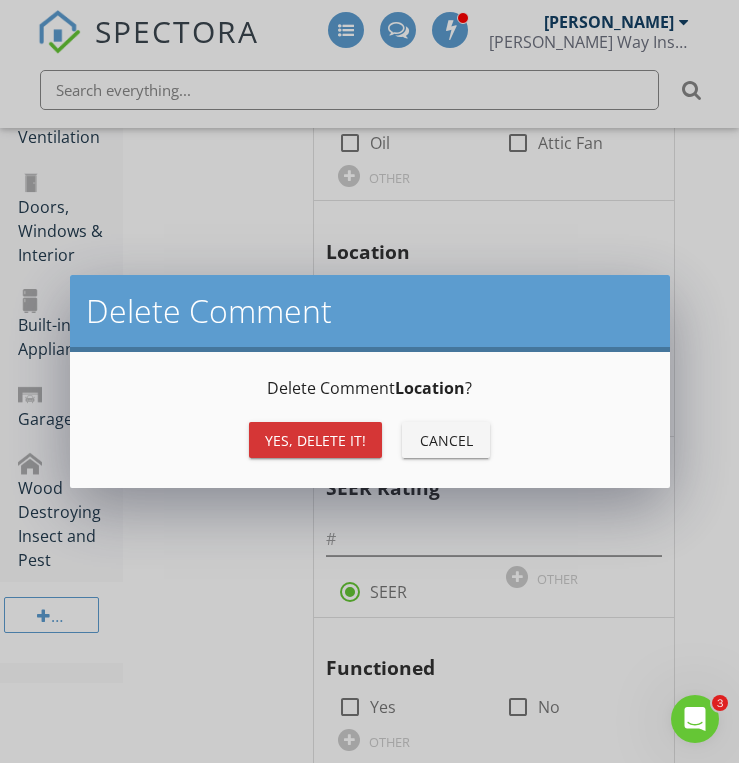 click on "Yes, Delete it!" at bounding box center (315, 440) 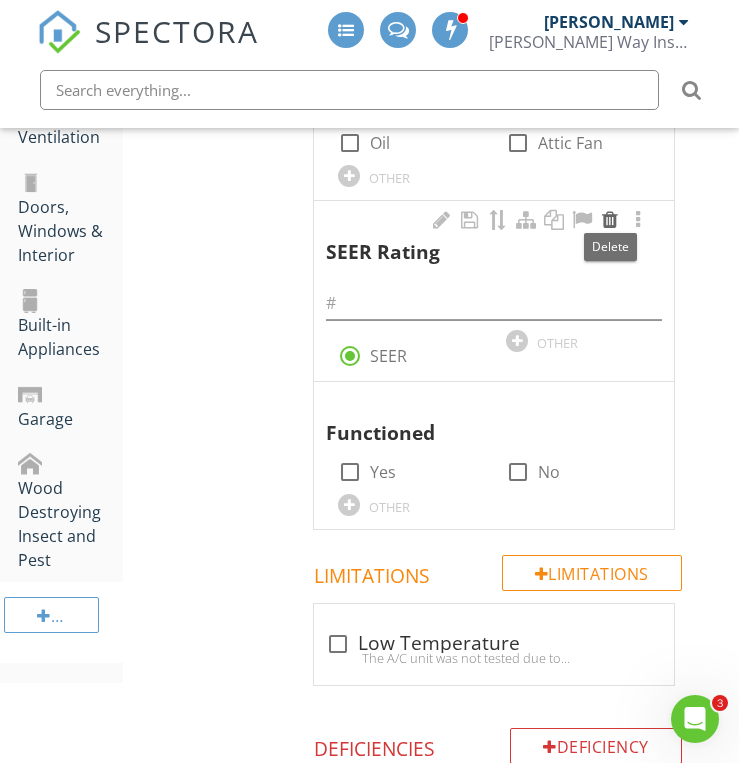 click at bounding box center [610, 220] 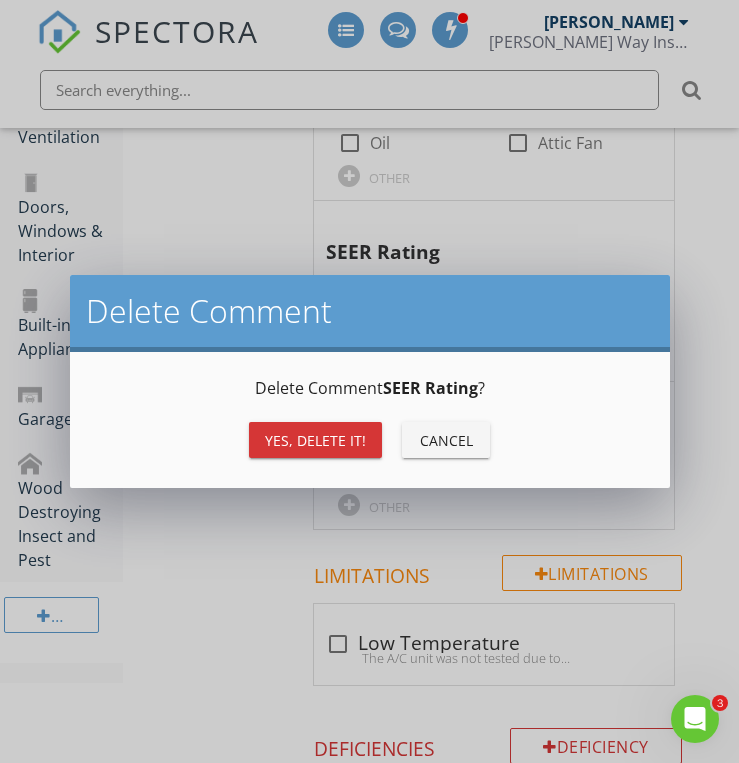 click on "Yes, Delete it!" at bounding box center (315, 440) 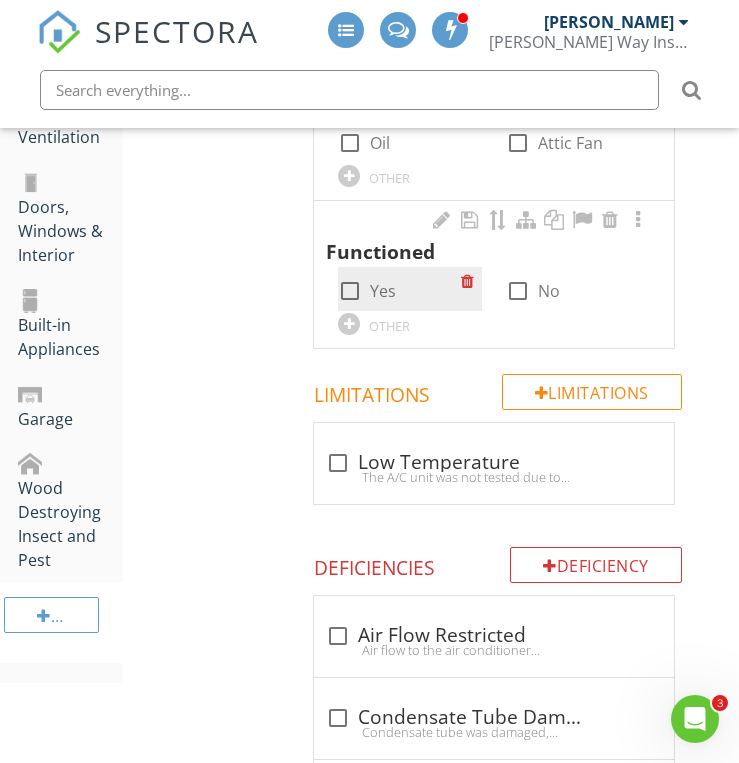 click at bounding box center [350, 291] 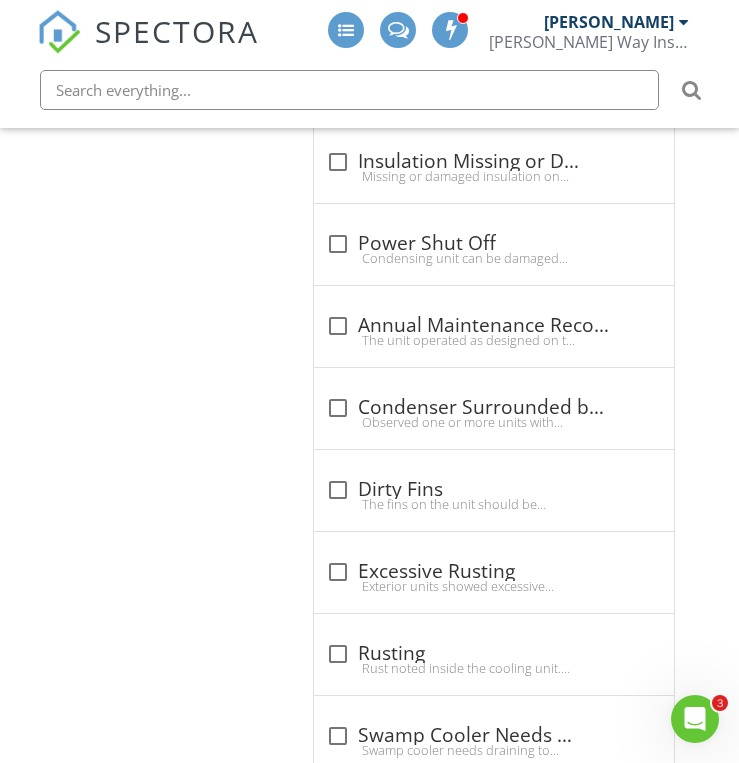 scroll, scrollTop: 1914, scrollLeft: 0, axis: vertical 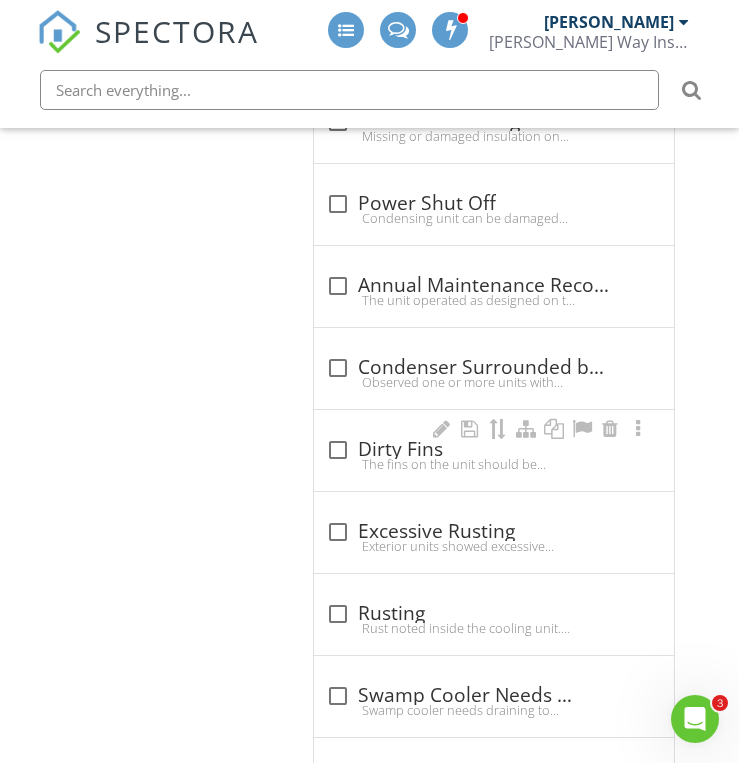 click at bounding box center (338, 450) 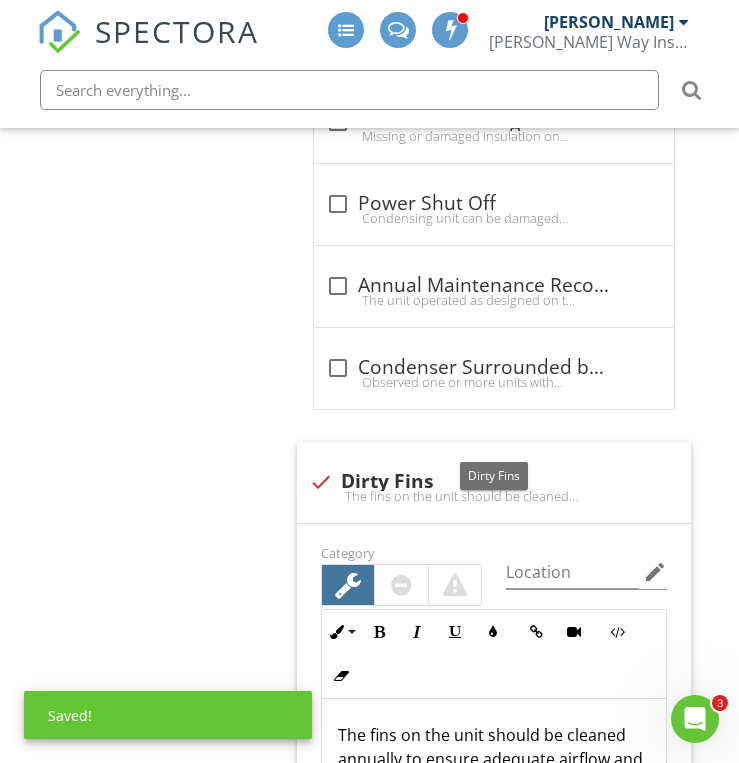 click on "Cooling
General
Cooling Equipment
Normal Operating Controls
Distribution System
Presence of Installed Cooling Source in Each Room
Item
Cooling Equipment
Info
Information
Brand
check_box_outline_blank Amana   check_box_outline_blank Frigidaire   check_box_outline_blank [PERSON_NAME]   check_box_outline_blank [PERSON_NAME]   check_box_outline_blank [PERSON_NAME]   check_box_outline_blank Carrier   check_box_outline_blank General Electric   check_box_outline_blank [PERSON_NAME]   check_box_outline_blank Unknown   check_box_outline_blank Maytag   check_box_outline_blank [PERSON_NAME]   check_box Trane   check_box_outline_blank Rheem   check_box_outline_blank Luxaire   check_box_outline_blank" at bounding box center (431, 96) 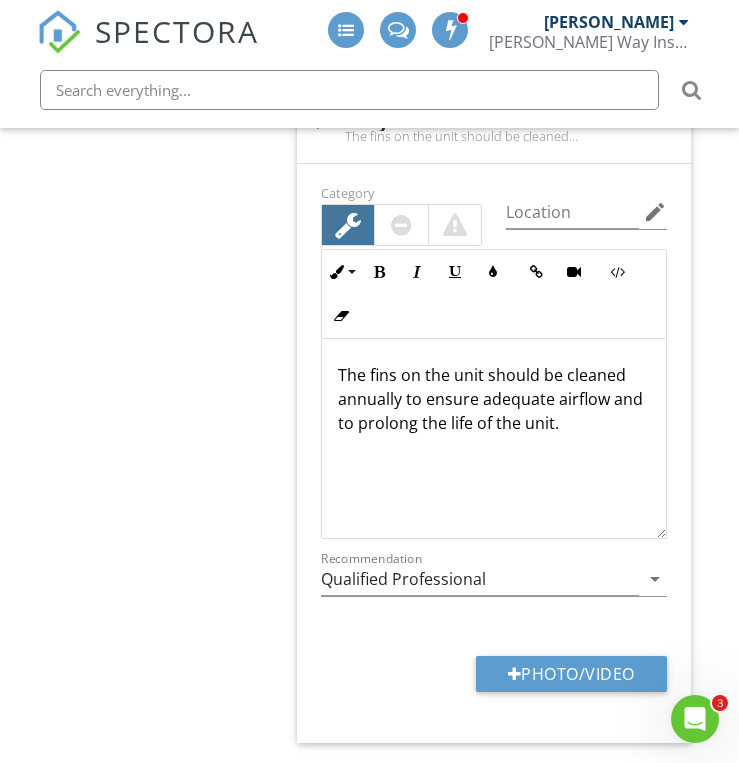 scroll, scrollTop: 2354, scrollLeft: 0, axis: vertical 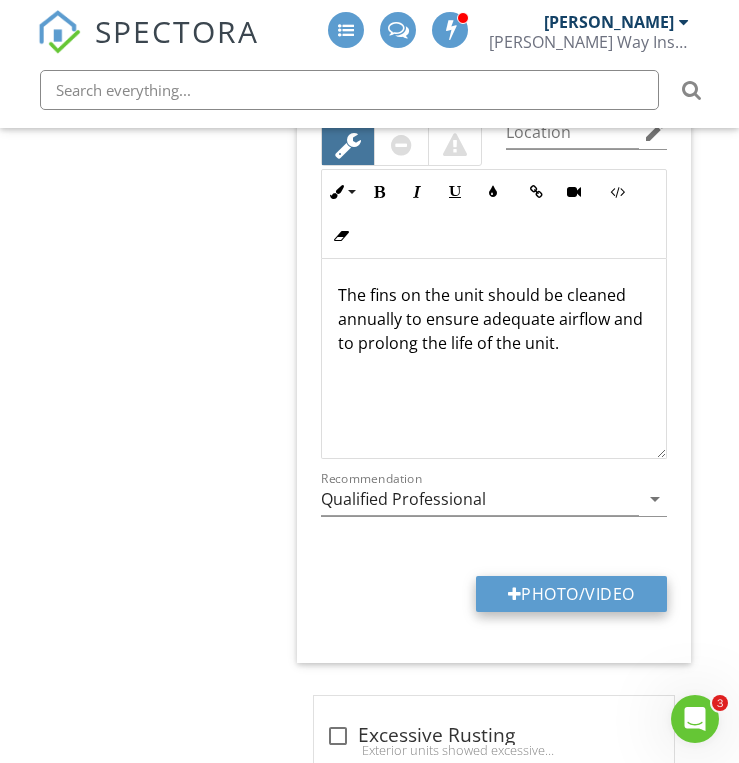 click at bounding box center (515, 594) 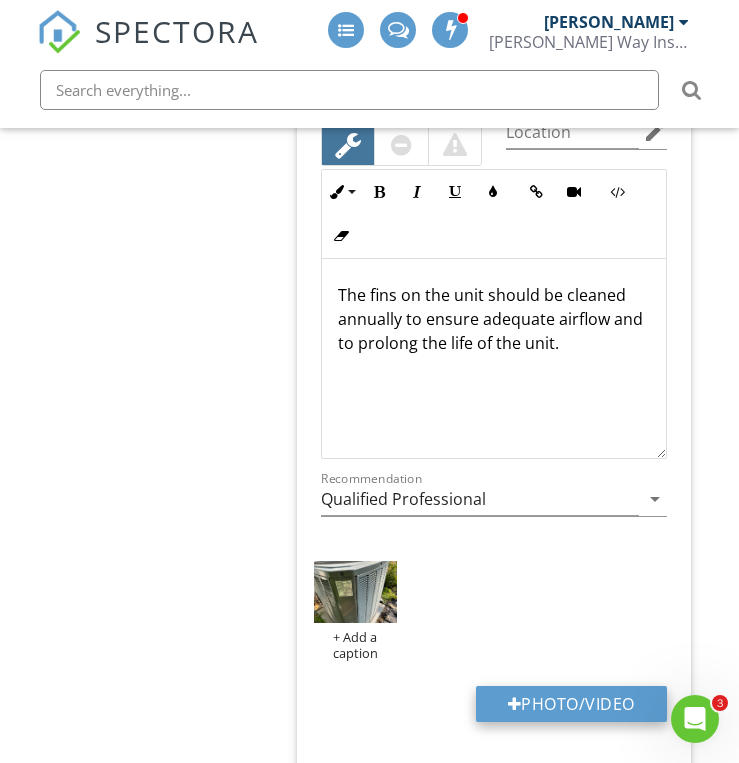 click on "Category                 Location edit       Inline Style XLarge Large Normal Small Light Small/Light Bold Italic Underline Colors Insert Link Insert Video Code View Clear Formatting Ordered List Unordered List Insert Image Insert Table The fins on the unit should be cleaned annually to ensure adequate airflow and to prolong the life of the unit.  Enter text here <p>The fins on the unit should be cleaned annually to ensure adequate airflow and to prolong the life of the unit.&nbsp;</p>   Recommendation Qualified Professional arrow_drop_down             + Add a caption
Photo/Video" at bounding box center (494, 428) 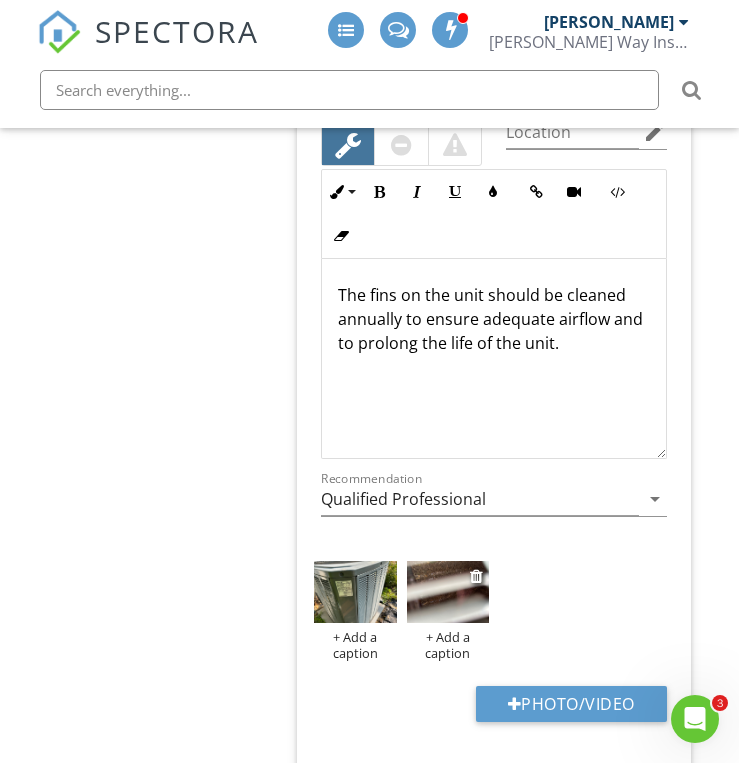click at bounding box center [448, 592] 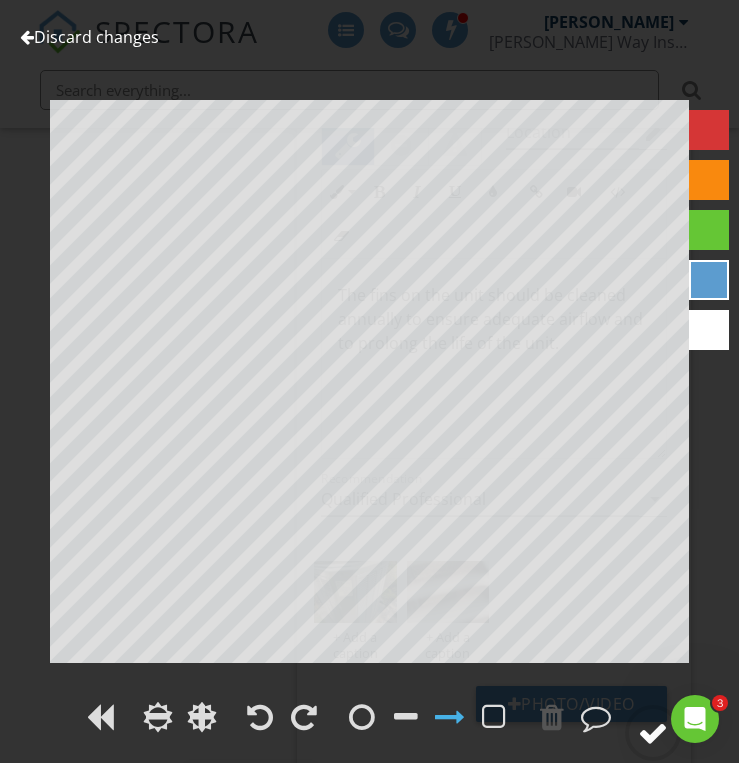 click at bounding box center [653, 733] 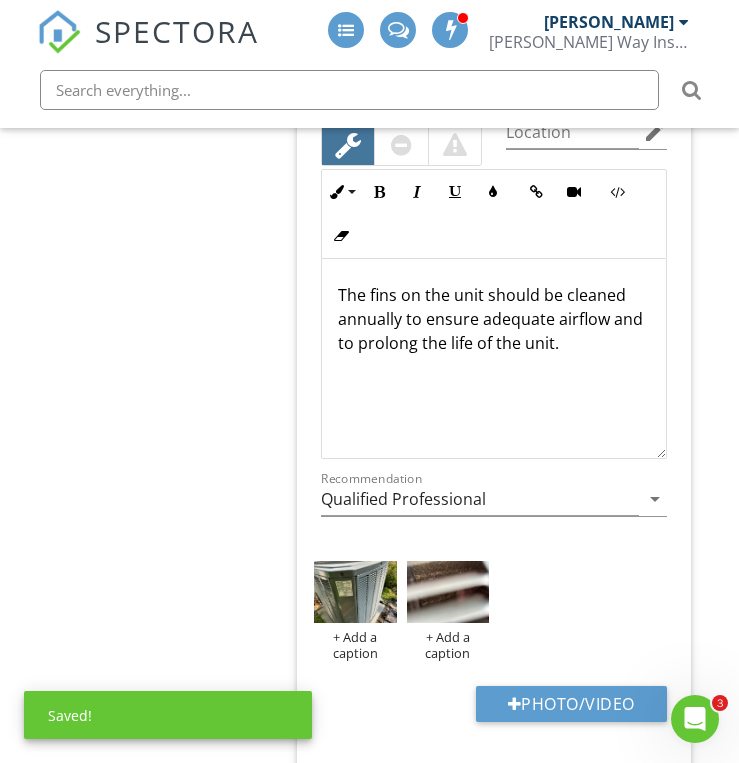 click on "Cooling
General
Cooling Equipment
Normal Operating Controls
Distribution System
Presence of Installed Cooling Source in Each Room
Item
Cooling Equipment
Info
Information
Brand
check_box_outline_blank Amana   check_box_outline_blank Frigidaire   check_box_outline_blank [PERSON_NAME]   check_box_outline_blank [PERSON_NAME]   check_box_outline_blank [PERSON_NAME]   check_box_outline_blank Carrier   check_box_outline_blank General Electric   check_box_outline_blank [PERSON_NAME]   check_box_outline_blank Unknown   check_box_outline_blank Maytag   check_box_outline_blank [PERSON_NAME]   check_box Trane   check_box_outline_blank Rheem   check_box_outline_blank Luxaire   check_box_outline_blank" at bounding box center [431, -289] 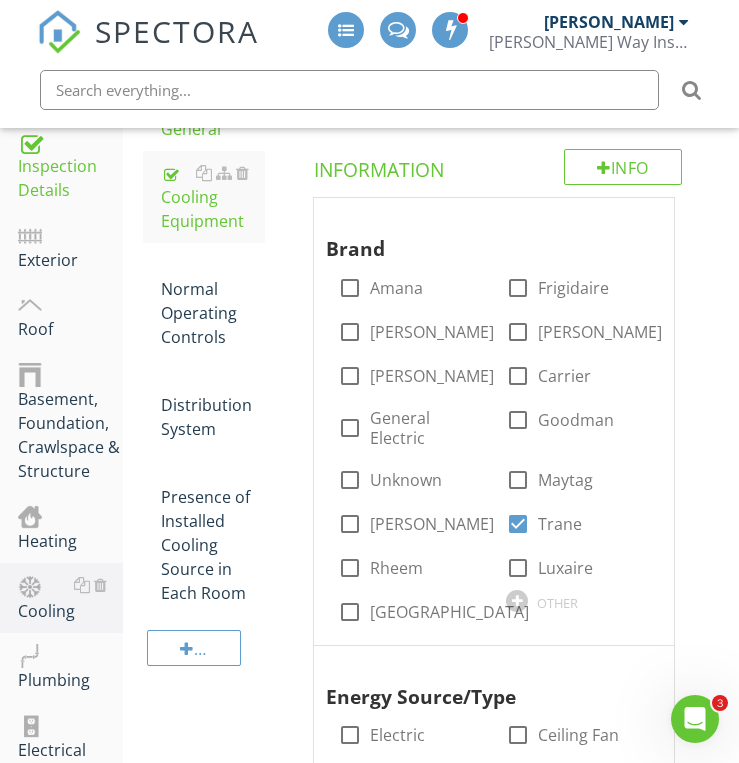 scroll, scrollTop: 314, scrollLeft: 0, axis: vertical 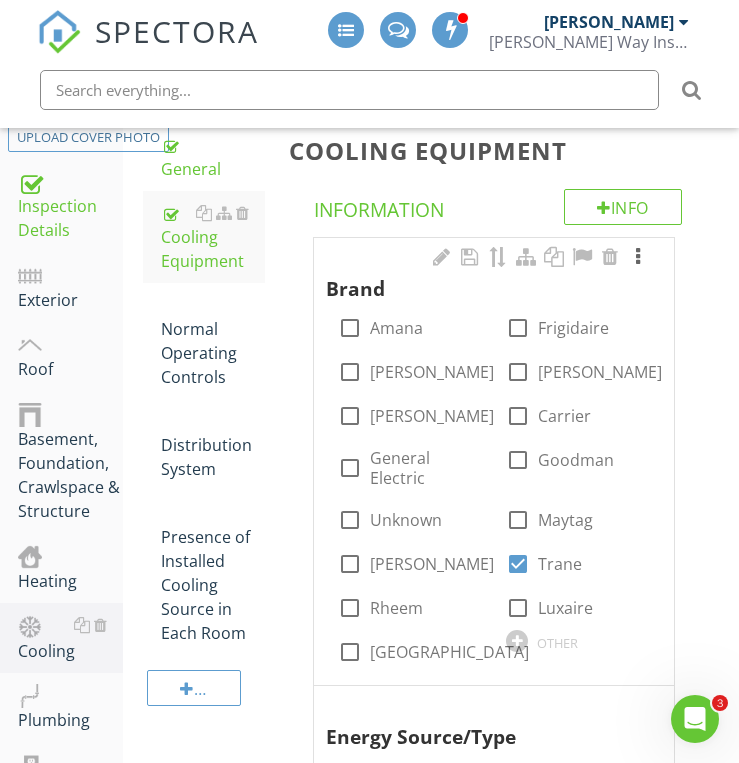 click at bounding box center (638, 257) 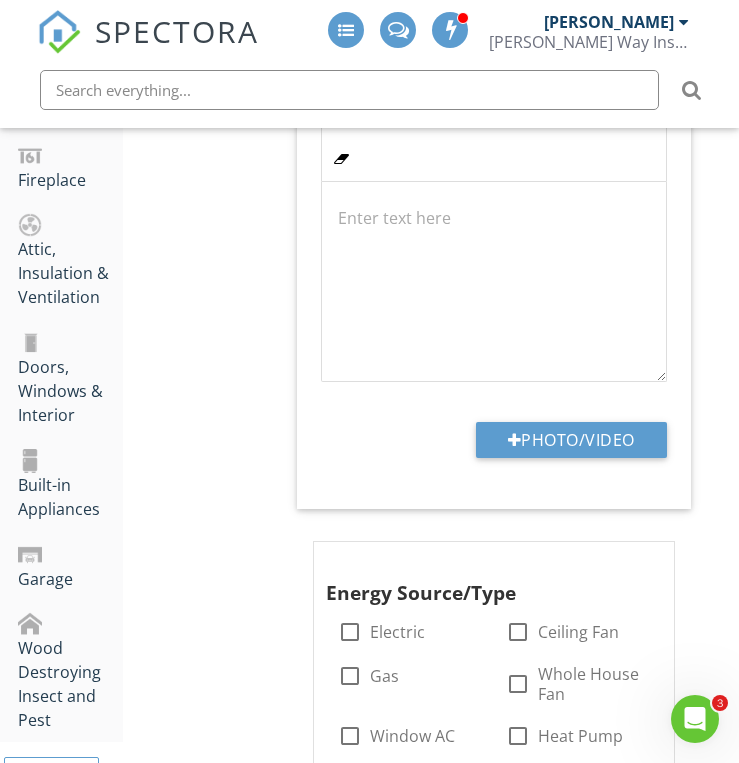 scroll, scrollTop: 1074, scrollLeft: 0, axis: vertical 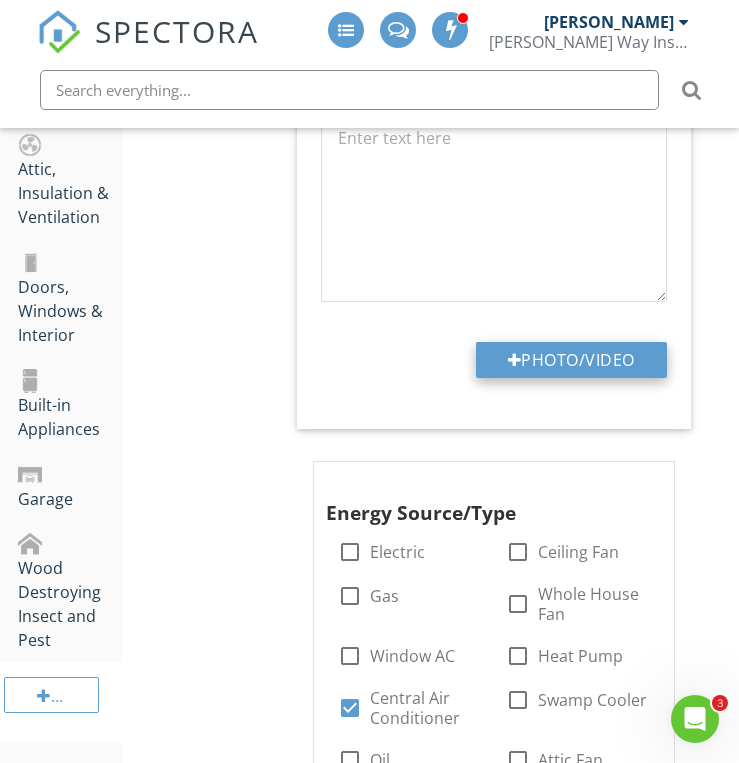 click on "Photo/Video" at bounding box center (571, 360) 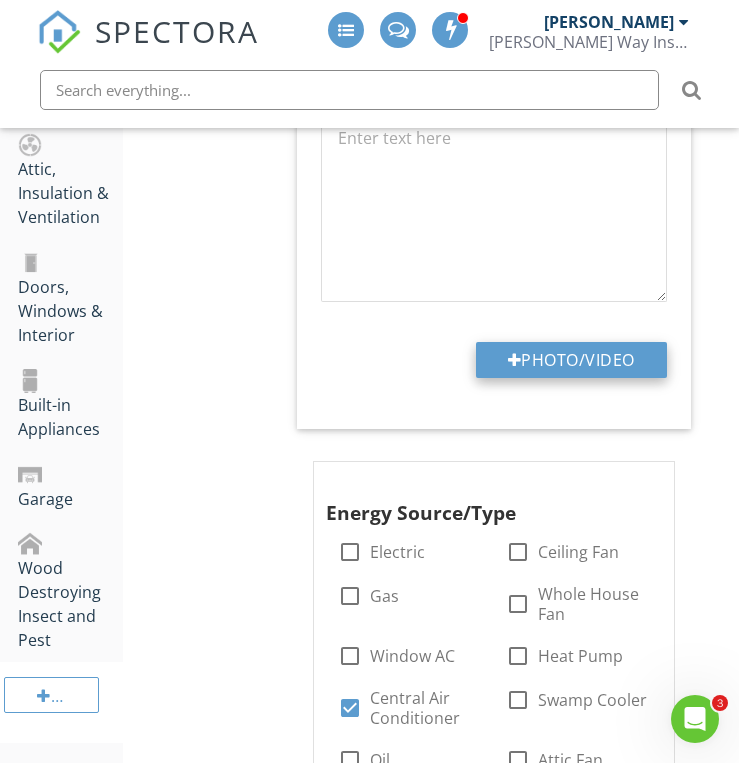 type on "C:\fakepath\IMG_6774.JPG" 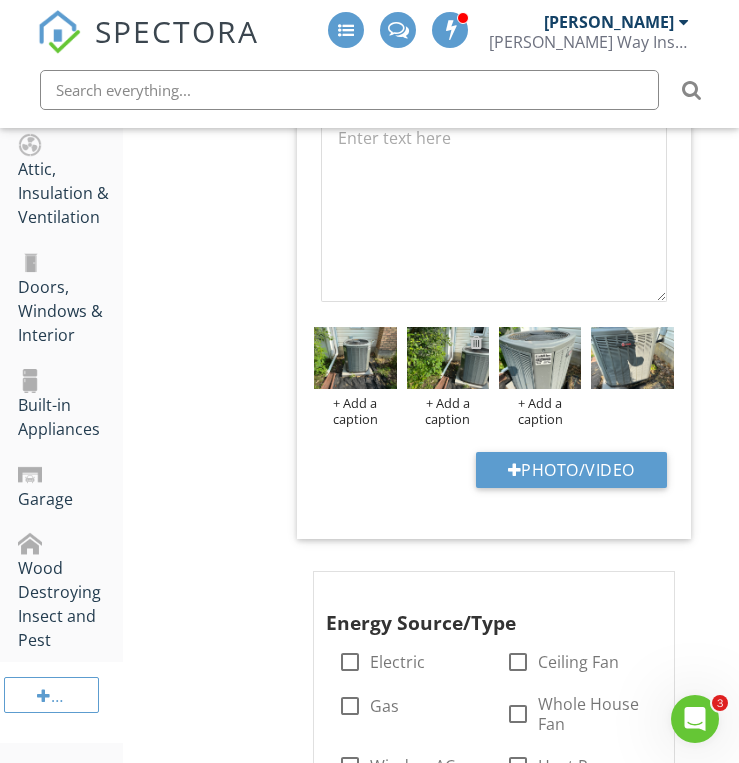 click at bounding box center [476, 342] 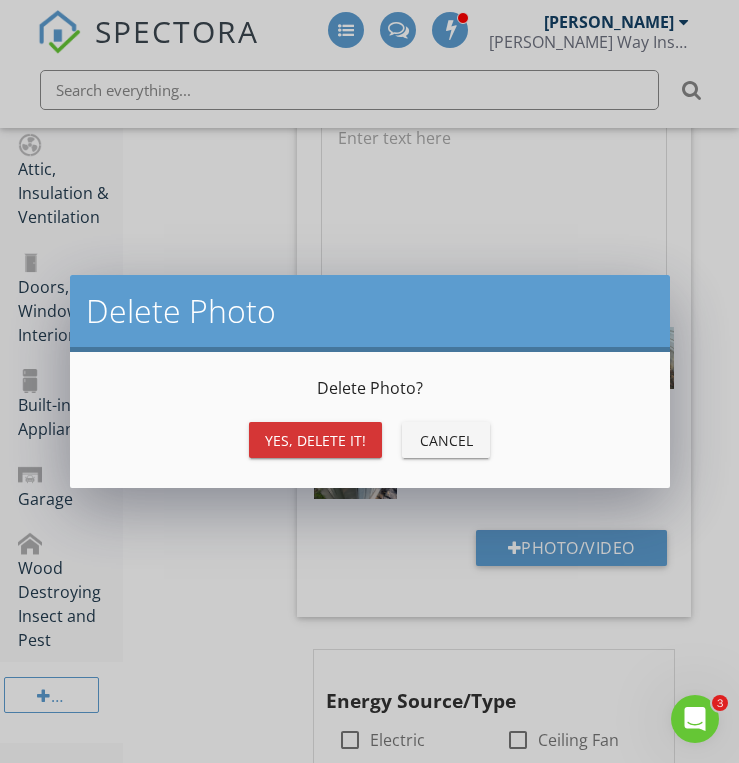 click on "Yes, Delete it!" at bounding box center (315, 440) 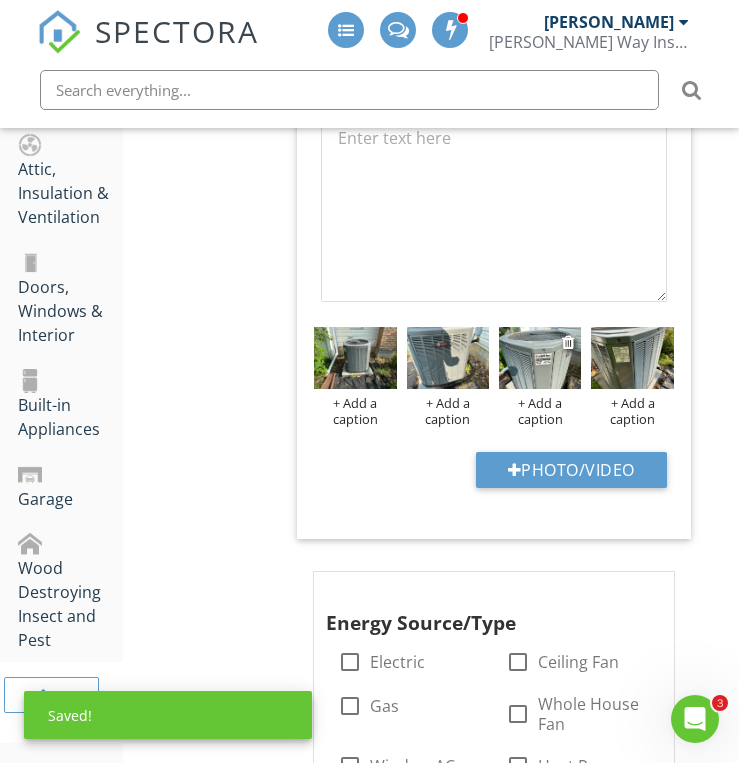 click at bounding box center [540, 358] 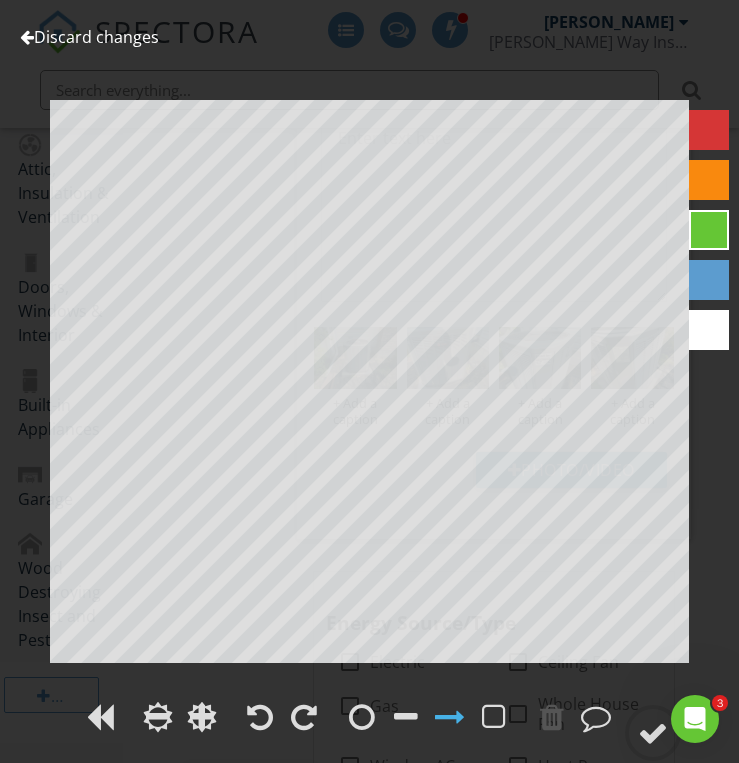 click on "Discard changes" at bounding box center [89, 37] 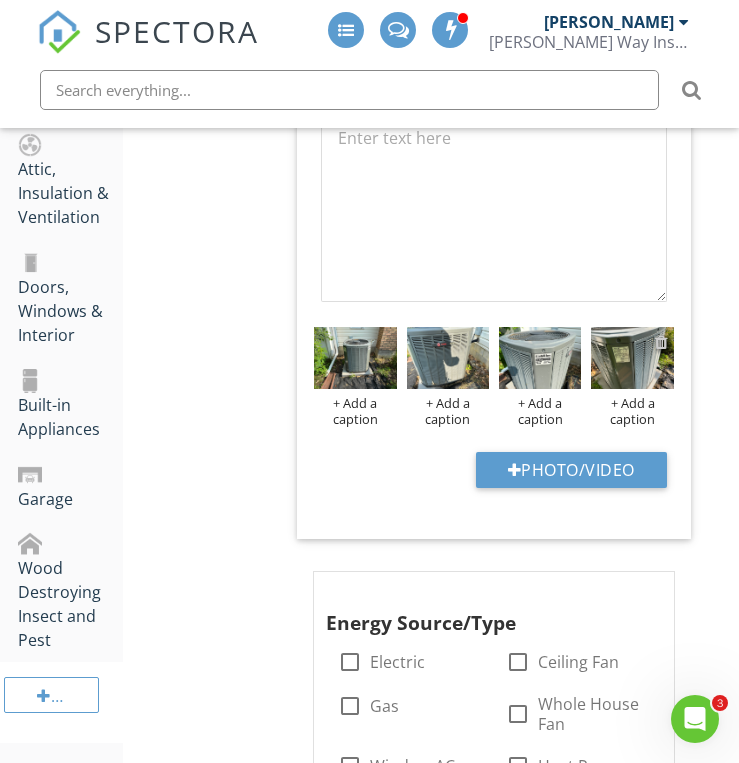click at bounding box center [661, 342] 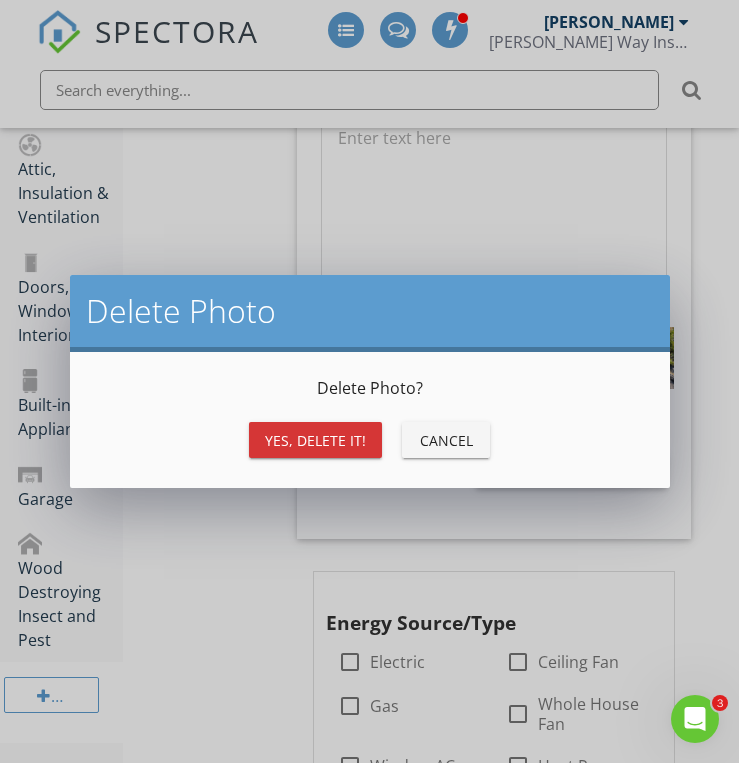 click on "Yes, Delete it!" at bounding box center [315, 440] 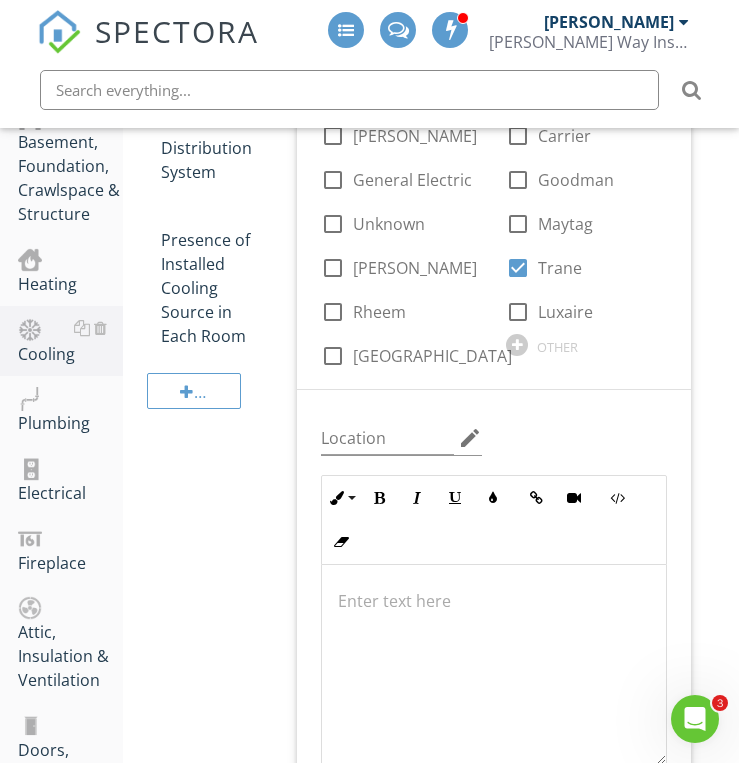 scroll, scrollTop: 594, scrollLeft: 0, axis: vertical 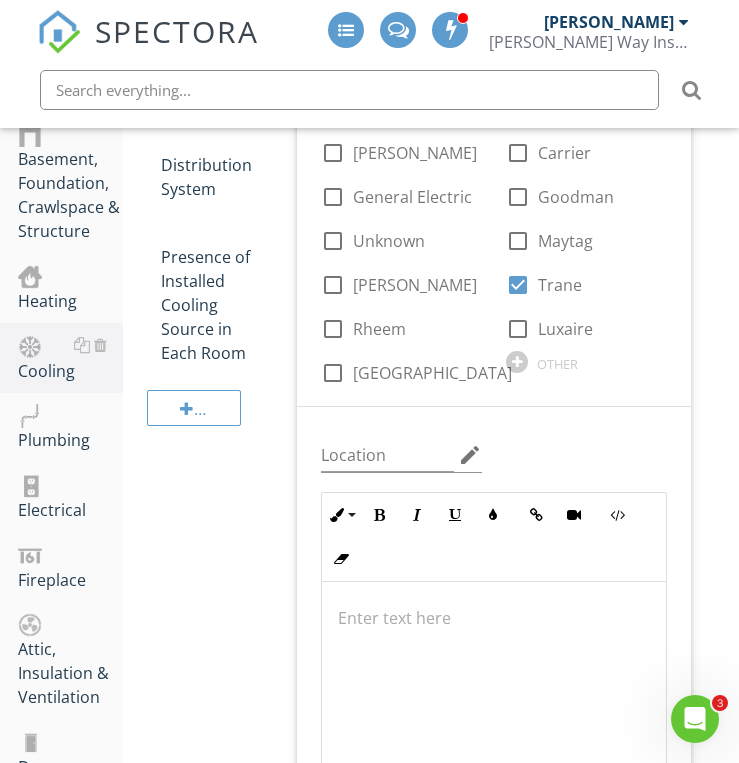 click at bounding box center (494, 618) 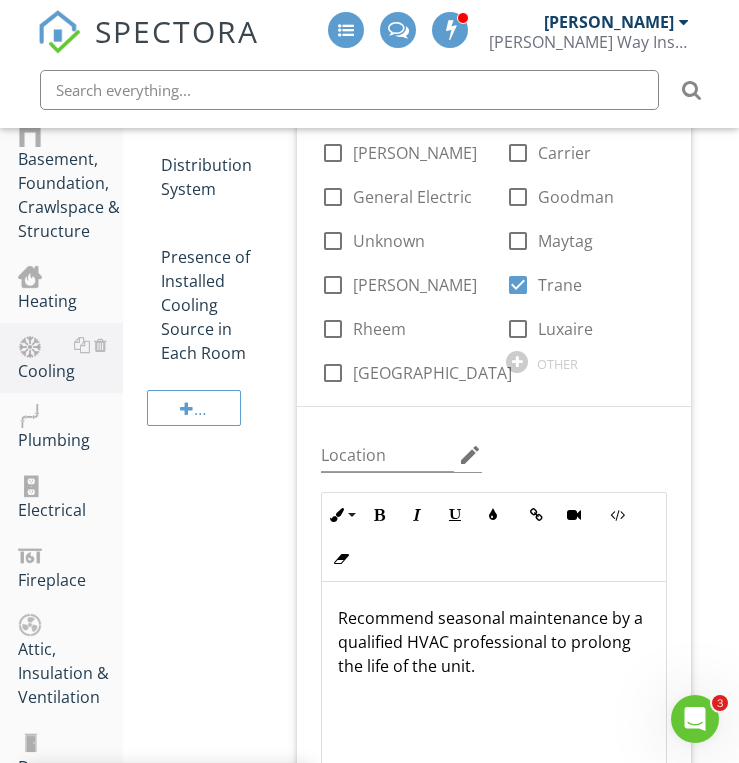 click on "Cooling
General
Cooling Equipment
Normal Operating Controls
Distribution System
Presence of Installed Cooling Source in Each Room
Item
Cooling Equipment
Info
Information                 3
Brand
check_box_outline_blank Amana   check_box_outline_blank Frigidaire   check_box_outline_blank [PERSON_NAME]   check_box_outline_blank [PERSON_NAME]   check_box_outline_blank [PERSON_NAME]   check_box_outline_blank Carrier   check_box_outline_blank General Electric   check_box_outline_blank [PERSON_NAME]   check_box_outline_blank Unknown   check_box_outline_blank Maytag   check_box_outline_blank [PERSON_NAME]   check_box Trane   check_box_outline_blank Rheem   check_box_outline_blank Luxaire   York         OTHER" at bounding box center (431, 1795) 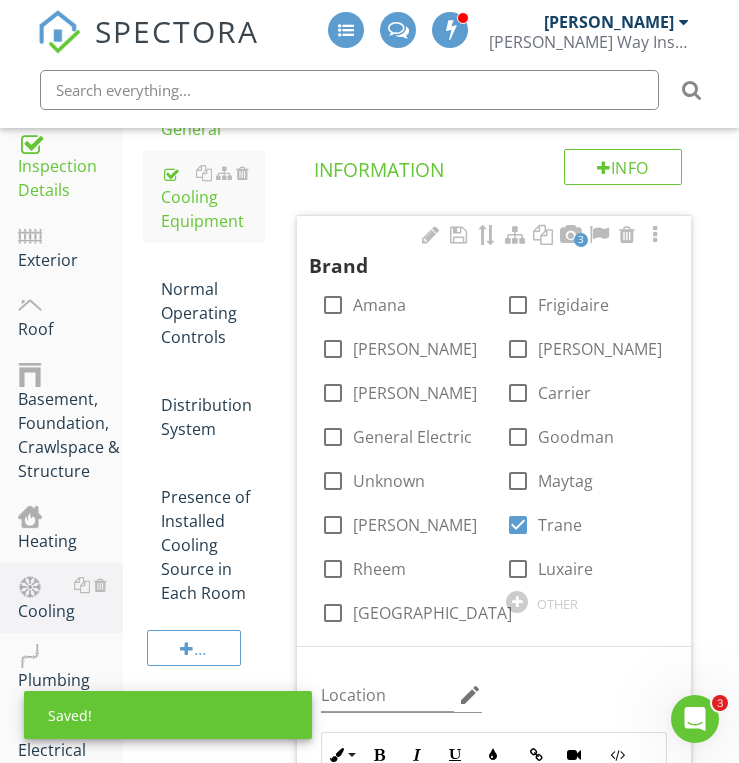 scroll, scrollTop: 394, scrollLeft: 0, axis: vertical 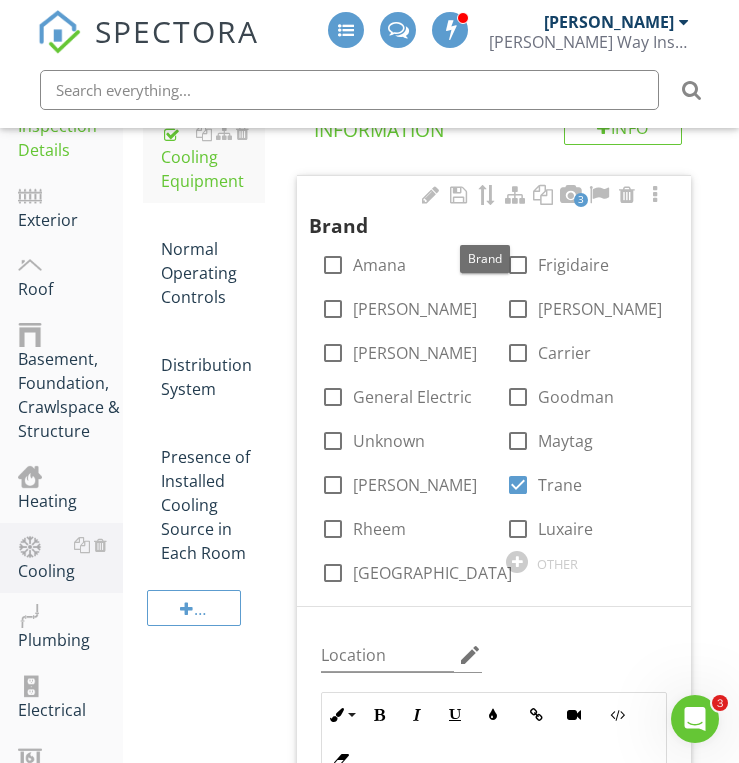 click on "3" at bounding box center (581, 200) 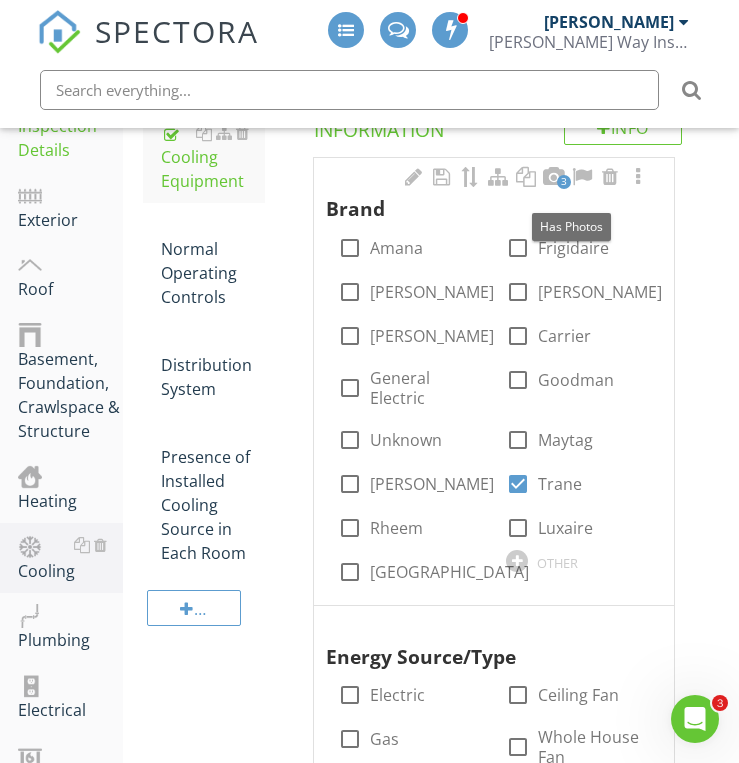 scroll, scrollTop: 434, scrollLeft: 0, axis: vertical 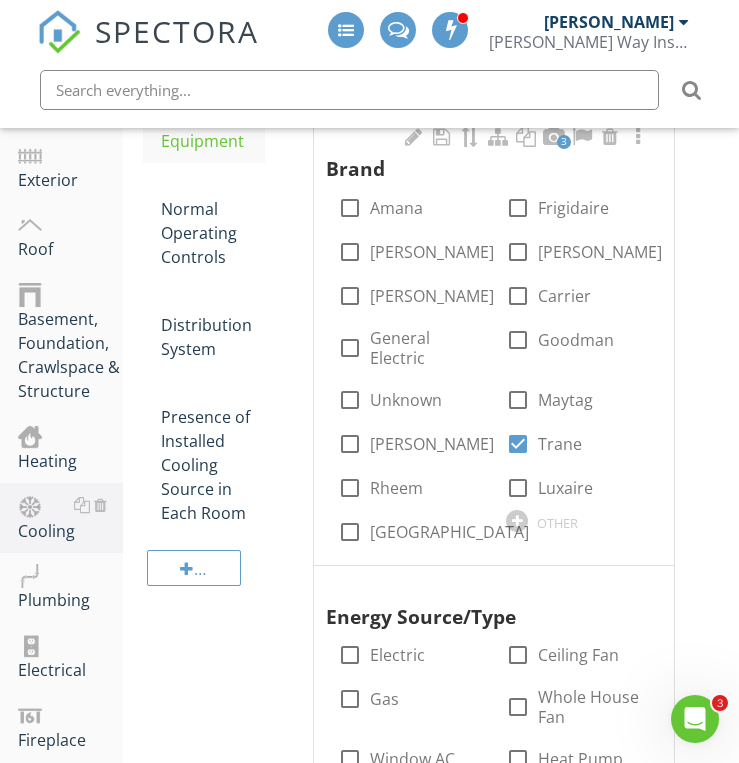 click on "Brand" at bounding box center [485, 155] 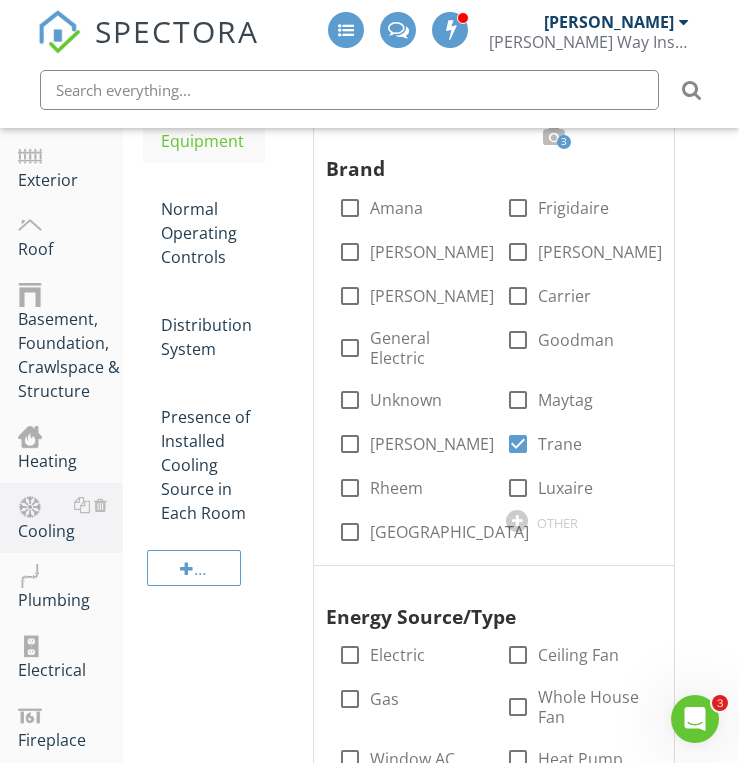click on "Cooling
General
Cooling Equipment
Normal Operating Controls
Distribution System
Presence of Installed Cooling Source in Each Room
Item
Cooling Equipment
Info
Information                 3
Brand
check_box_outline_blank Amana   check_box_outline_blank Frigidaire   check_box_outline_blank [PERSON_NAME]   check_box_outline_blank [PERSON_NAME]   check_box_outline_blank [PERSON_NAME]   check_box_outline_blank Carrier   check_box_outline_blank General Electric   check_box_outline_blank [PERSON_NAME]   check_box_outline_blank Unknown   check_box_outline_blank Maytag   check_box_outline_blank [PERSON_NAME]   check_box Trane   check_box_outline_blank Rheem   check_box_outline_blank Luxaire   York         OTHER" at bounding box center (431, 1631) 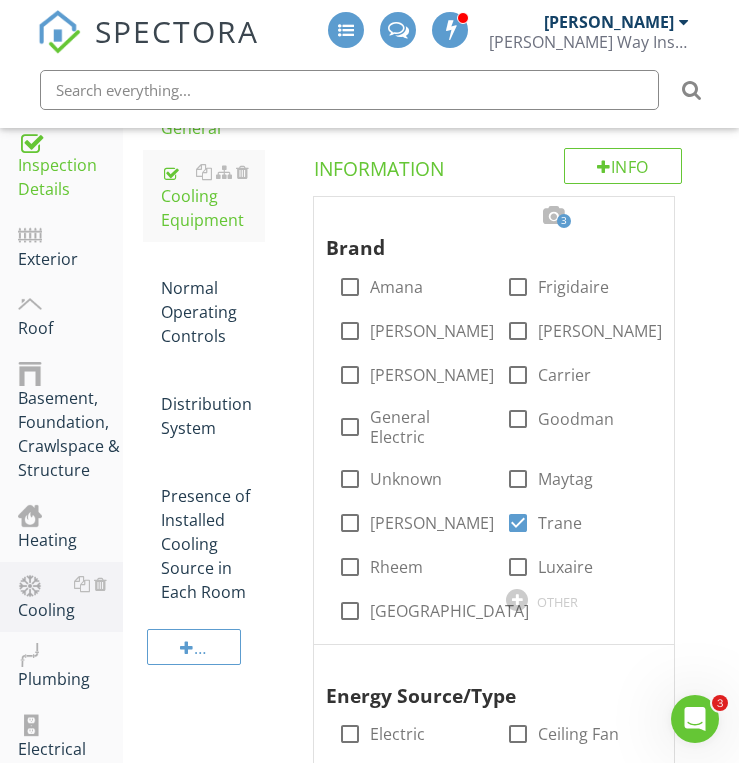 scroll, scrollTop: 354, scrollLeft: 0, axis: vertical 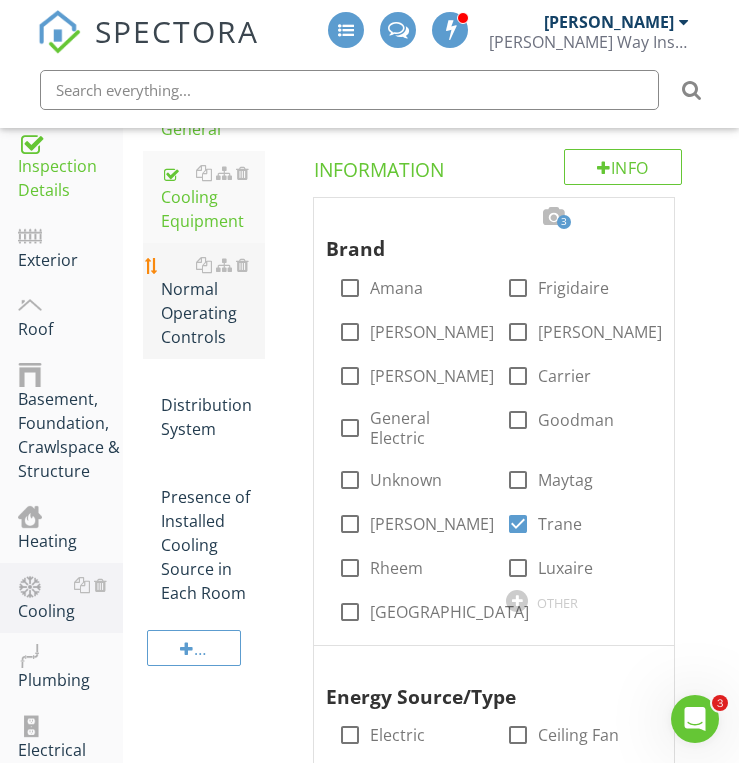 click on "Normal Operating Controls" at bounding box center (213, 301) 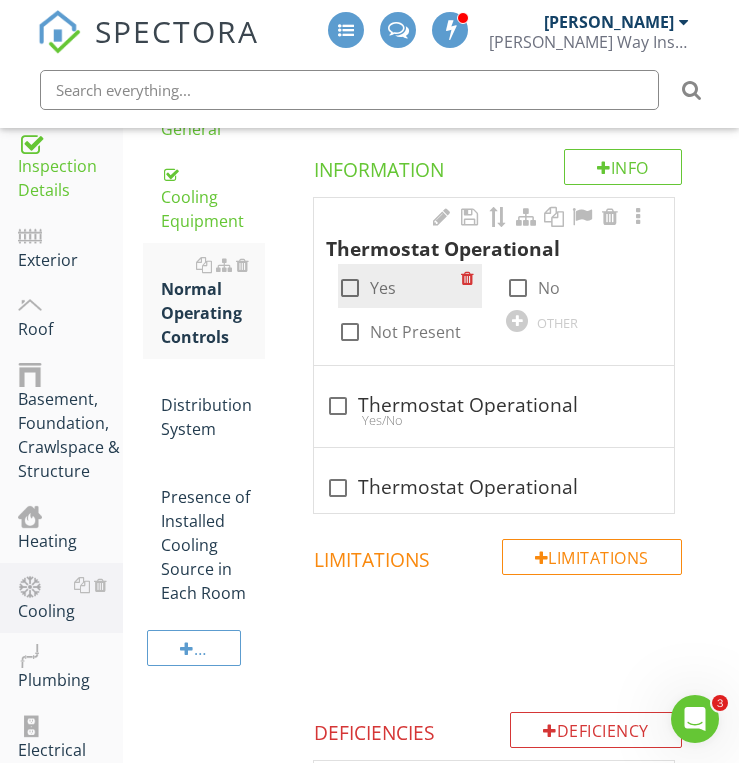 click at bounding box center (350, 288) 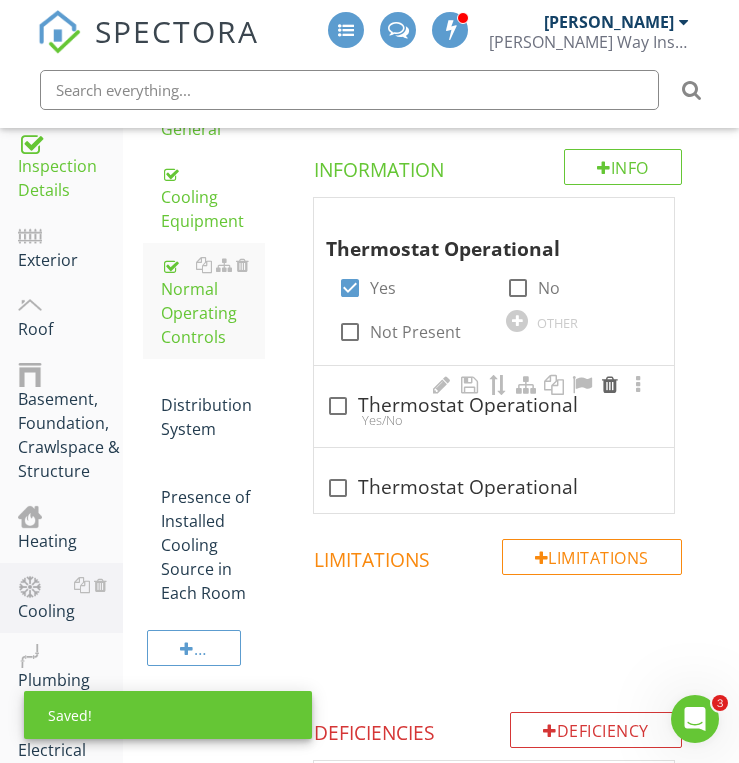 click at bounding box center (610, 385) 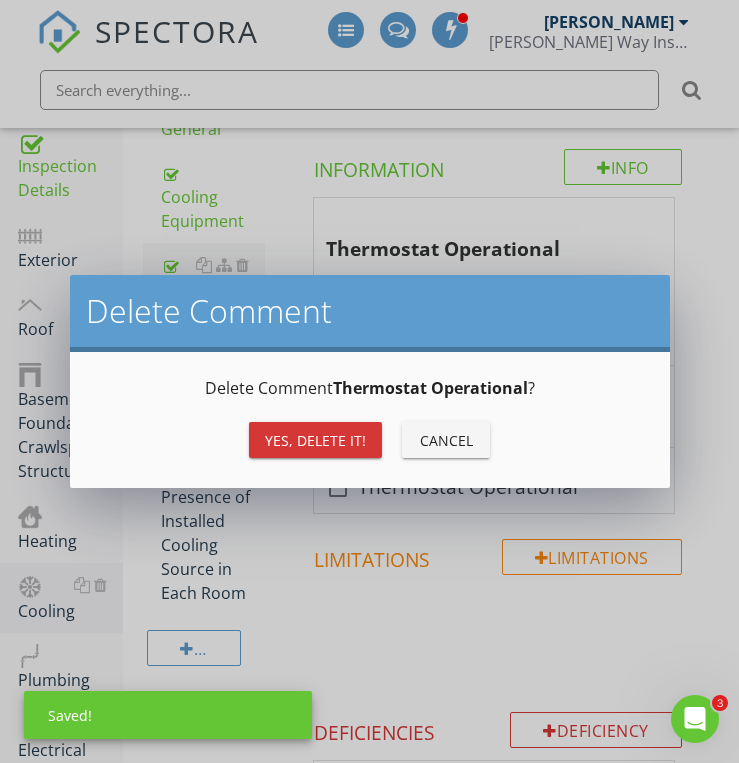 click on "Yes, Delete it!" at bounding box center (315, 440) 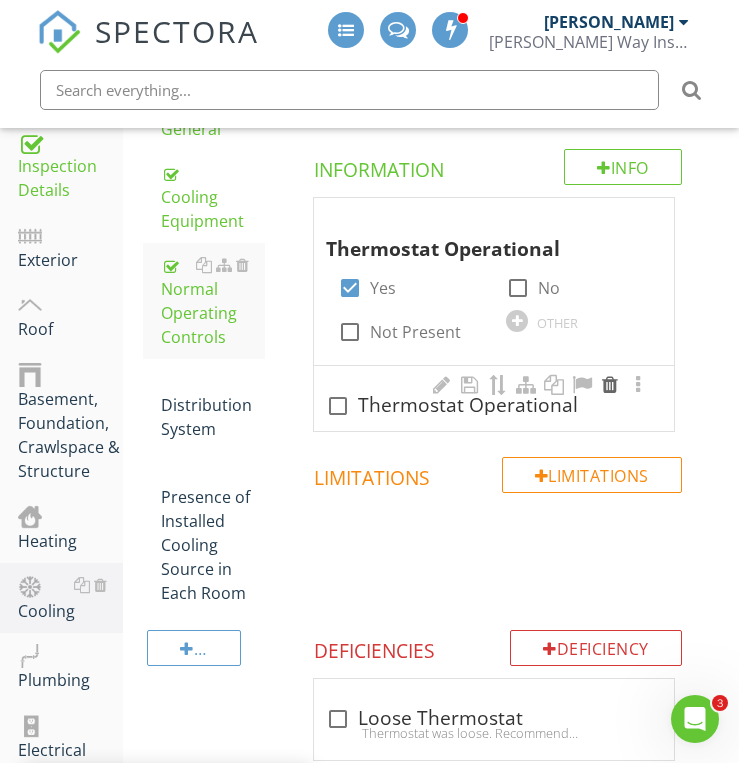 click at bounding box center [610, 385] 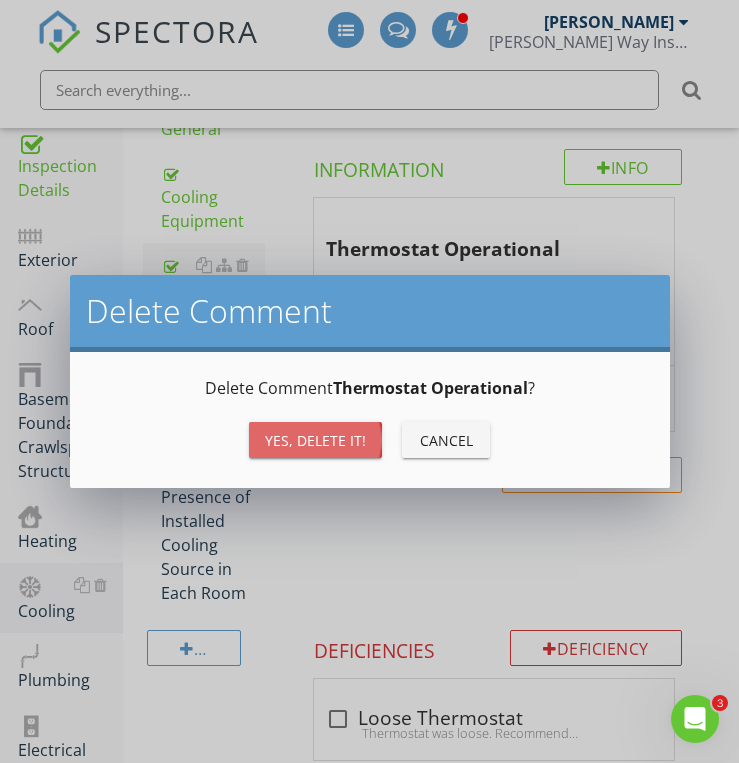 click on "Yes, Delete it!" at bounding box center [315, 440] 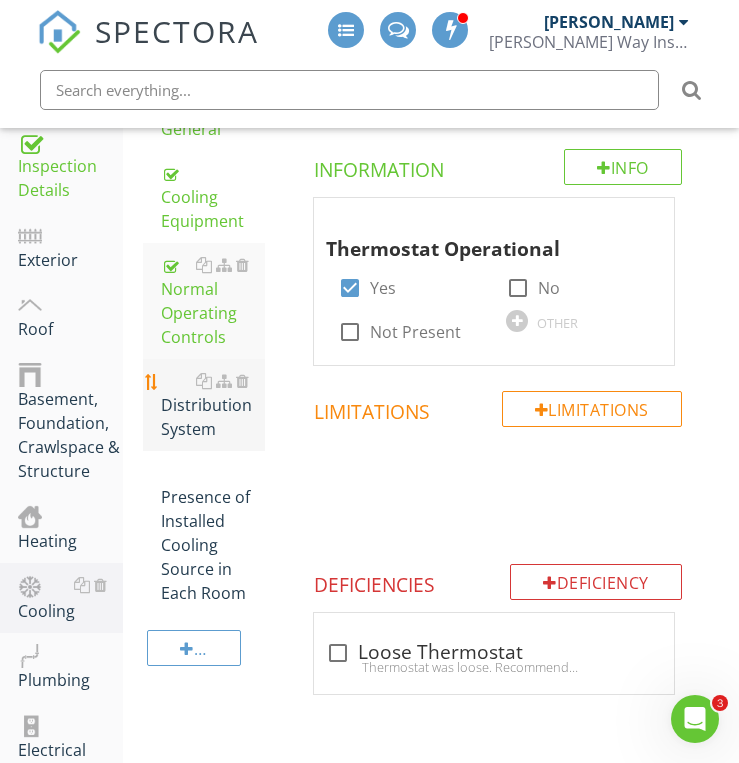 click on "Distribution System" at bounding box center (213, 405) 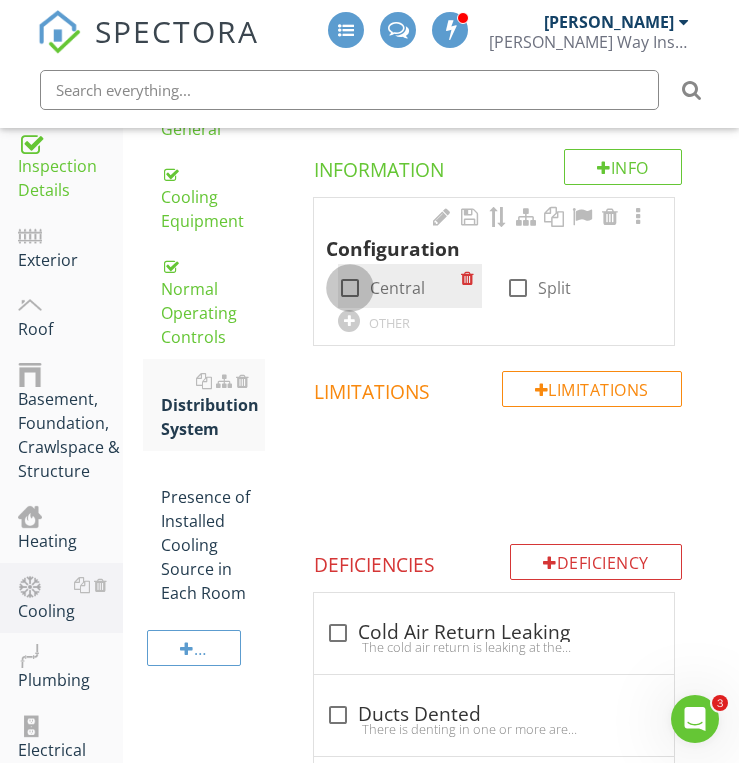 click at bounding box center [350, 288] 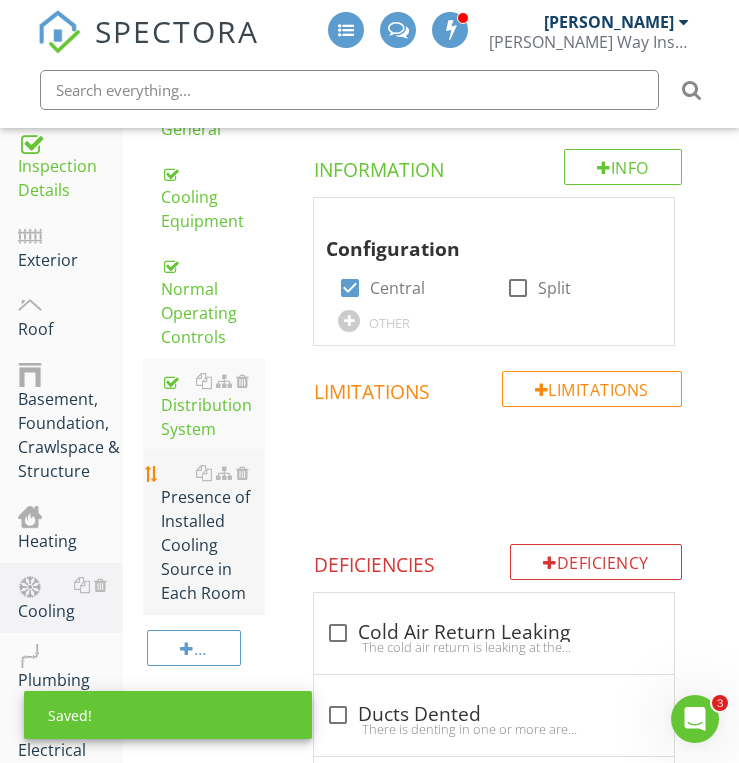 click on "Presence of Installed Cooling Source in Each Room" at bounding box center [213, 533] 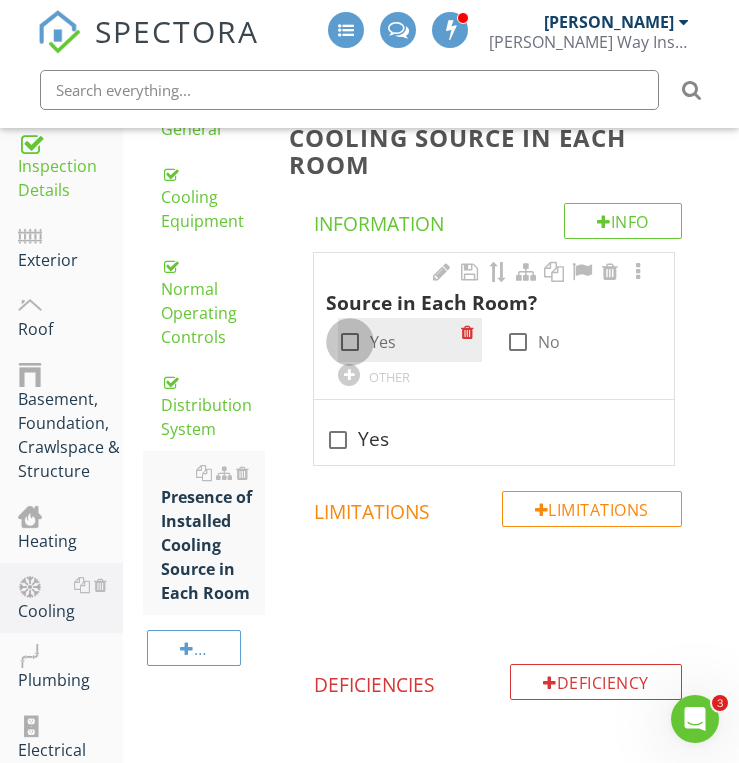 click at bounding box center [350, 342] 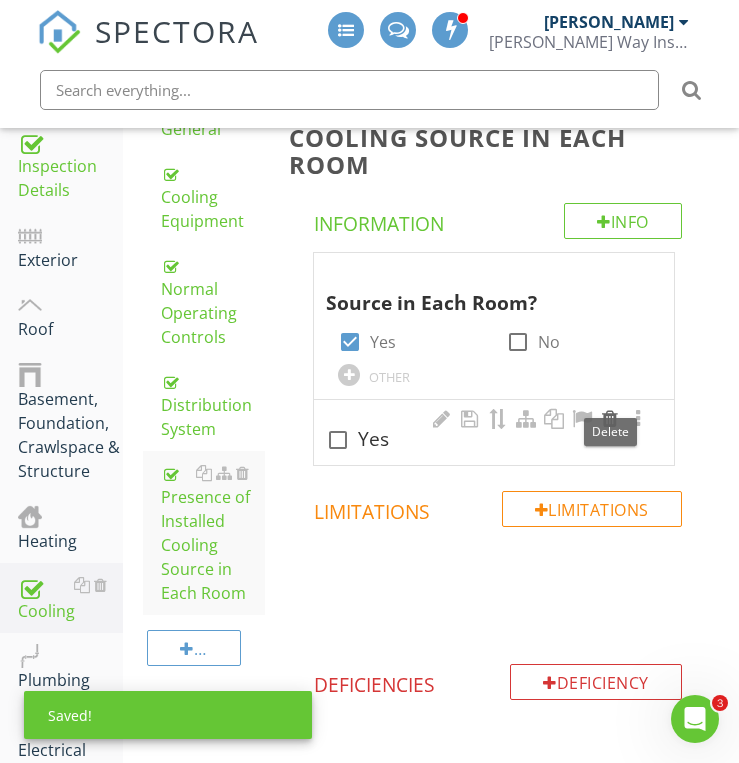 click at bounding box center (610, 419) 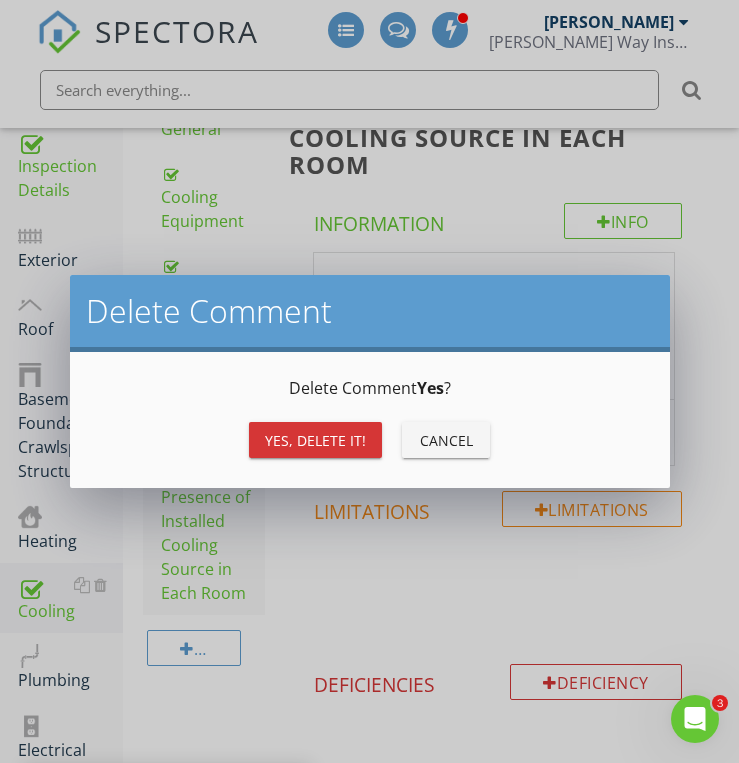 click on "Yes, Delete it!" at bounding box center [315, 440] 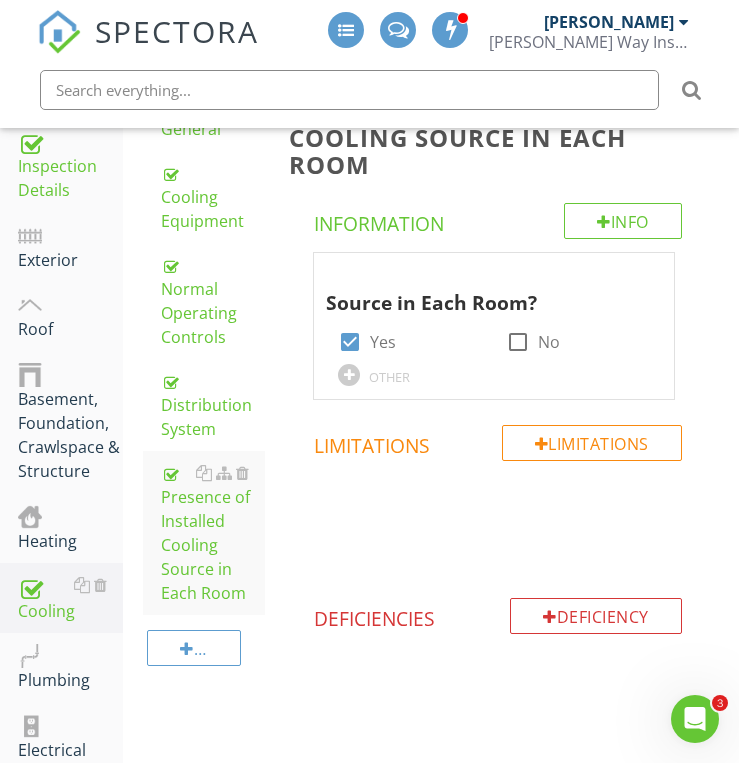 click at bounding box center (498, 523) 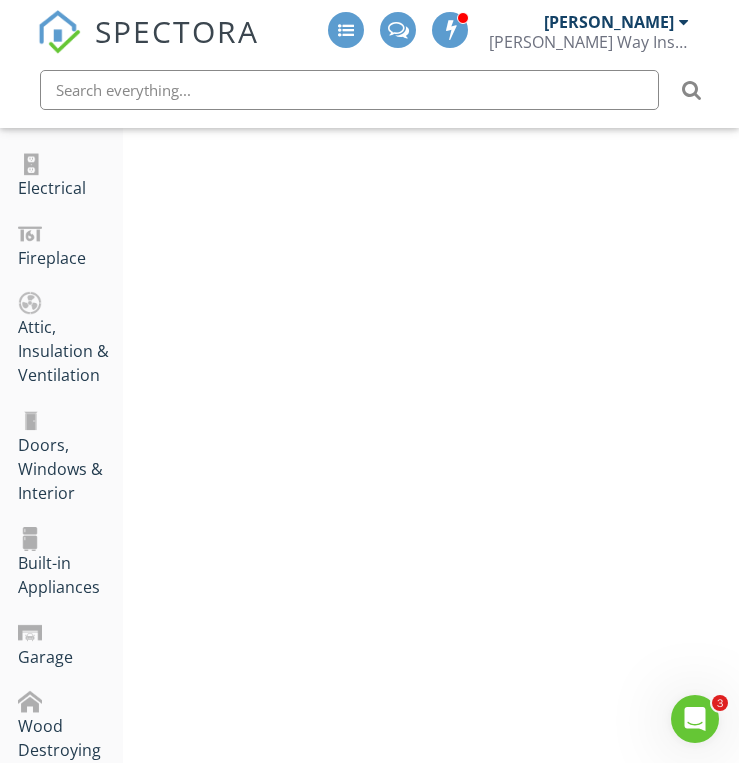 scroll, scrollTop: 920, scrollLeft: 0, axis: vertical 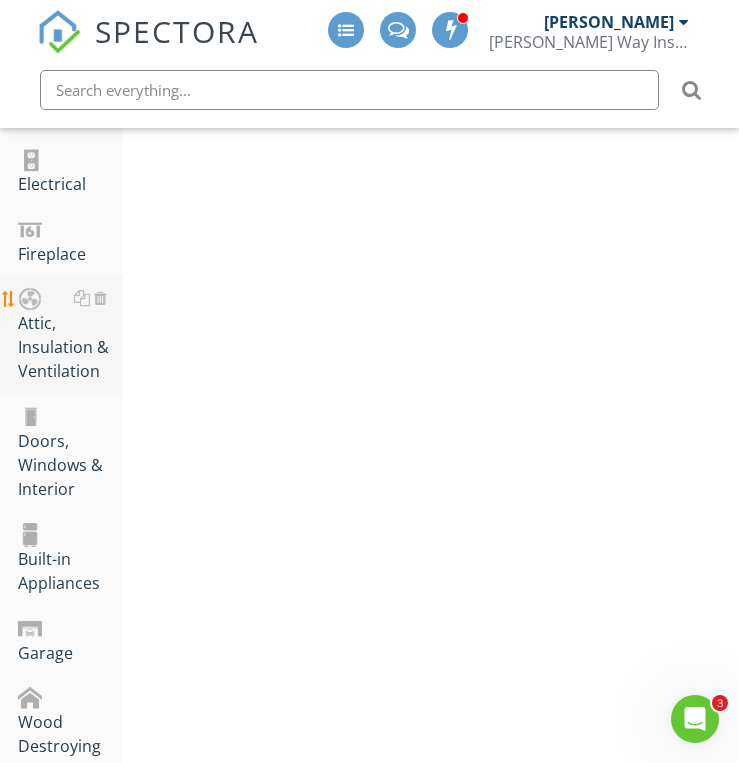 click on "Attic, Insulation & Ventilation" at bounding box center [70, 335] 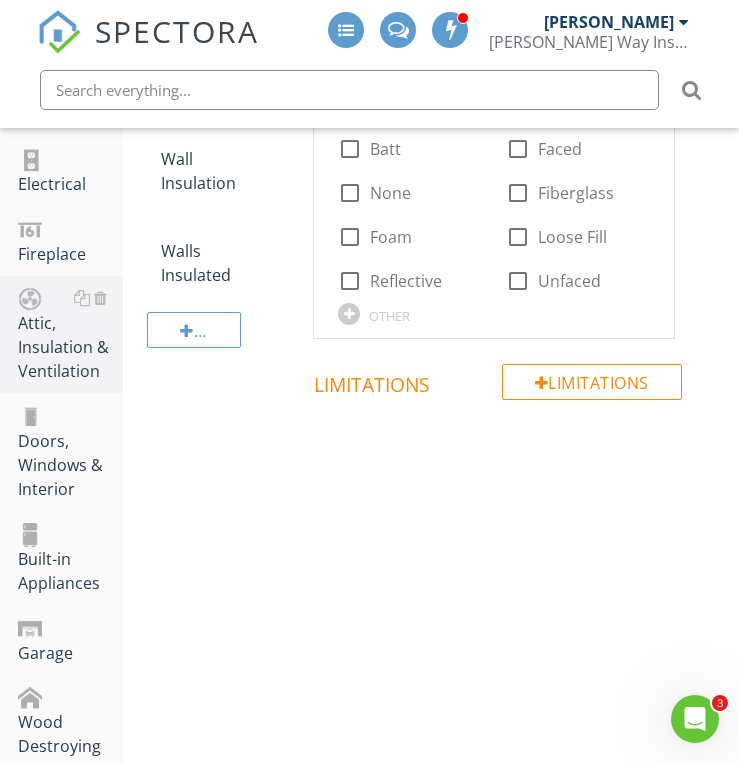 click on "Attic, Insulation & Ventilation
General
Attic Insulation
Vapor Retarders (Crawlspace or Basement)
Ventilation
Exhaust Systems
Flooring Insulation
Organic Growth
Wall Insulation
Walls Insulated
Item
General
Info
Information
Dryer Power Source
check_box_outline_blank 110 Volt   check_box_outline_blank 220 Electric   check_box_outline_blank Gas   check_box_outline_blank Propane         OTHER
Dryer Vent
check_box_outline_blank Metal   check_box_outline_blank Metal (Flex)   check_box_outline_blank None Found   Unknown" at bounding box center (431, -9) 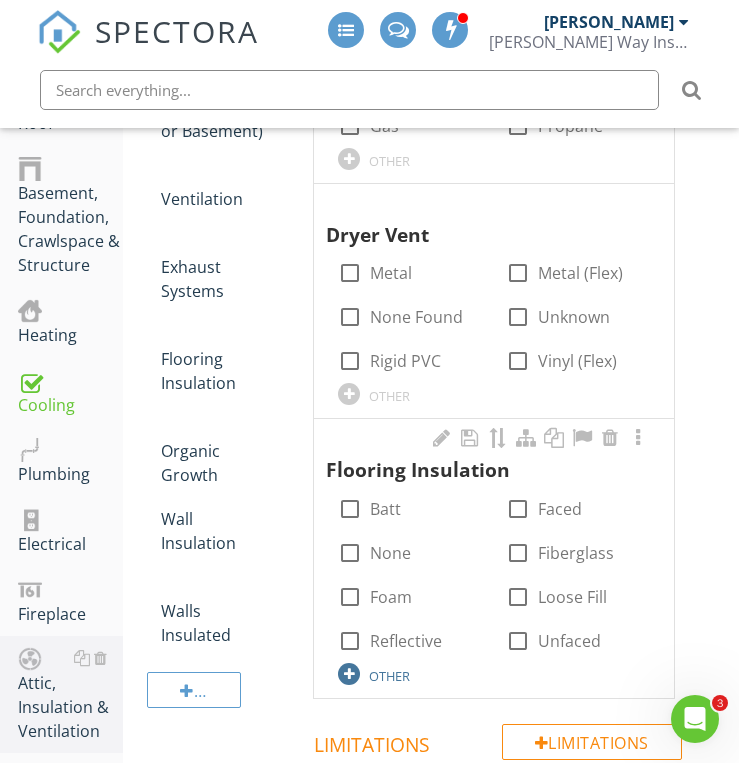 scroll, scrollTop: 520, scrollLeft: 0, axis: vertical 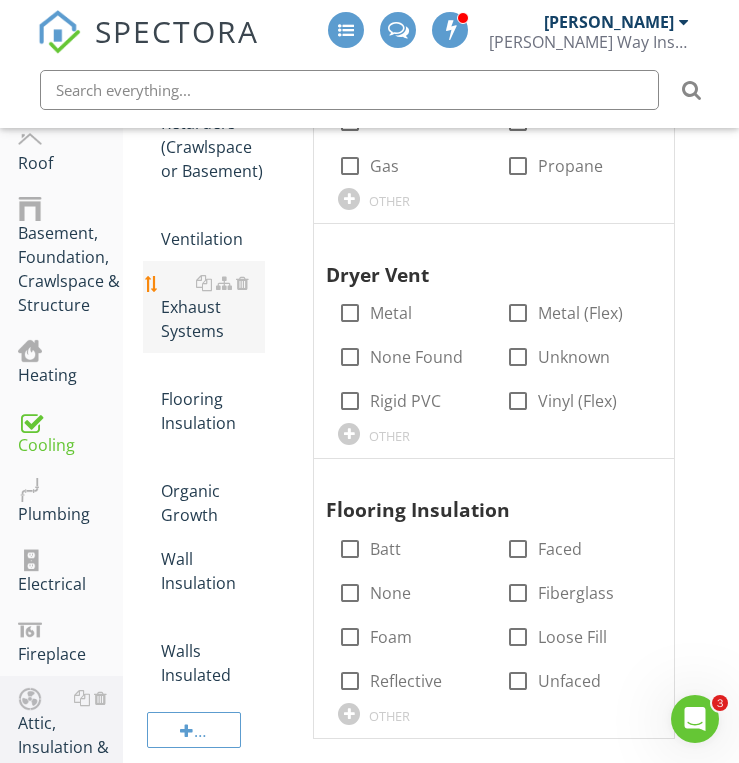 click on "Exhaust Systems" at bounding box center (213, 307) 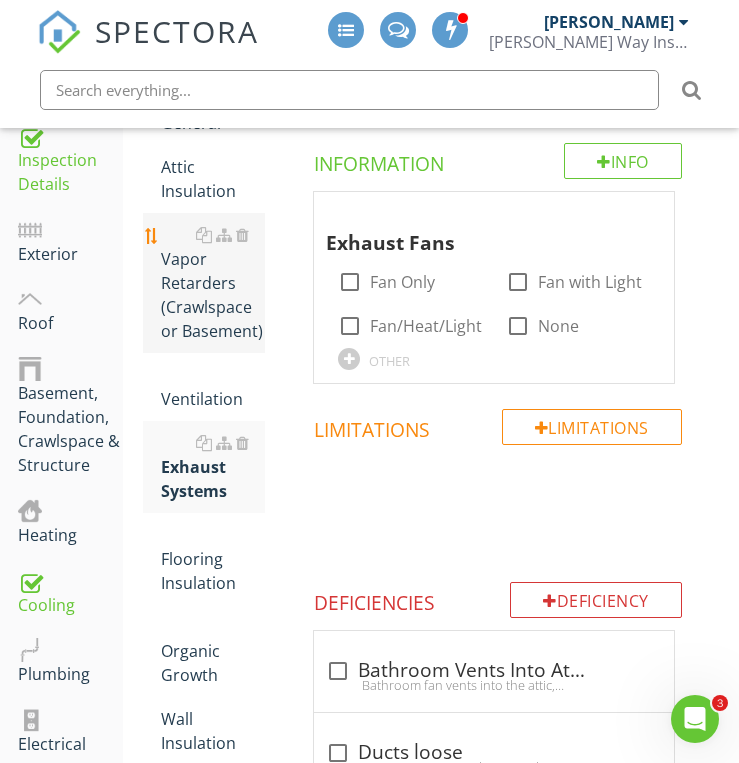 scroll, scrollTop: 400, scrollLeft: 0, axis: vertical 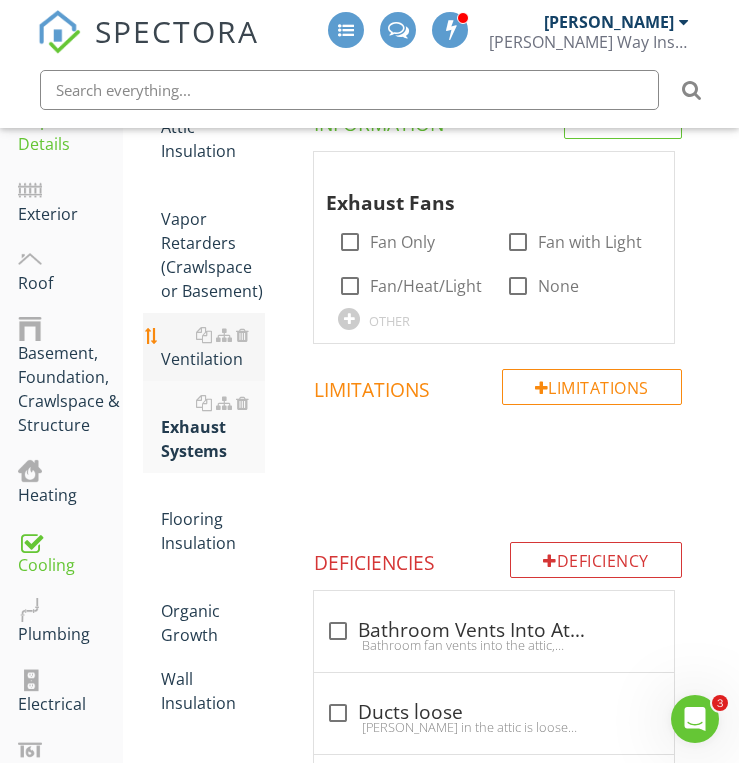 click on "Ventilation" at bounding box center [213, 347] 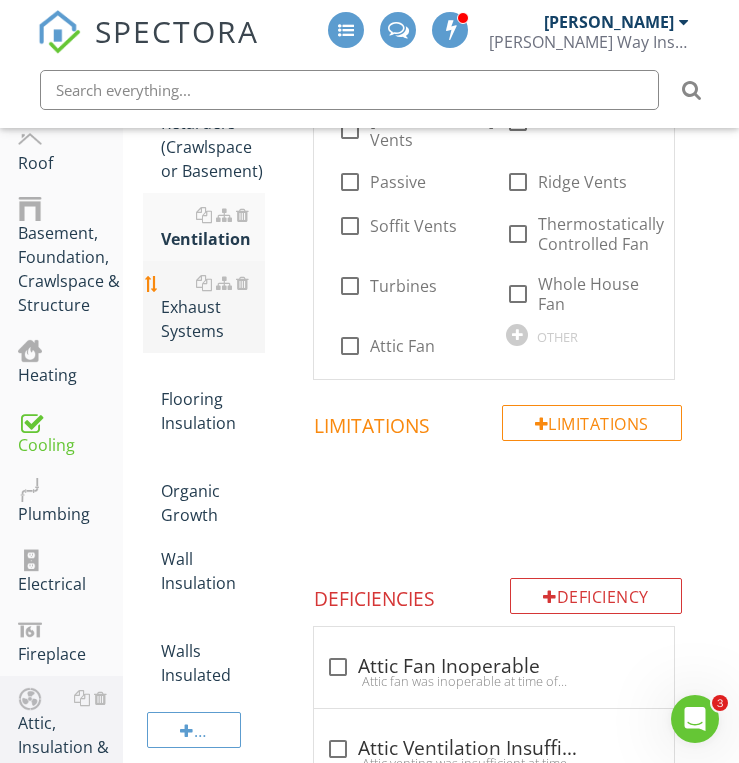scroll, scrollTop: 560, scrollLeft: 0, axis: vertical 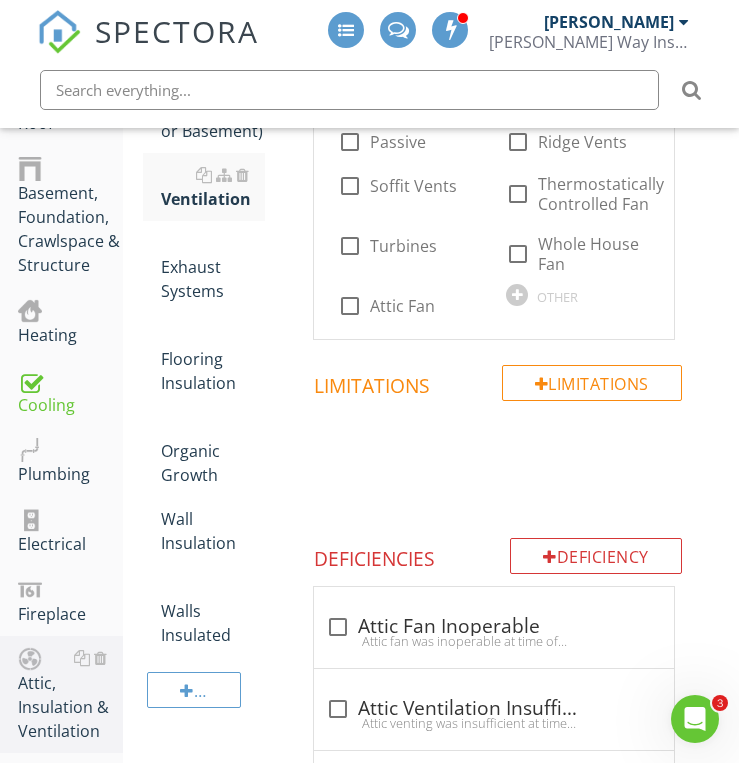 click at bounding box center [498, 463] 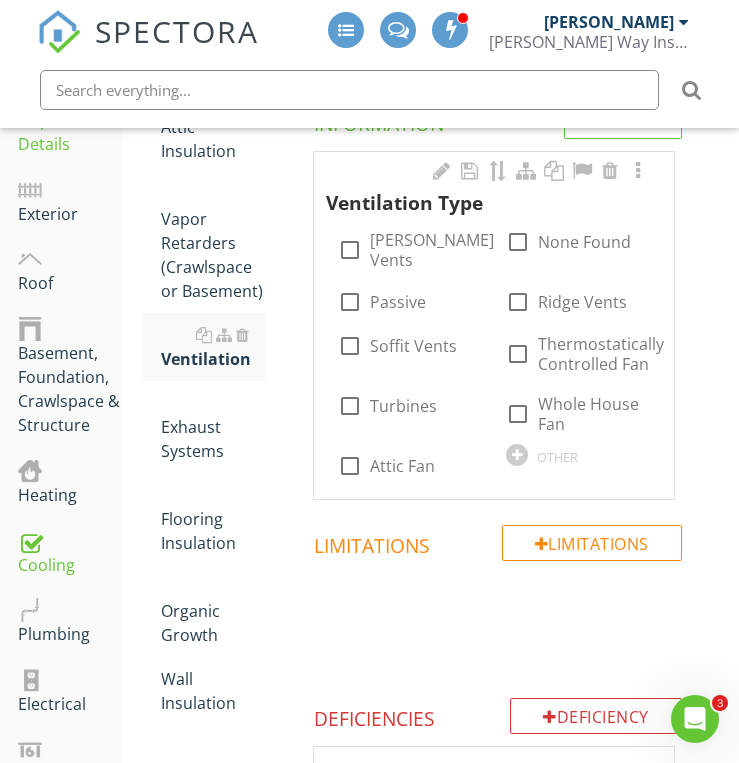 scroll, scrollTop: 360, scrollLeft: 0, axis: vertical 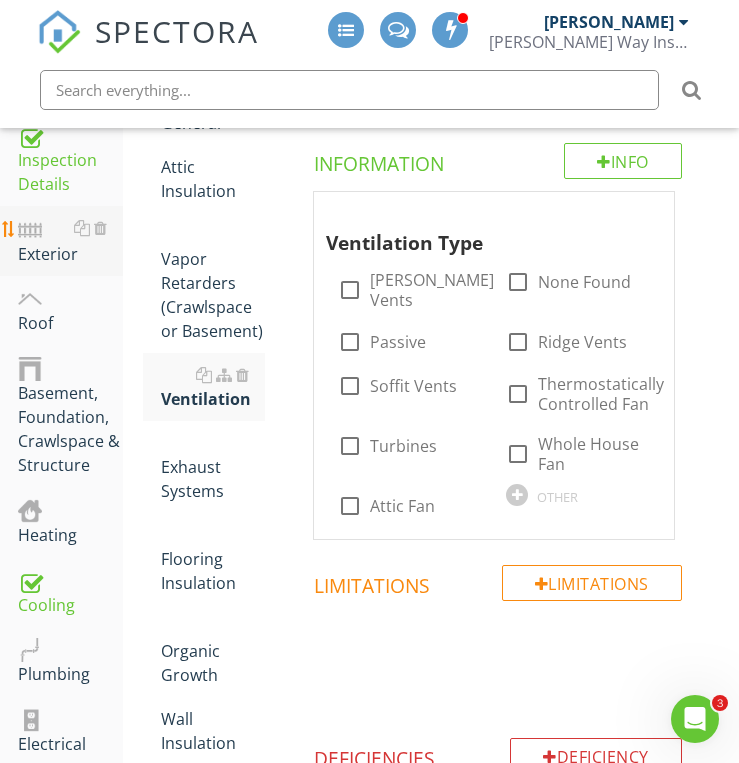 click on "Exterior" at bounding box center (70, 241) 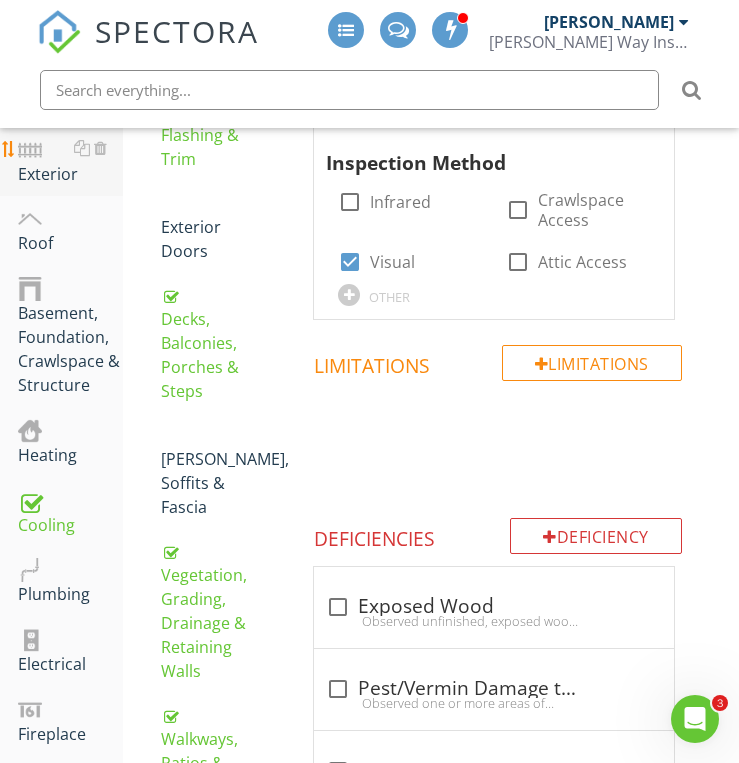scroll, scrollTop: 480, scrollLeft: 0, axis: vertical 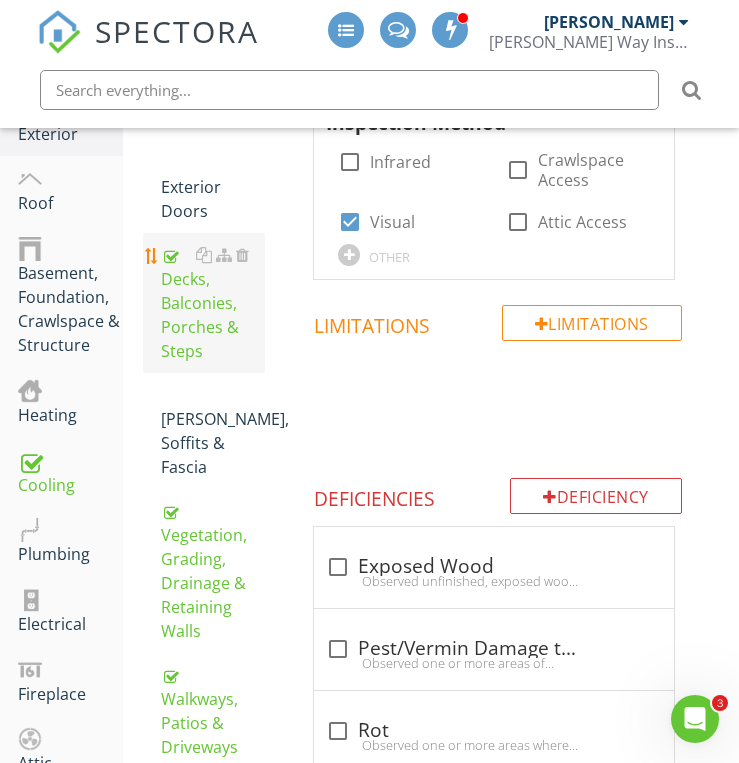 click on "Decks, Balconies, Porches & Steps" at bounding box center [213, 303] 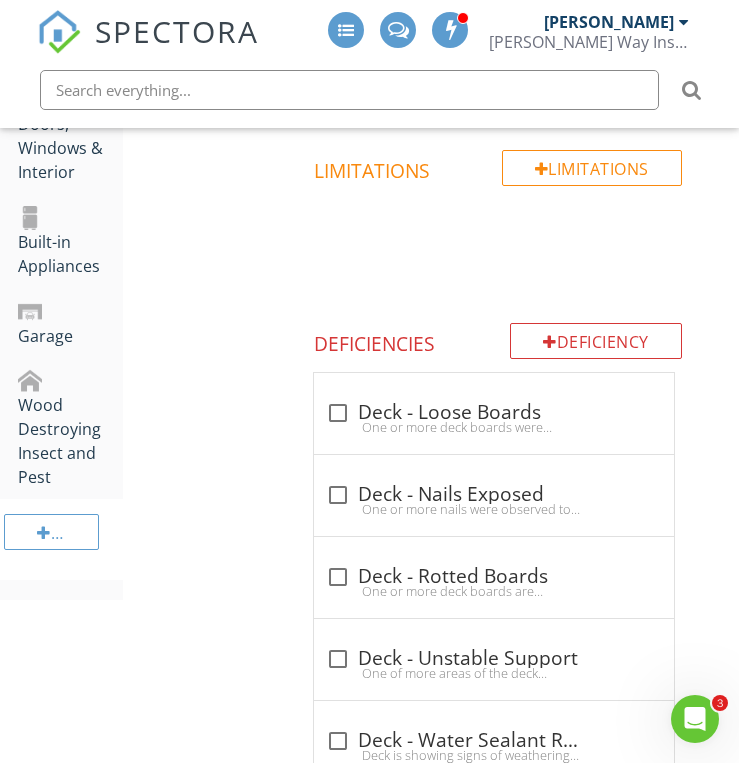 scroll, scrollTop: 1277, scrollLeft: 0, axis: vertical 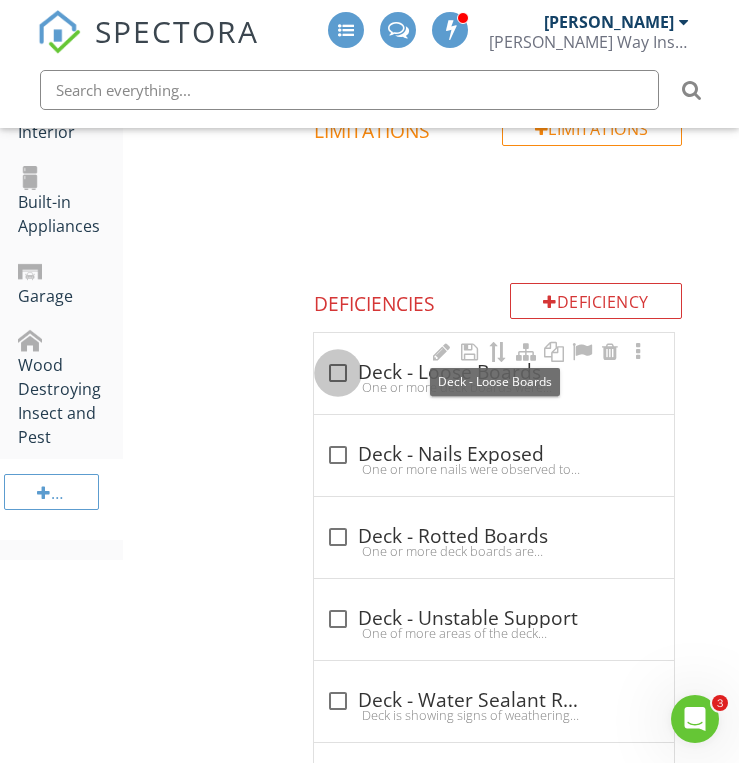 click at bounding box center (338, 373) 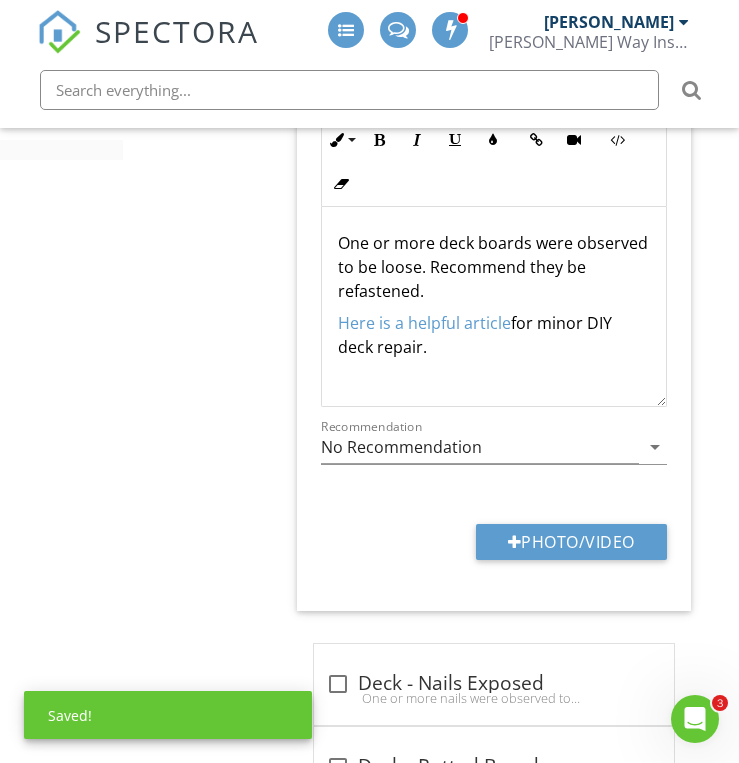 scroll, scrollTop: 1757, scrollLeft: 0, axis: vertical 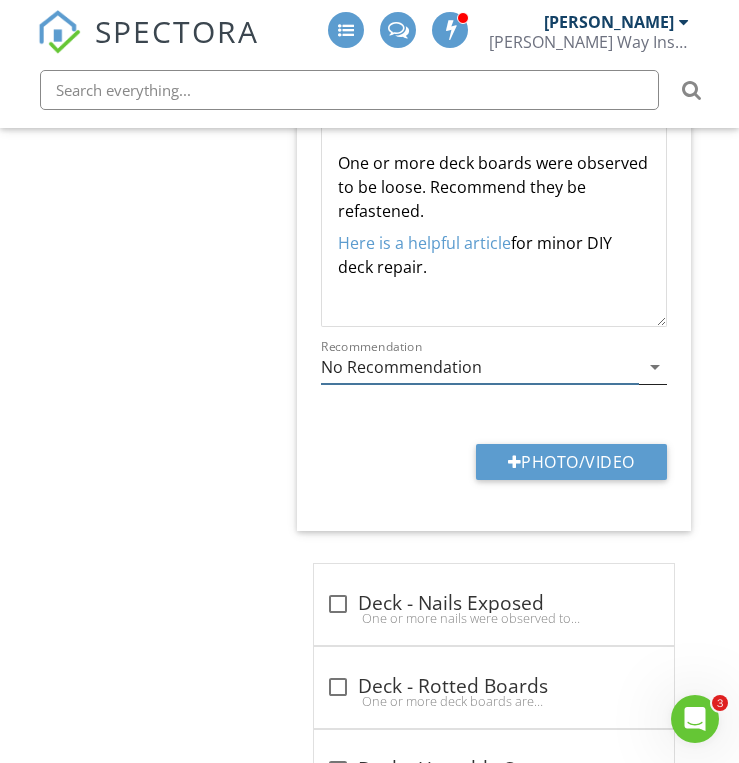 click on "arrow_drop_down" at bounding box center [655, 367] 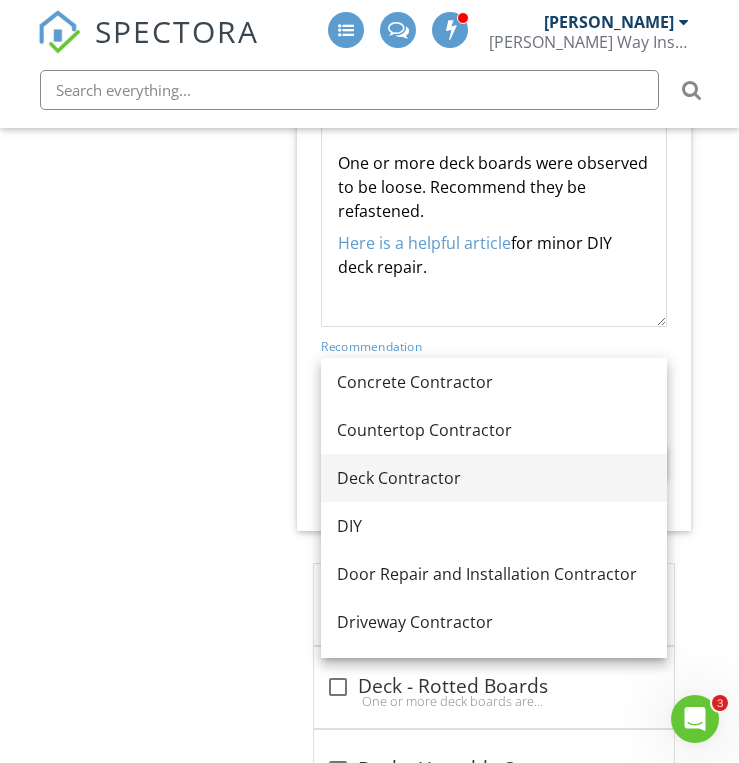 scroll, scrollTop: 488, scrollLeft: 0, axis: vertical 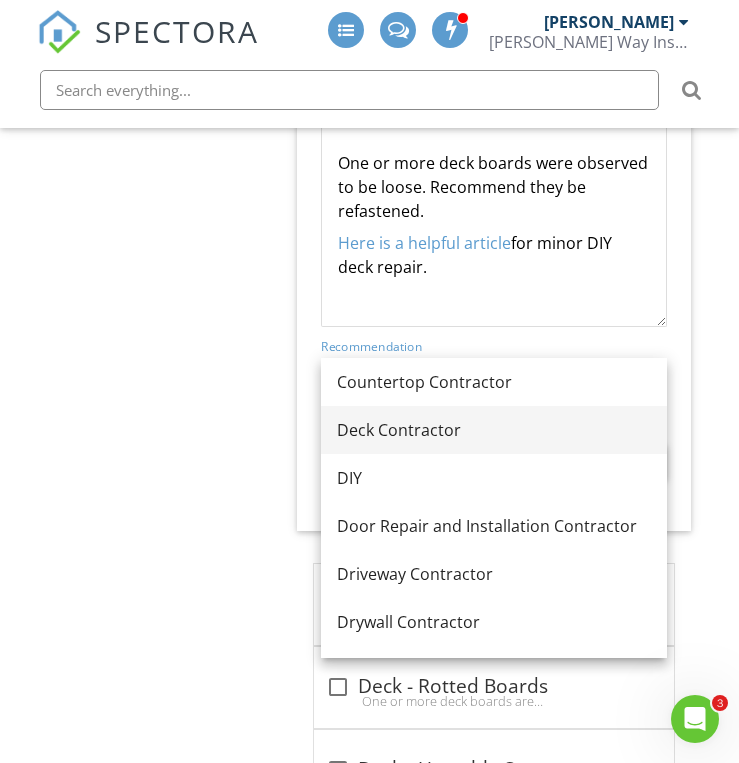 click on "Deck Contractor" at bounding box center (494, 430) 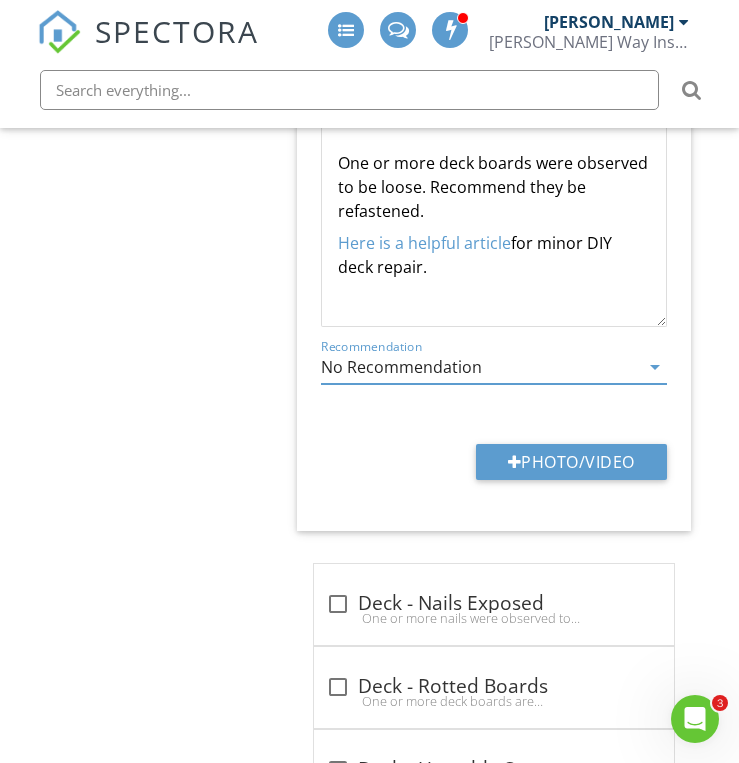 type on "Deck Contractor" 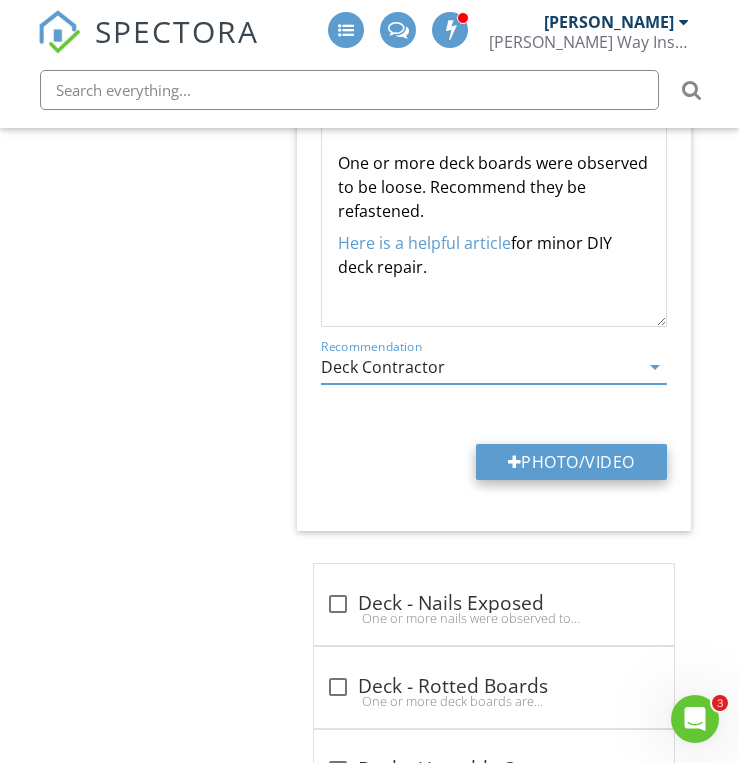click on "Photo/Video" at bounding box center [571, 462] 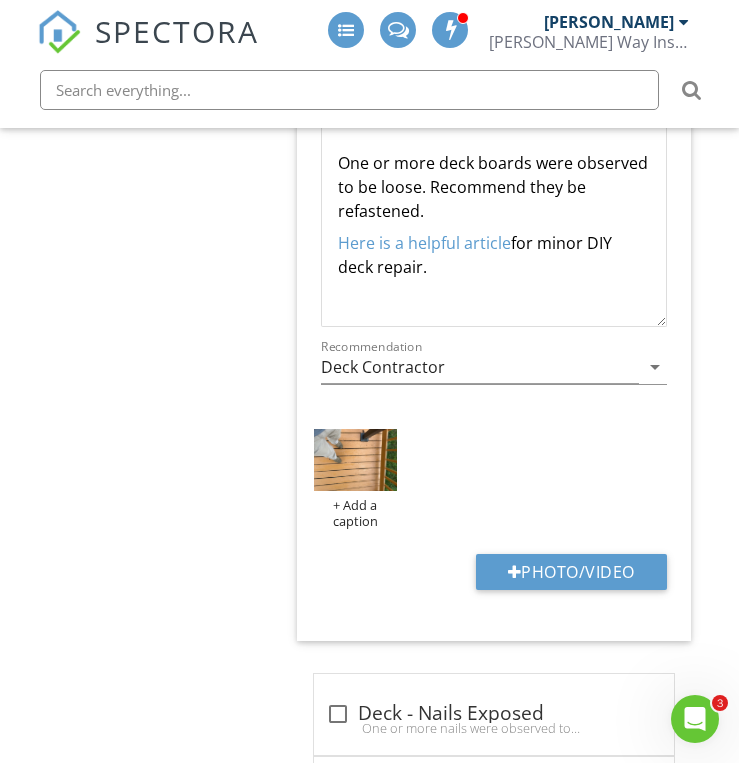 click on "Category                 Location edit       Inline Style XLarge Large Normal Small Light Small/Light Bold Italic Underline Colors Insert Link Insert Video Code View Clear Formatting Ordered List Unordered List Insert Image Insert Table One or more deck boards were observed to be loose. Recommend they be refastened. Here is a helpful article  for minor DIY deck repair.  Enter text here <p>One or more deck boards were observed to be loose. Recommend they be refastened.</p><p><a fr-original-style="" href="[URL][DOMAIN_NAME]" style="color: rgb(92, 156, 207);" target="_blank">Here is a helpful article</a> for minor DIY deck repair.&nbsp;</p>   Recommendation Deck Contractor arrow_drop_down             + Add a caption
Photo/Video" at bounding box center [494, 296] 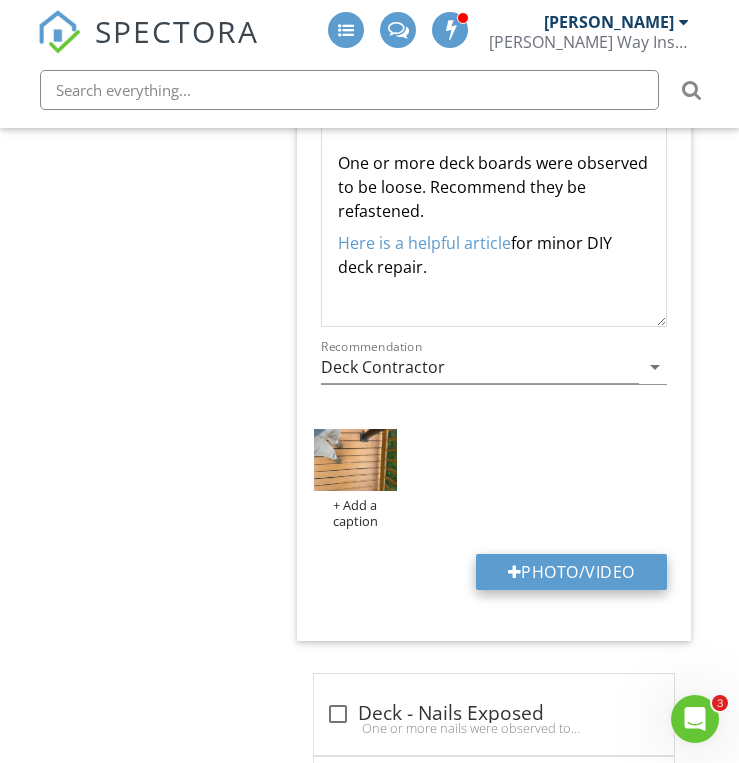 click on "Photo/Video" at bounding box center (571, 572) 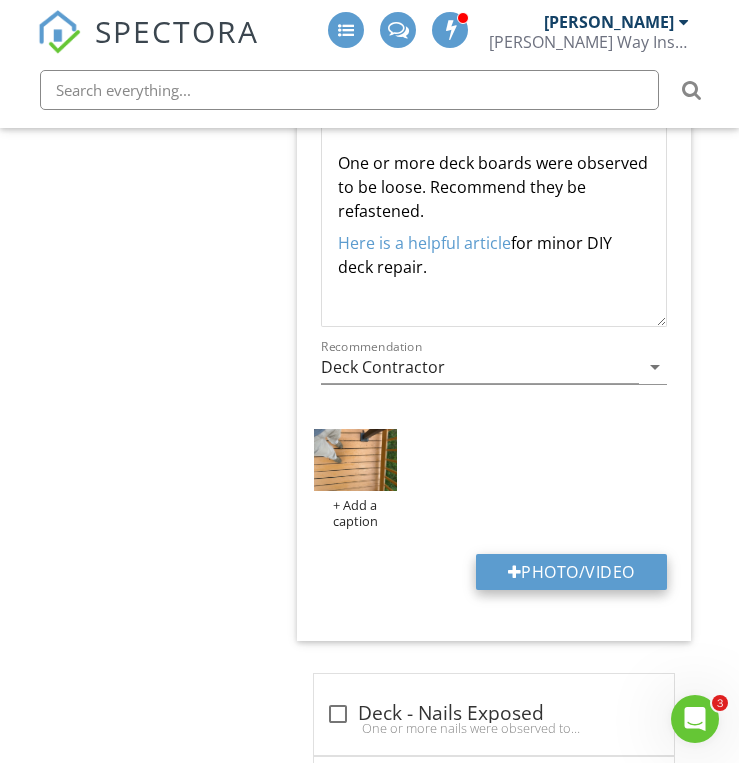 type on "C:\fakepath\IMG_6794.JPG" 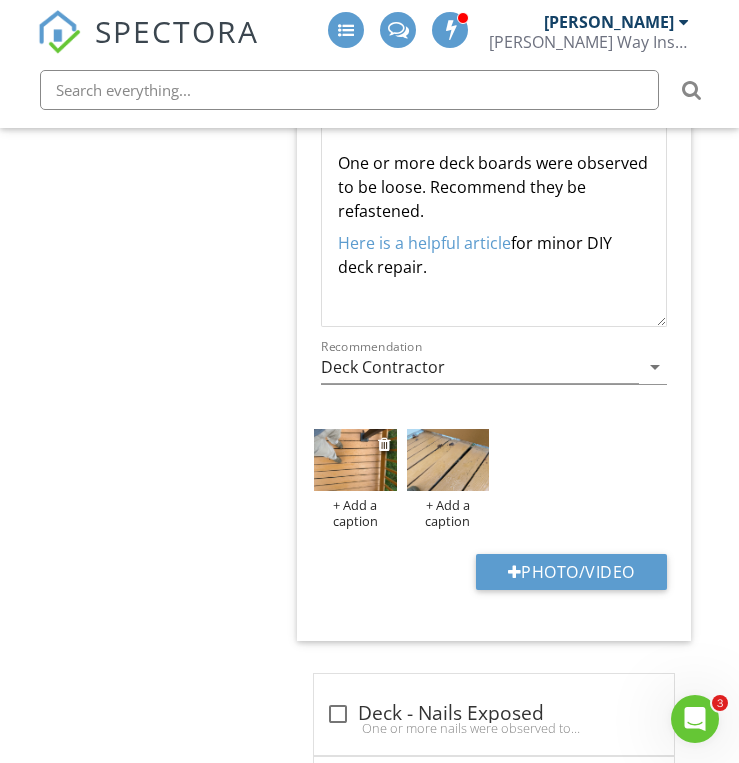 click at bounding box center [355, 460] 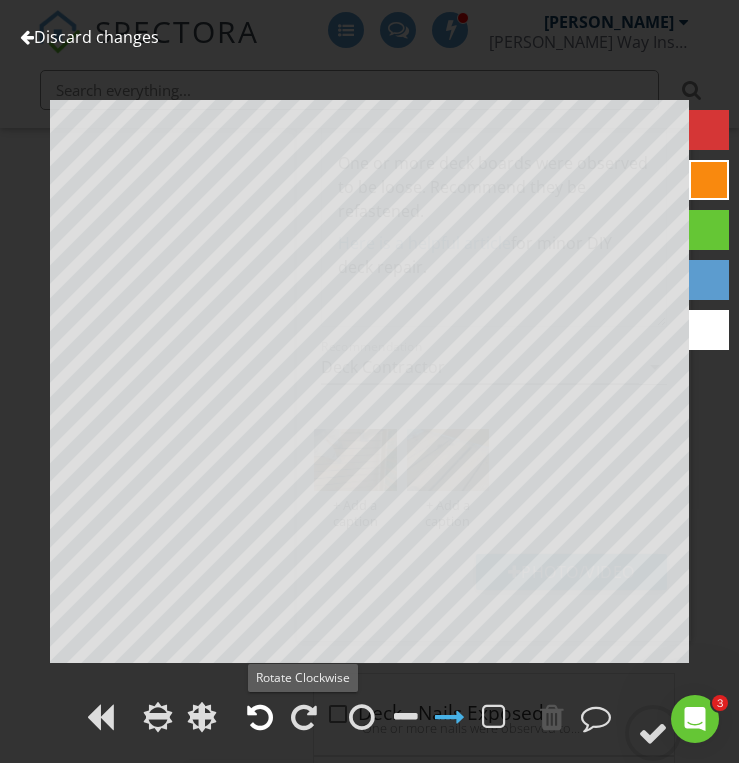 click at bounding box center [260, 717] 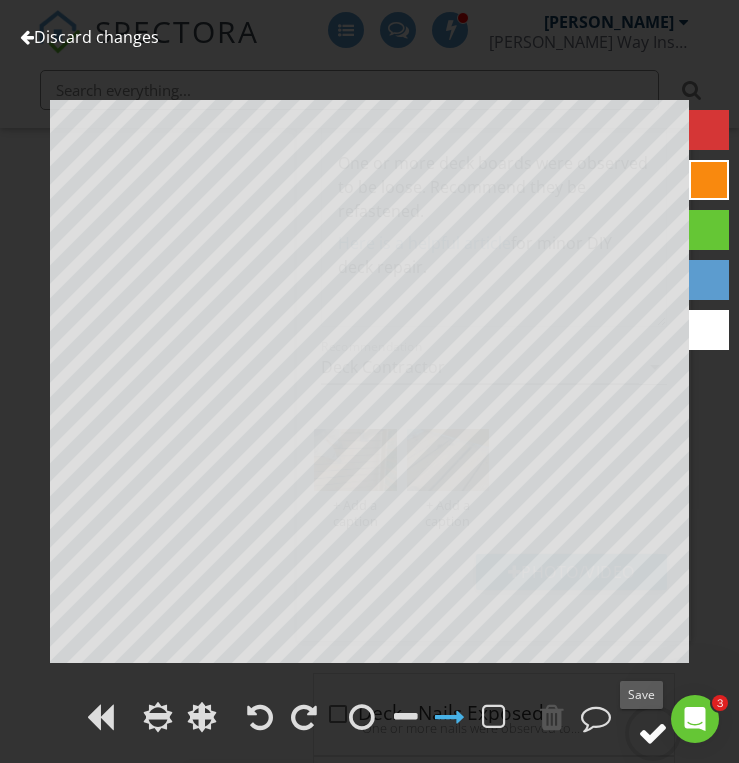 click at bounding box center [653, 733] 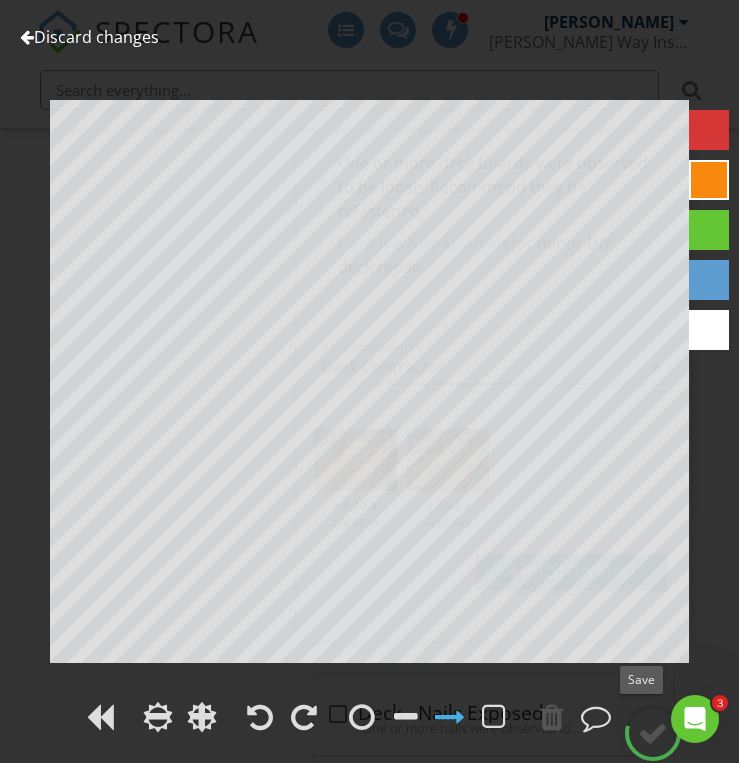 click at bounding box center [653, 733] 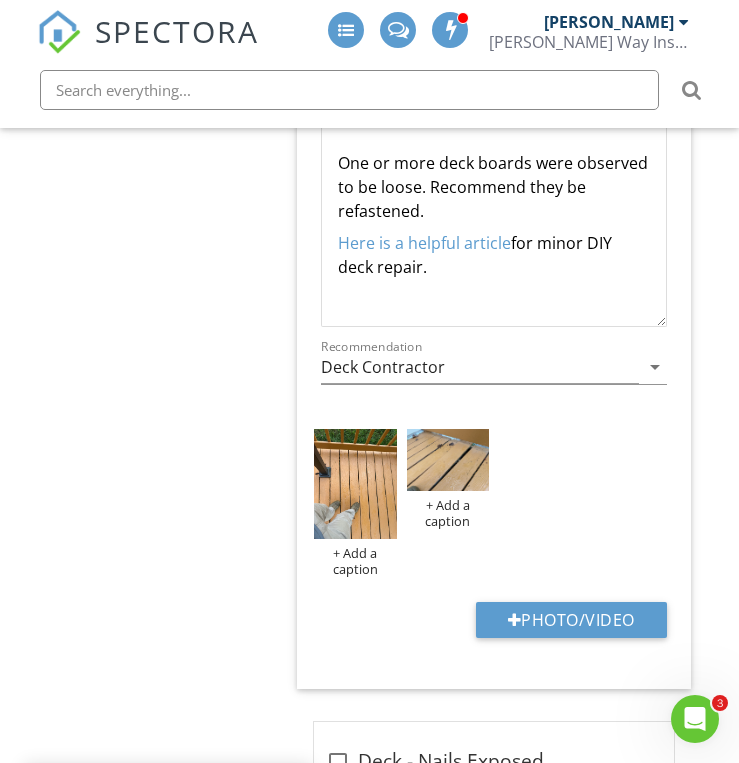 click on "Exterior
General
Siding, Flashing & Trim
Exterior Doors
Decks, Balconies, Porches & Steps
[PERSON_NAME], Soffits & Fascia
Vegetation, Grading, Drainage & Retaining Walls
Walkways, Patios & Driveways
Item
Decks, Balconies, Porches & Steps
Info
Information
Appurtenance
check_box Front Porch   check_box Deck   check_box_outline_blank Covered Porch   check_box_outline_blank Retaining Wall   check_box_outline_blank Shed   check_box_outline_blank Deck with Steps   check_box_outline_blank Patio   check_box_outline_blank Sunroom   check_box_outline_blank Pool   check_box_outline_blank Balcony   check_box_outline_blank Sidewalk" at bounding box center [431, 883] 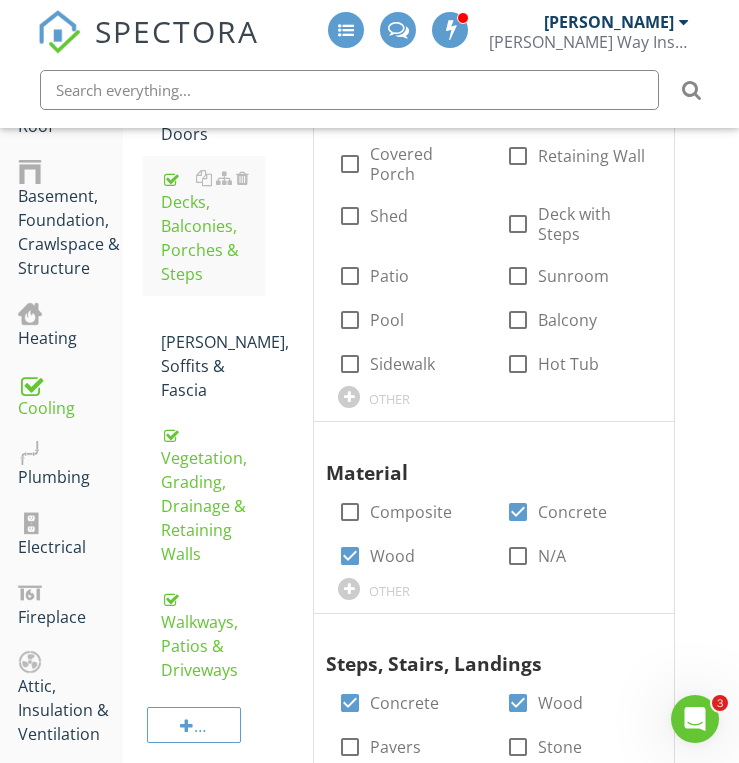 scroll, scrollTop: 517, scrollLeft: 0, axis: vertical 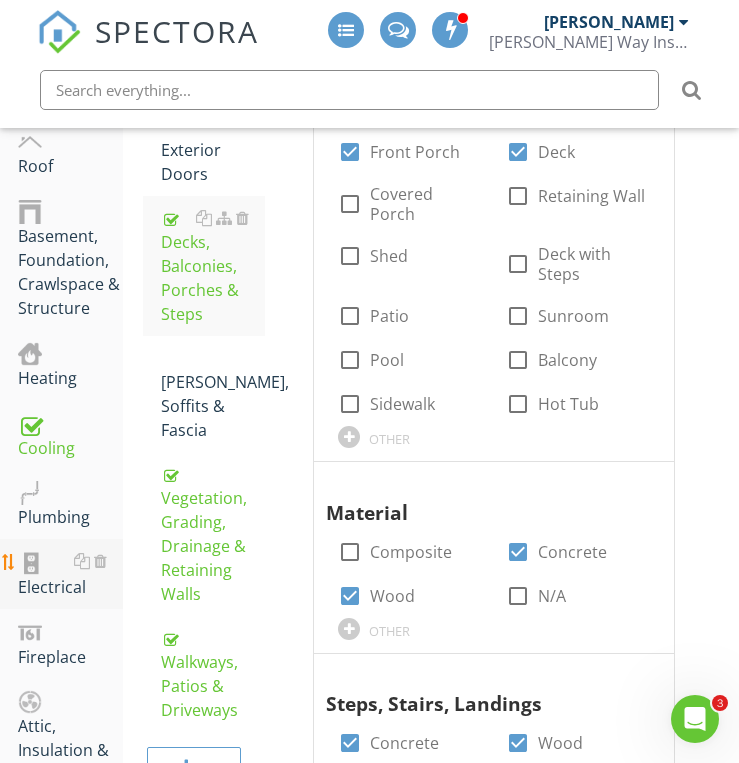 click at bounding box center (30, 563) 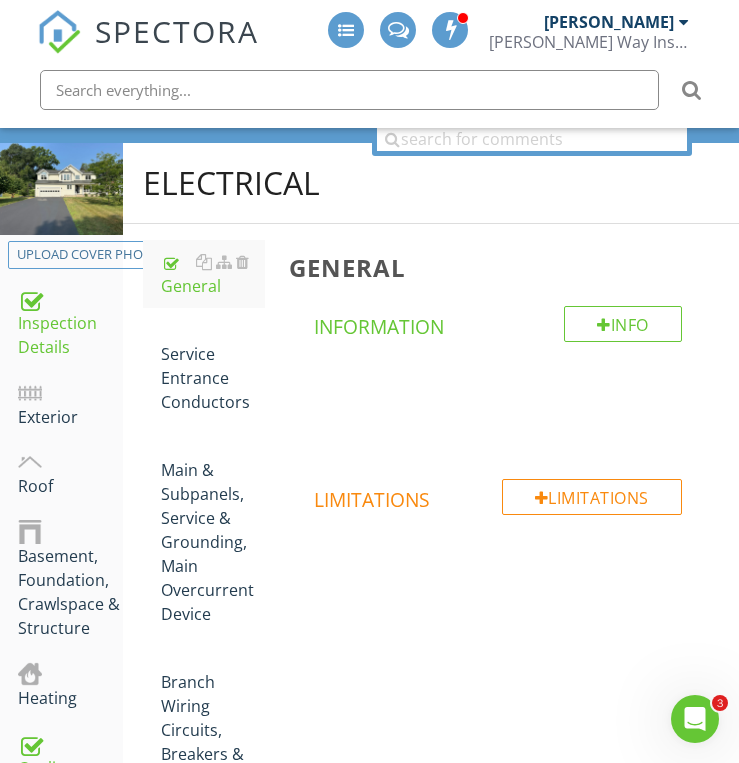scroll, scrollTop: 157, scrollLeft: 0, axis: vertical 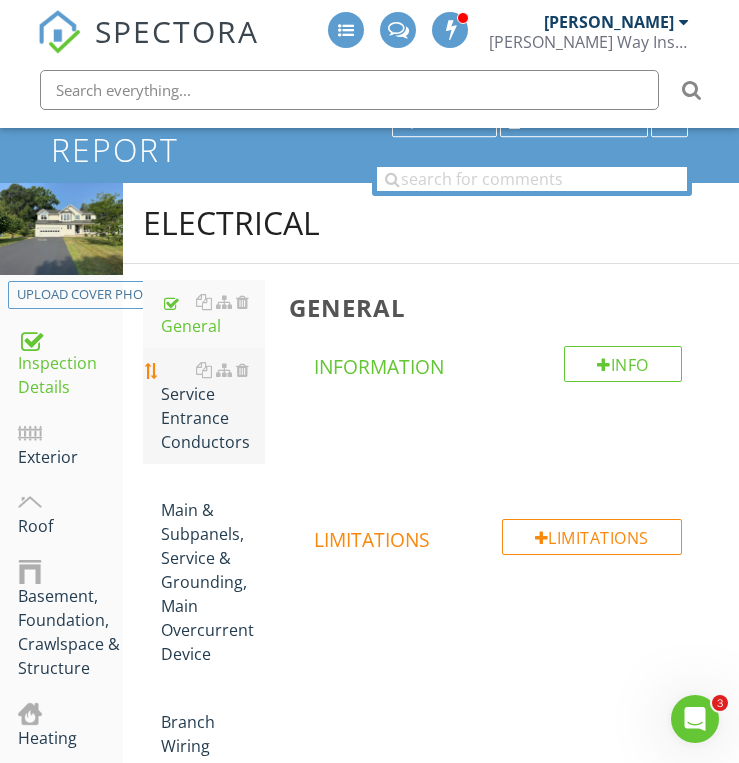 click on "Service Entrance Conductors" at bounding box center [213, 406] 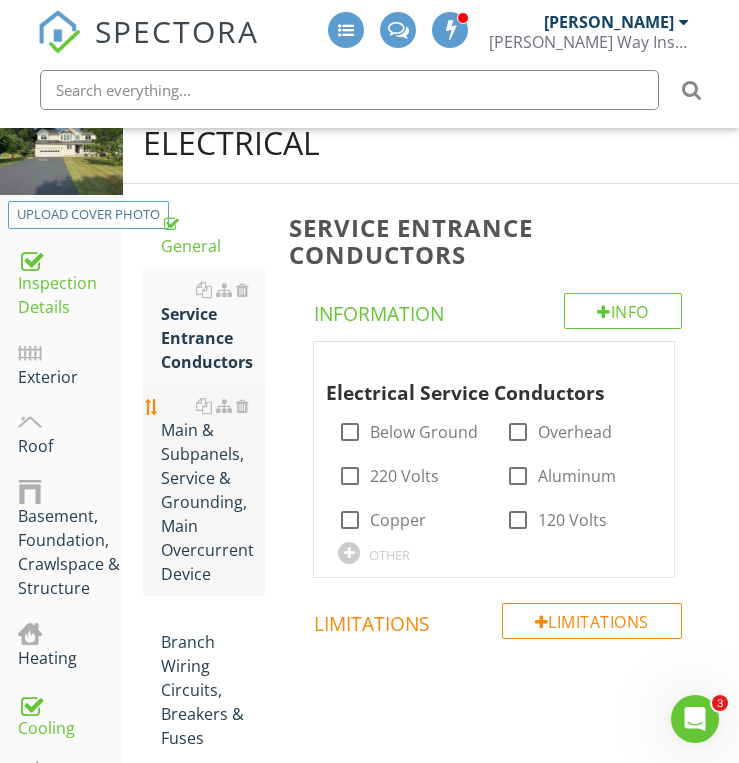scroll, scrollTop: 277, scrollLeft: 0, axis: vertical 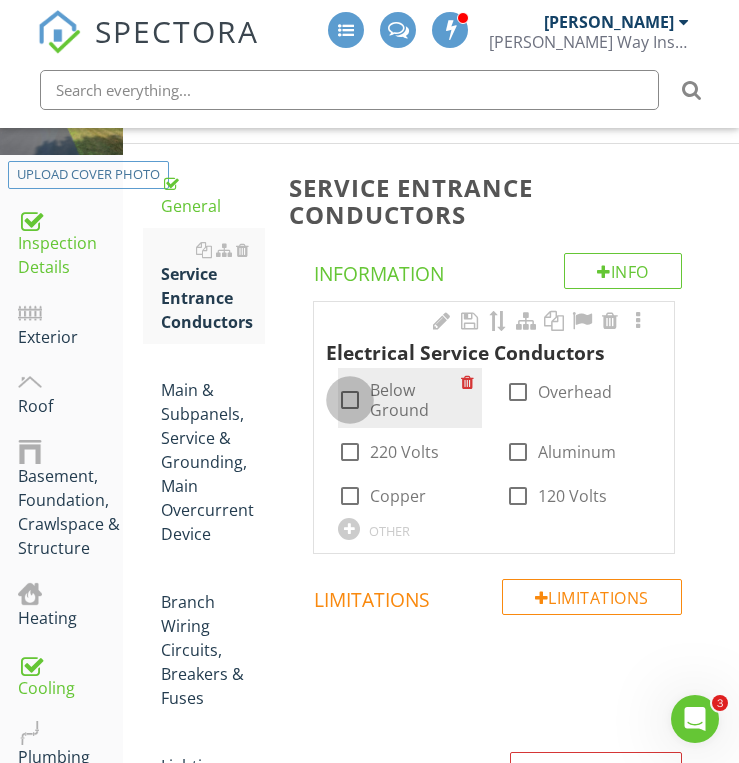 click at bounding box center [350, 400] 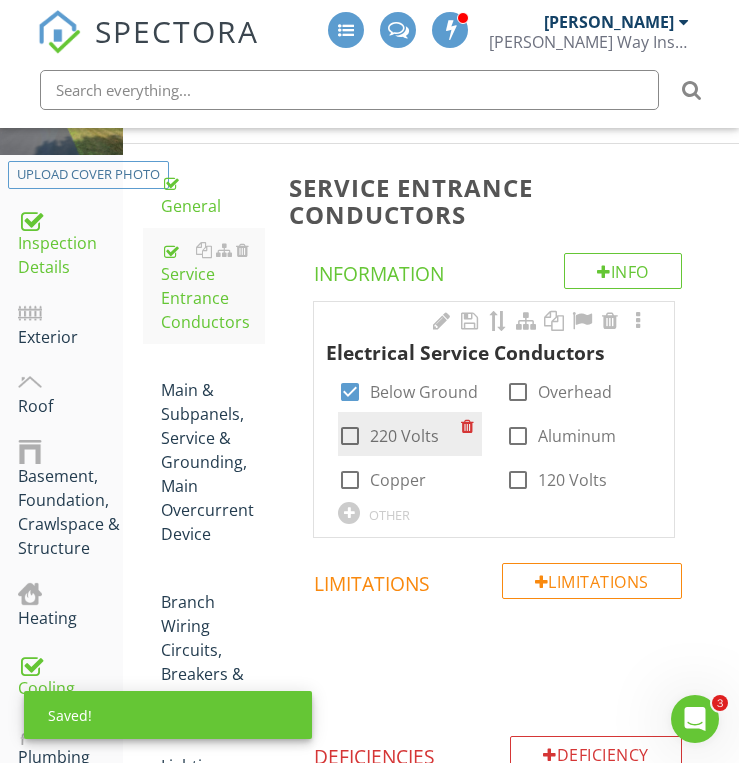 click at bounding box center [350, 436] 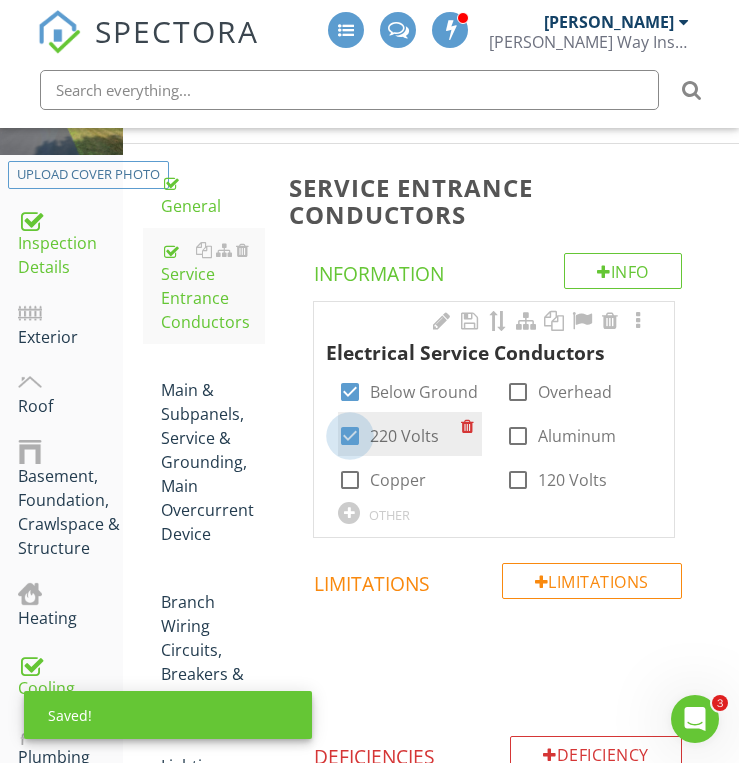 checkbox on "true" 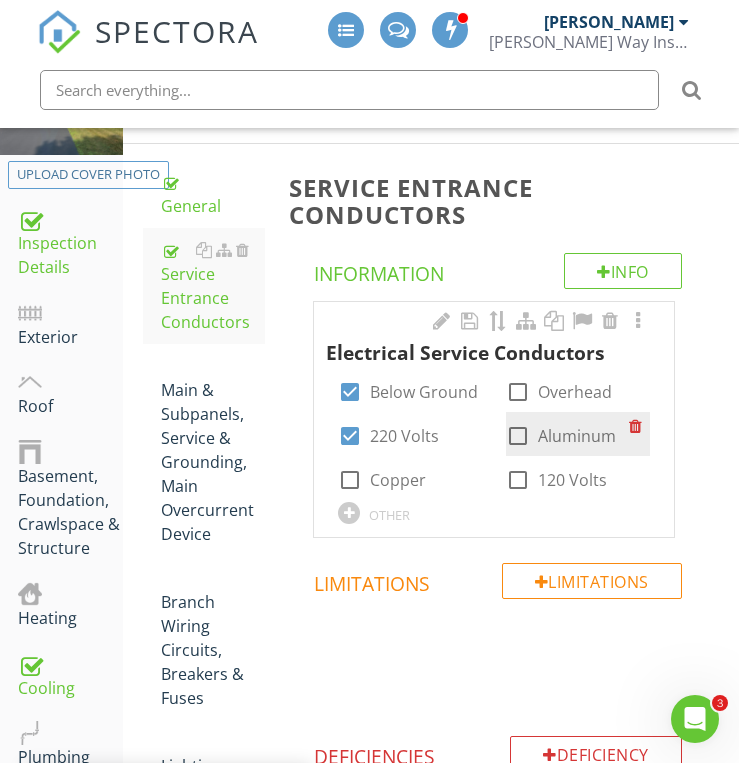 click at bounding box center [518, 436] 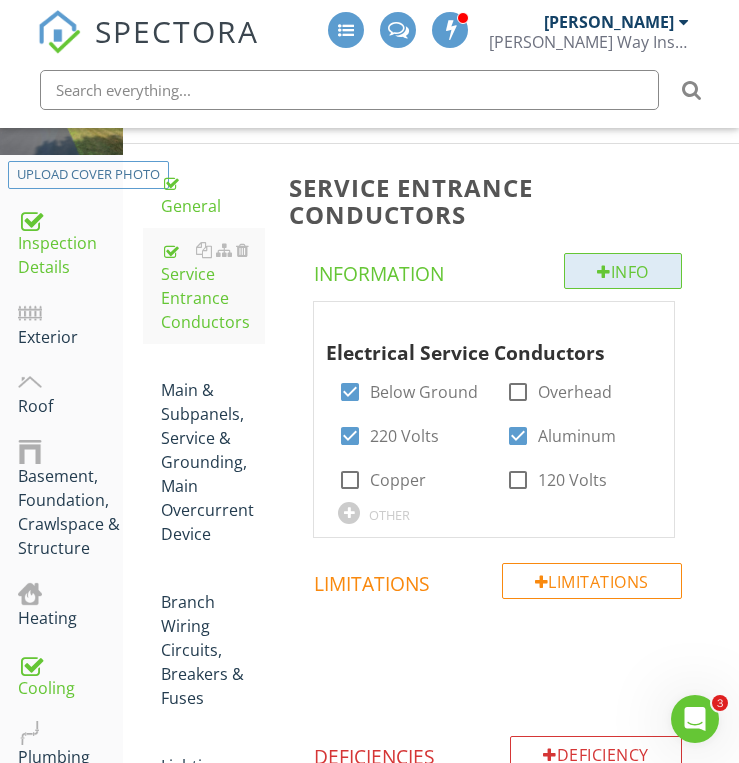 click on "Info" at bounding box center [623, 271] 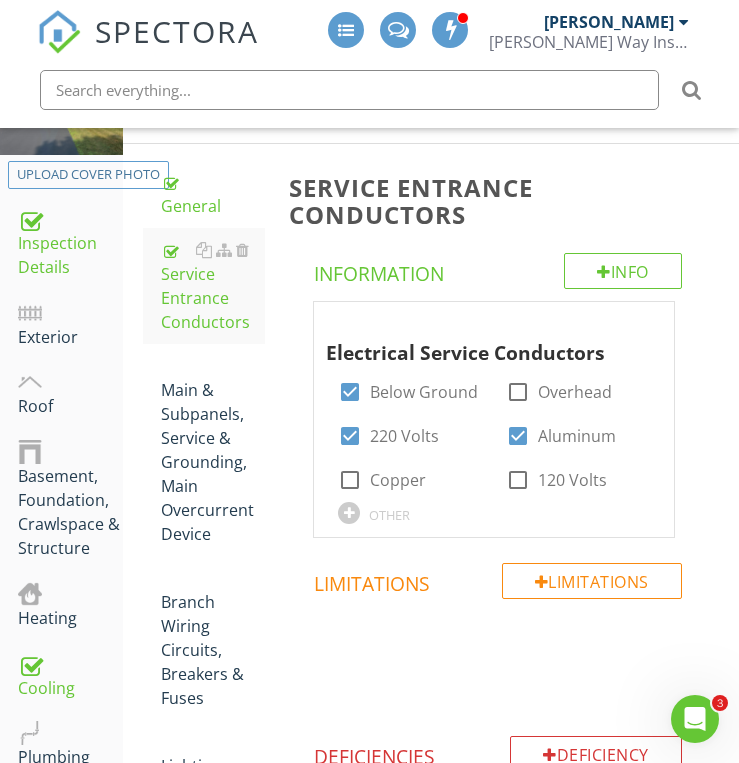 click at bounding box center (369, 381) 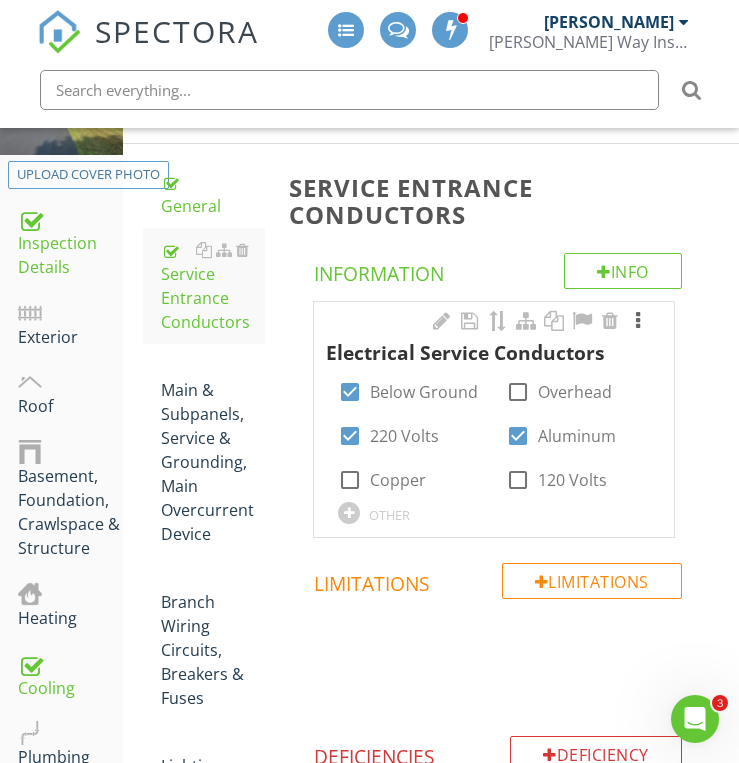 click at bounding box center (638, 321) 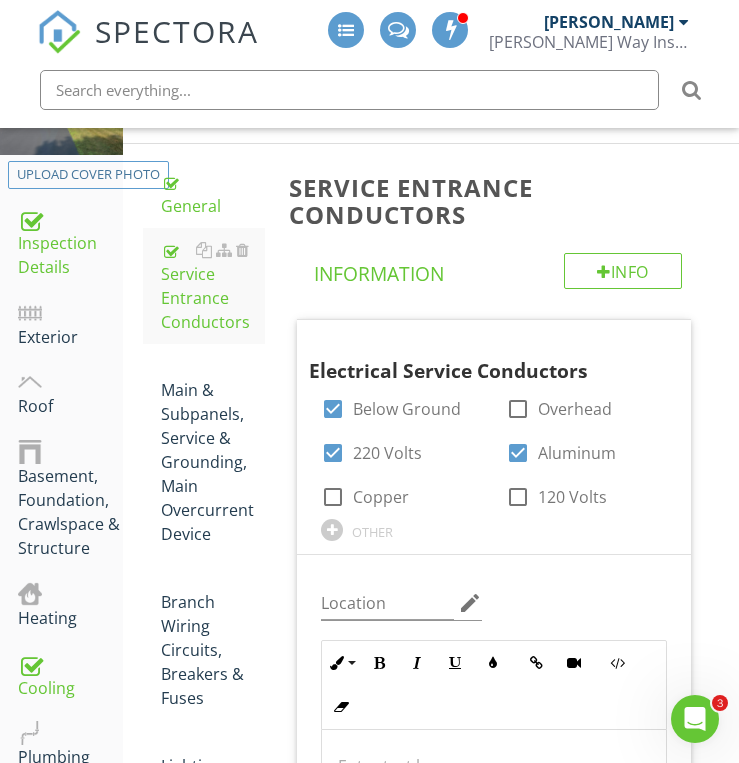 click on "Service Entrance Conductors
Info
Information
Electrical Service Conductors
check_box Below Ground   check_box_outline_blank Overhead   check_box 220 Volts   check_box Aluminum   check_box_outline_blank Copper   check_box_outline_blank 120 Volts         OTHER                   Location edit       Inline Style XLarge Large Normal Small Light Small/Light Bold Italic Underline Colors Insert Link Insert Video Code View Clear Formatting Ordered List Unordered List Insert Image Insert Table Enter text here
Photo/Video
Limitations
Limitations
Deficiency
Deficiencies
check_box_outline_blank
Frayed Sheathing" at bounding box center (508, 1015) 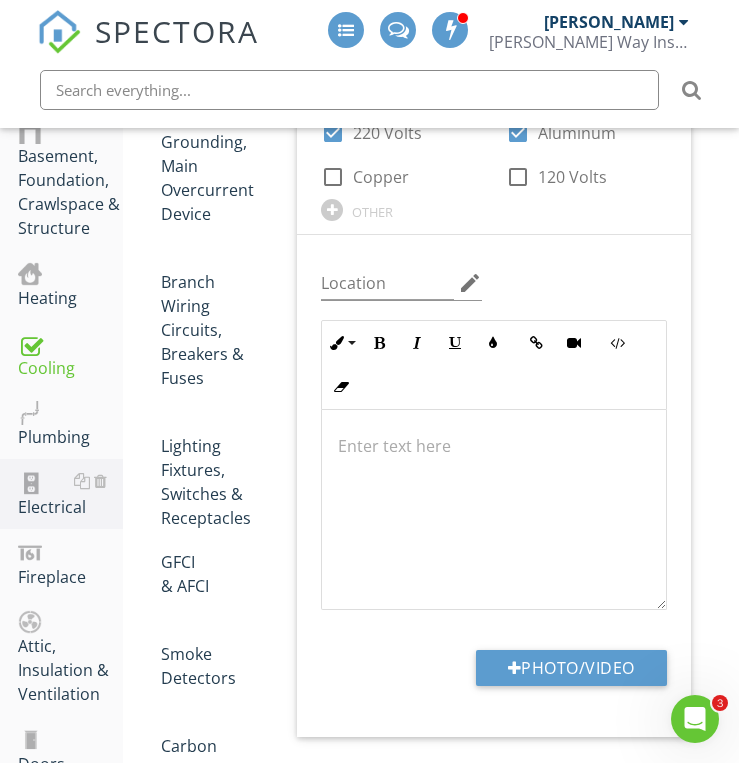 scroll, scrollTop: 637, scrollLeft: 0, axis: vertical 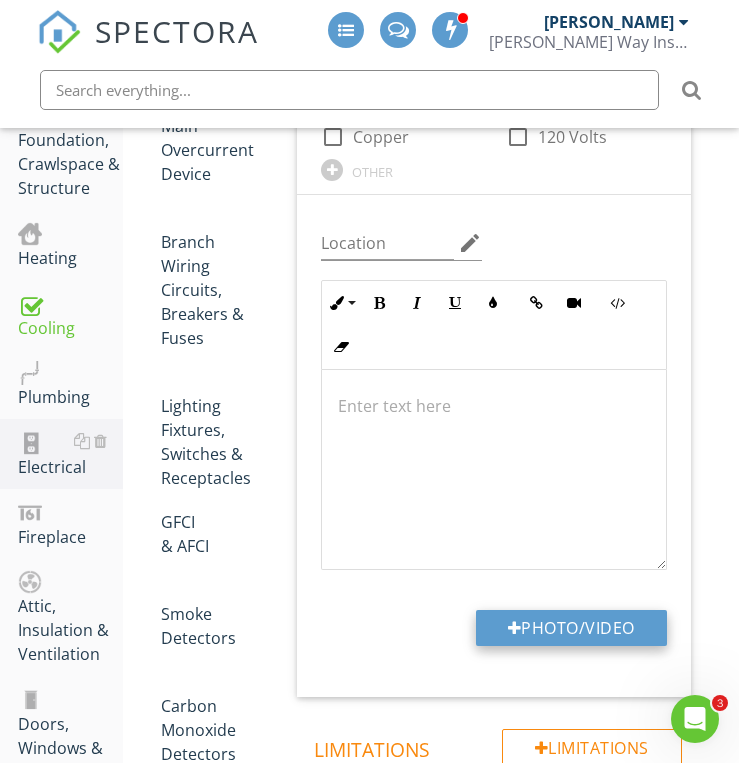 click on "Photo/Video" at bounding box center [571, 628] 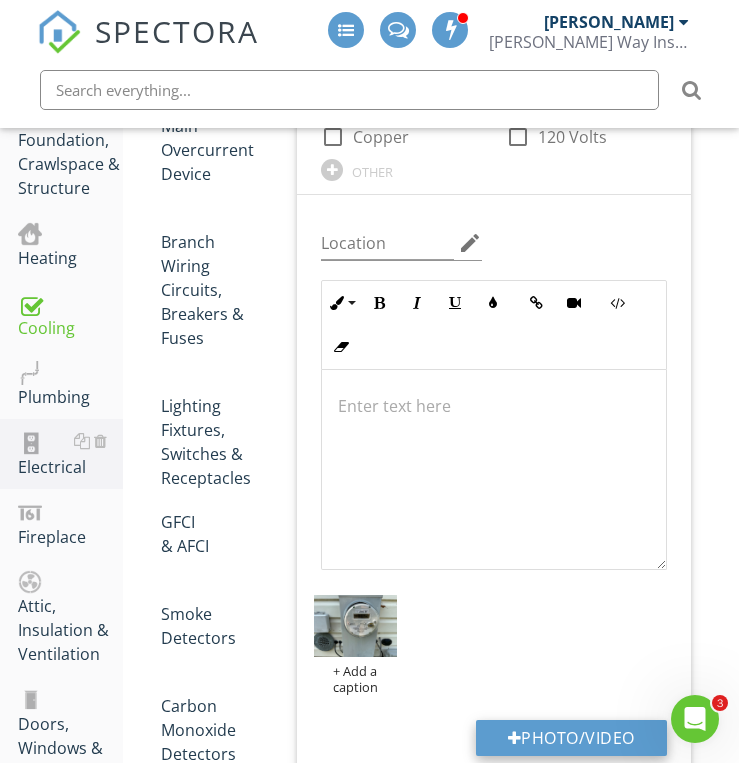 click at bounding box center [515, 738] 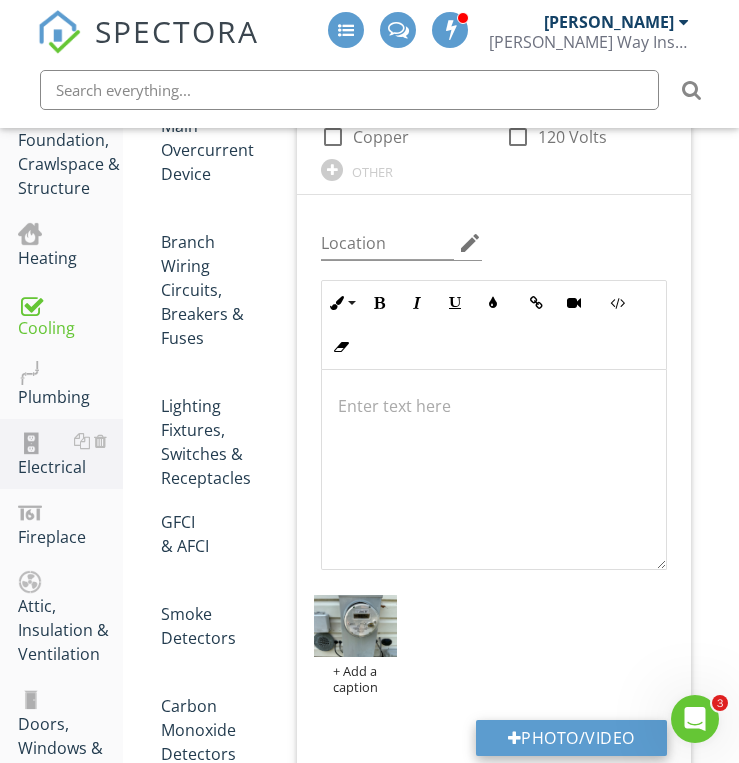 type on "C:\fakepath\IMG_6864.JPG" 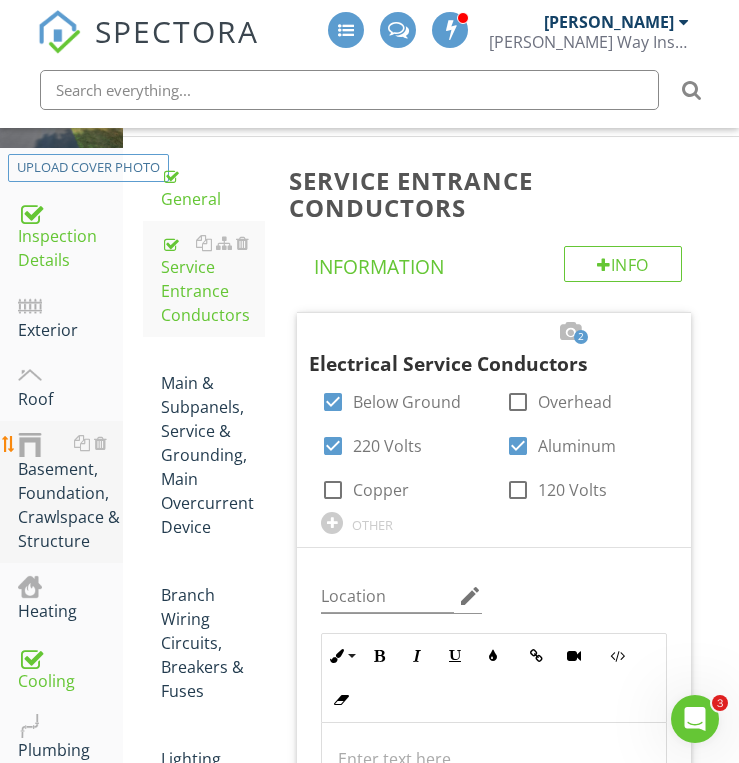 scroll, scrollTop: 277, scrollLeft: 0, axis: vertical 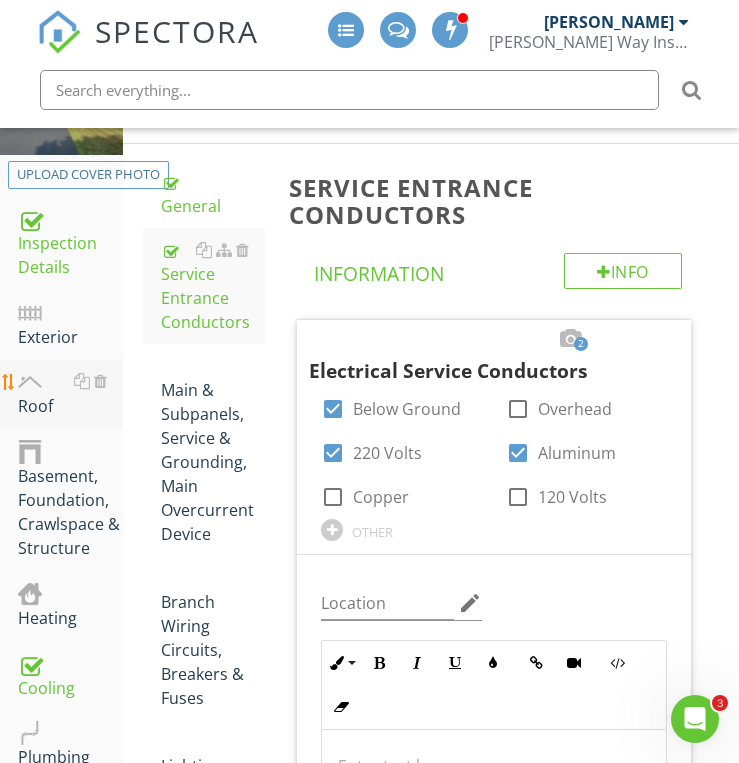 click on "Roof" at bounding box center [70, 394] 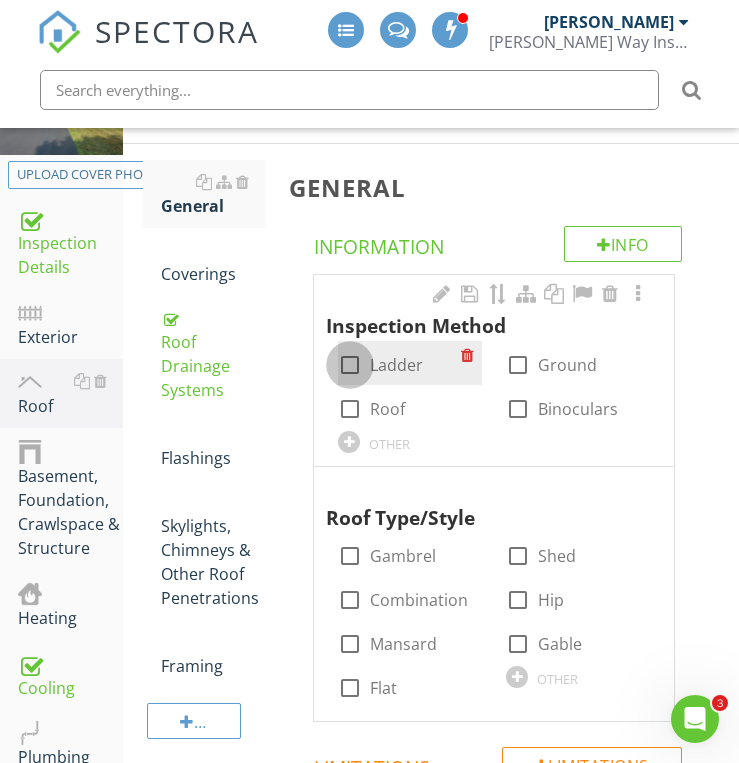 click at bounding box center (350, 365) 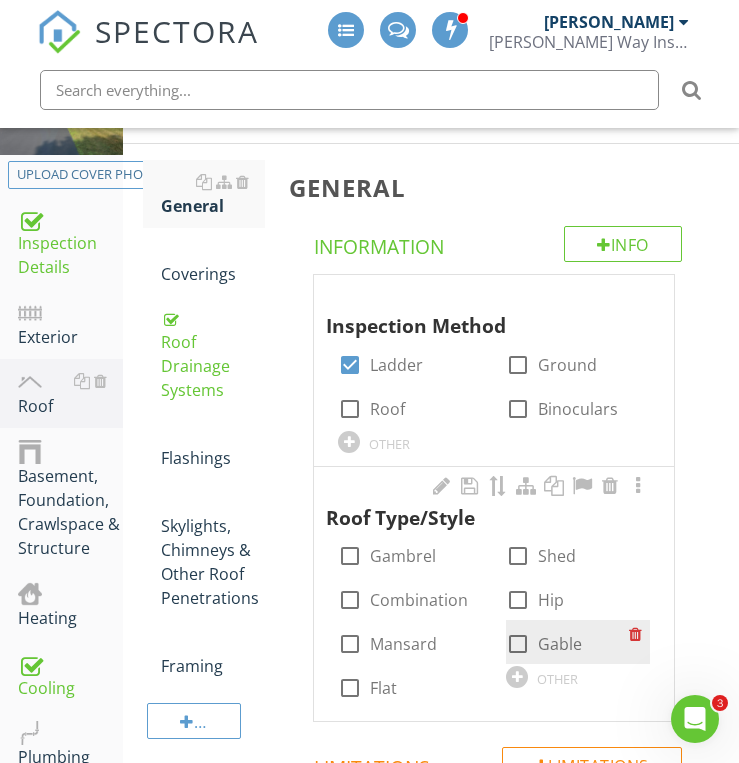 click at bounding box center [518, 644] 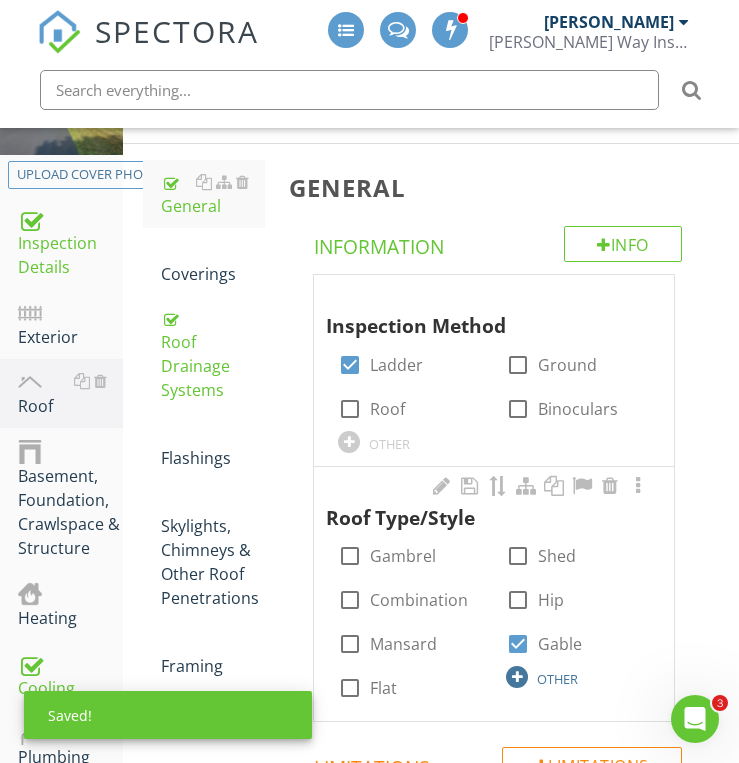 click at bounding box center (517, 677) 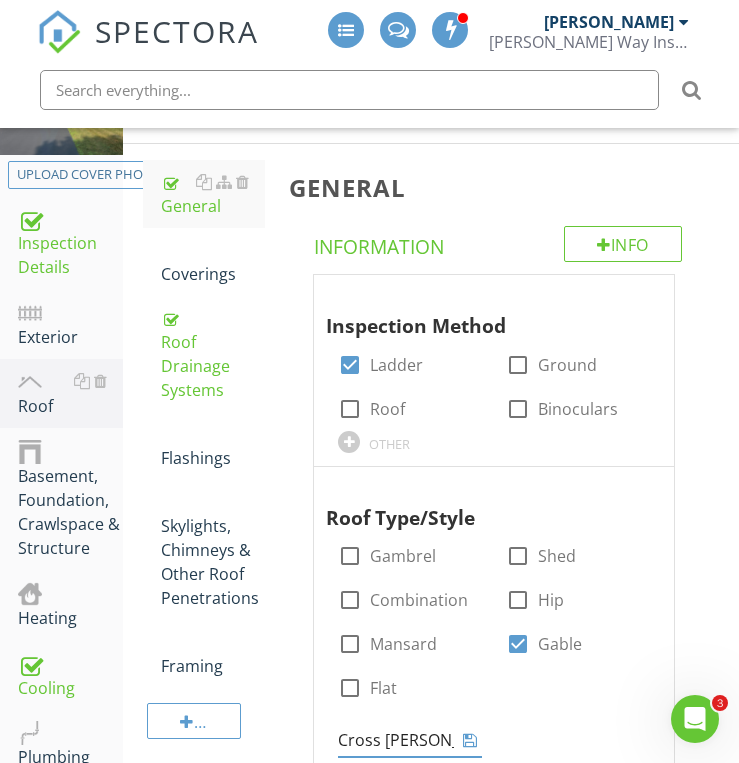 type on "Cross [PERSON_NAME]" 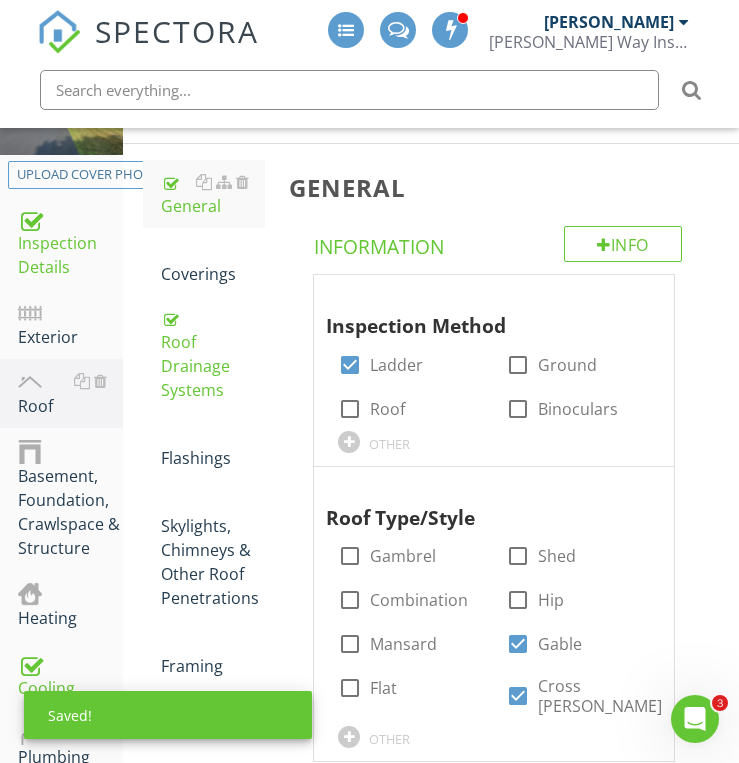 click on "General
Info
Information
Inspection Method
check_box Ladder   check_box_outline_blank Ground   check_box_outline_blank Roof   check_box_outline_blank Binoculars         OTHER
Roof Type/Style
check_box_outline_blank [PERSON_NAME]   check_box_outline_blank Shed   check_box_outline_blank Combination   check_box_outline_blank Hip   check_box_outline_blank Mansard   check_box [PERSON_NAME]   check_box_outline_blank Flat   check_box Cross [PERSON_NAME]         OTHER
Limitations
Limitations" at bounding box center [508, 540] 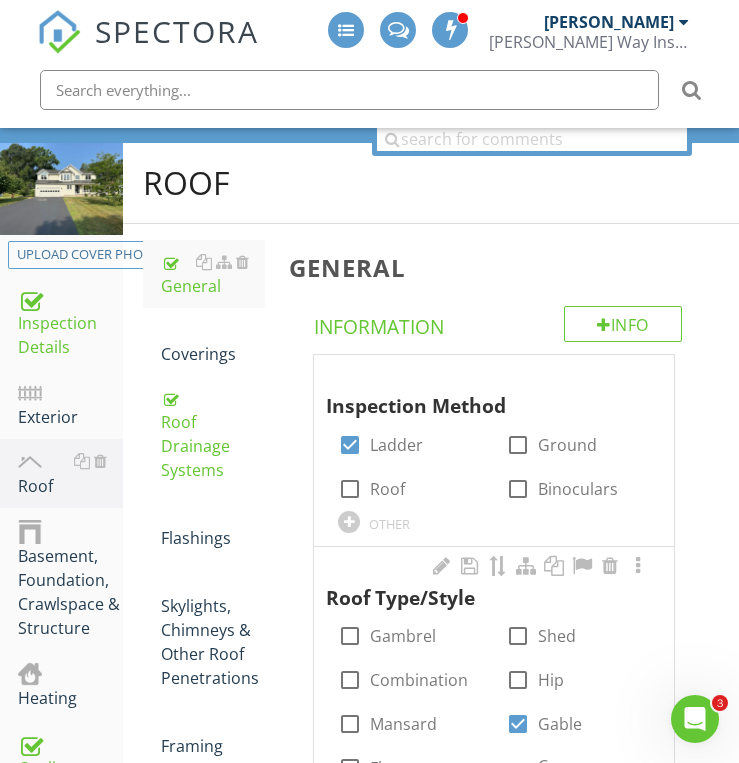 scroll, scrollTop: 157, scrollLeft: 0, axis: vertical 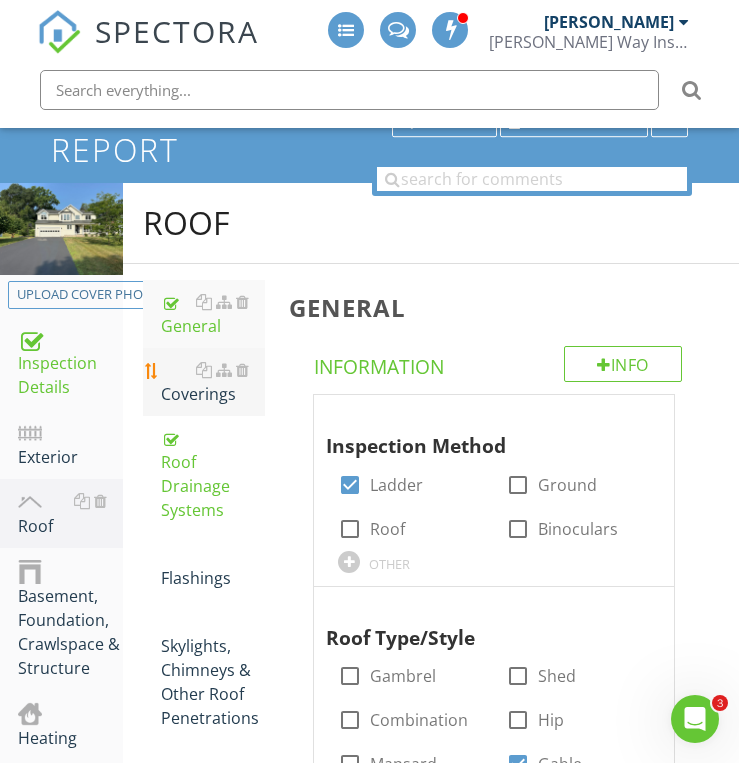 click on "Coverings" at bounding box center [213, 382] 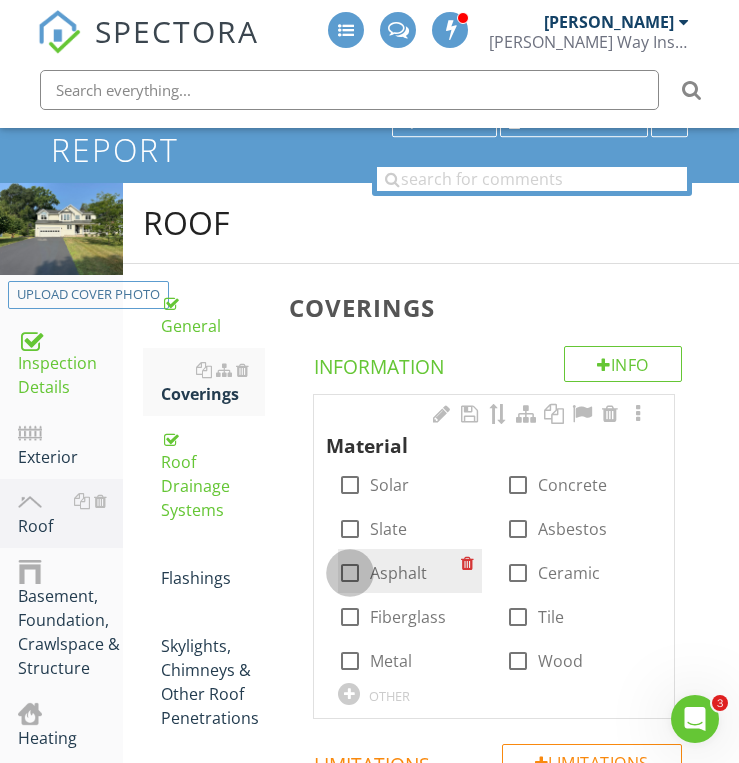 click at bounding box center (350, 573) 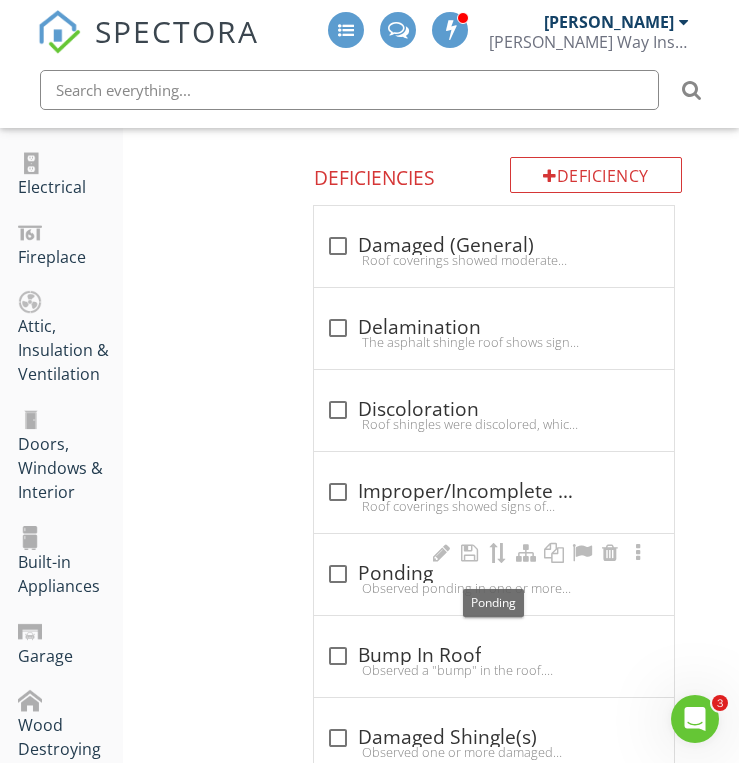 scroll, scrollTop: 957, scrollLeft: 0, axis: vertical 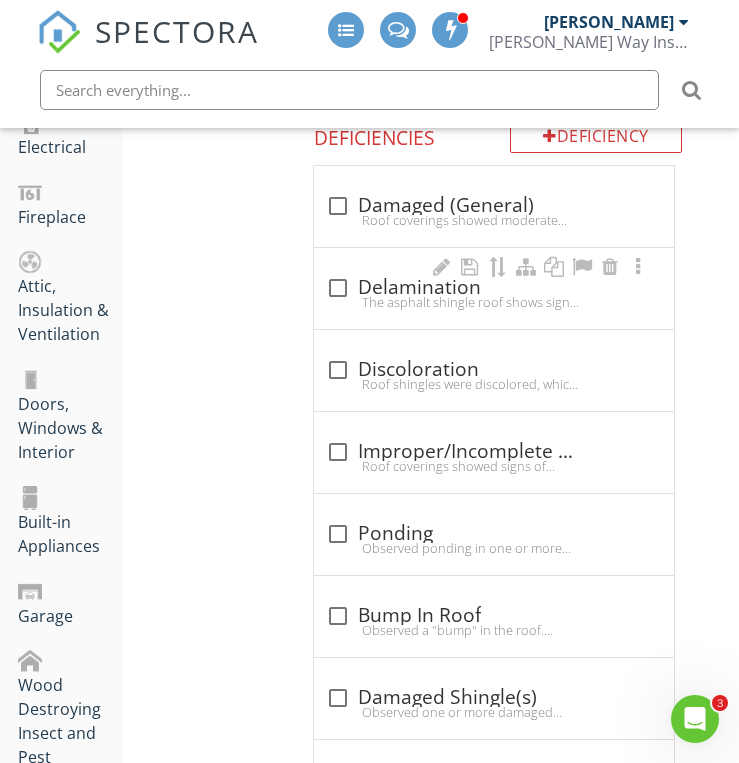 click on "The asphalt shingle roof shows signs ofdelamination. Delamination is separation of the surface layerof asphalt. Recommend a qualified roofing contractor evaluate and repair to prevent further deterioration that results in leaking and moisture intrusion." at bounding box center (494, 302) 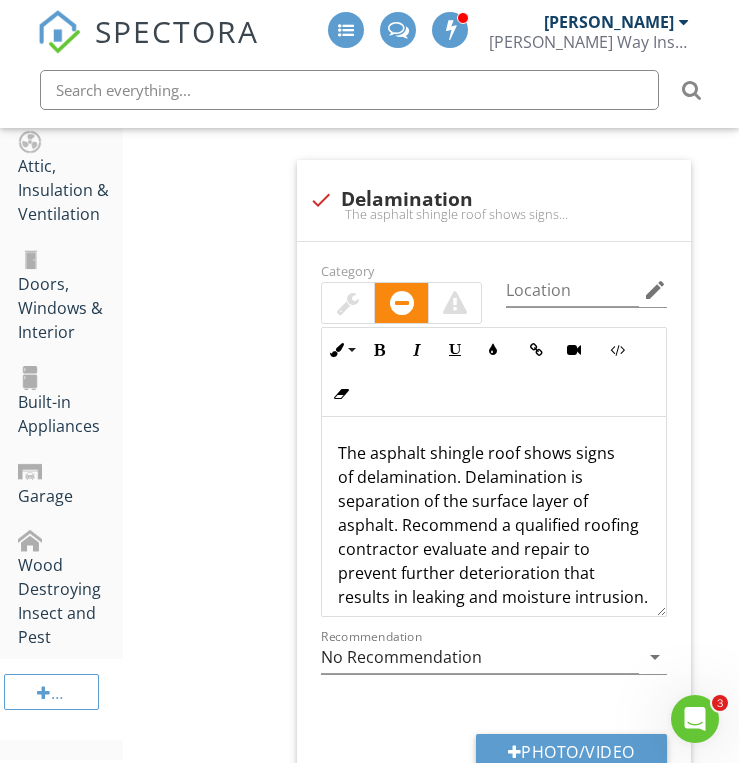 scroll, scrollTop: 1117, scrollLeft: 0, axis: vertical 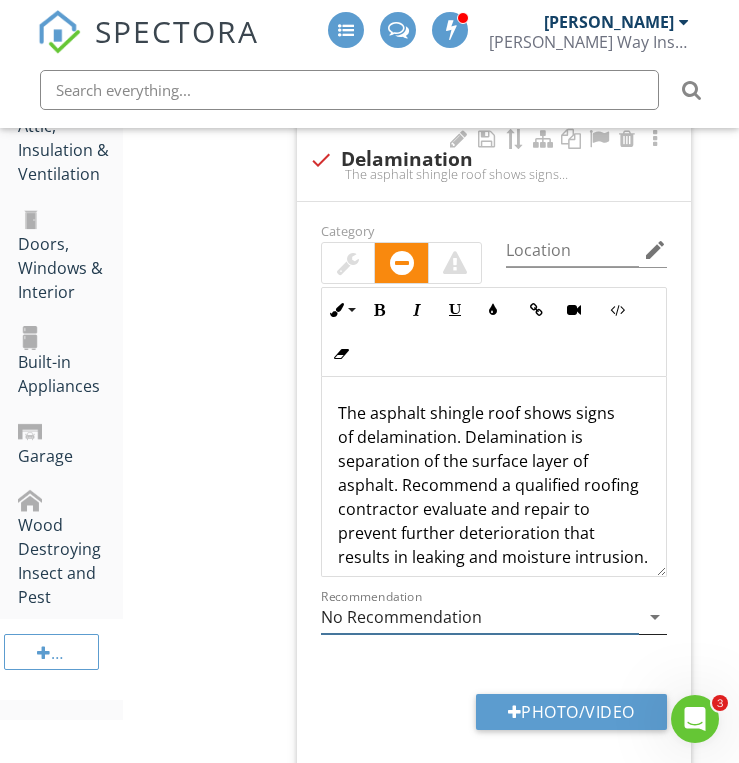 click on "arrow_drop_down" at bounding box center (655, 617) 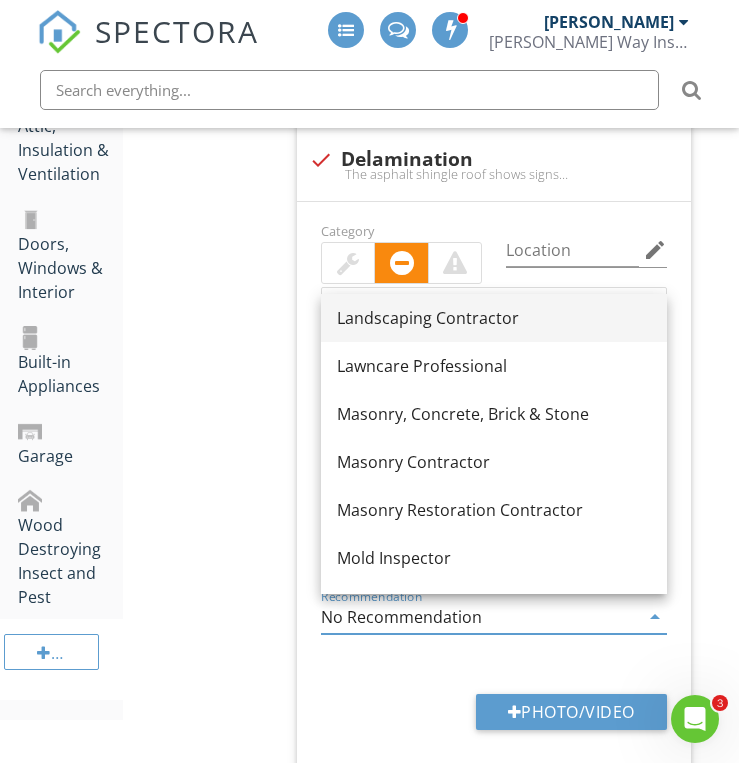 scroll, scrollTop: 1784, scrollLeft: 0, axis: vertical 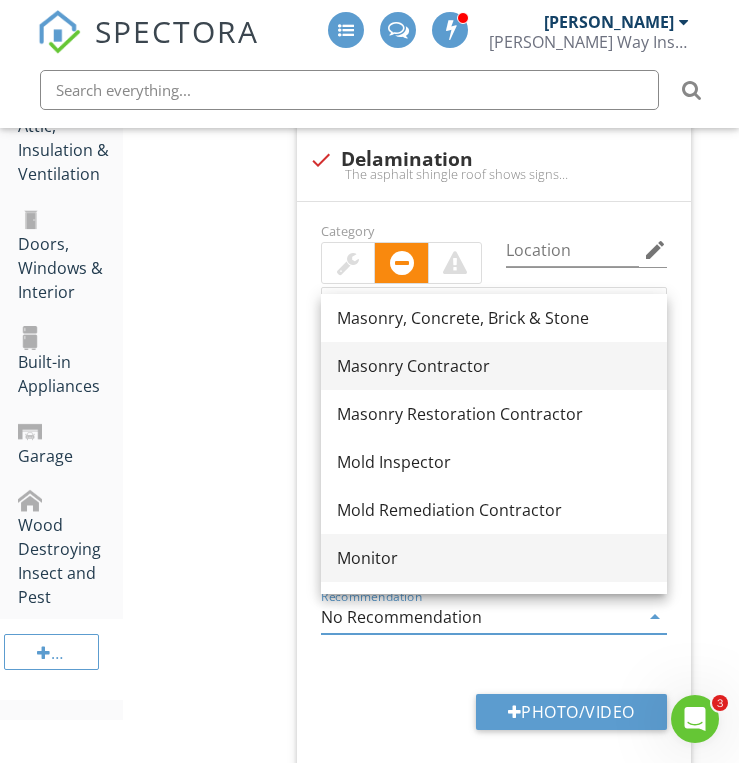 click on "Monitor" at bounding box center (494, 558) 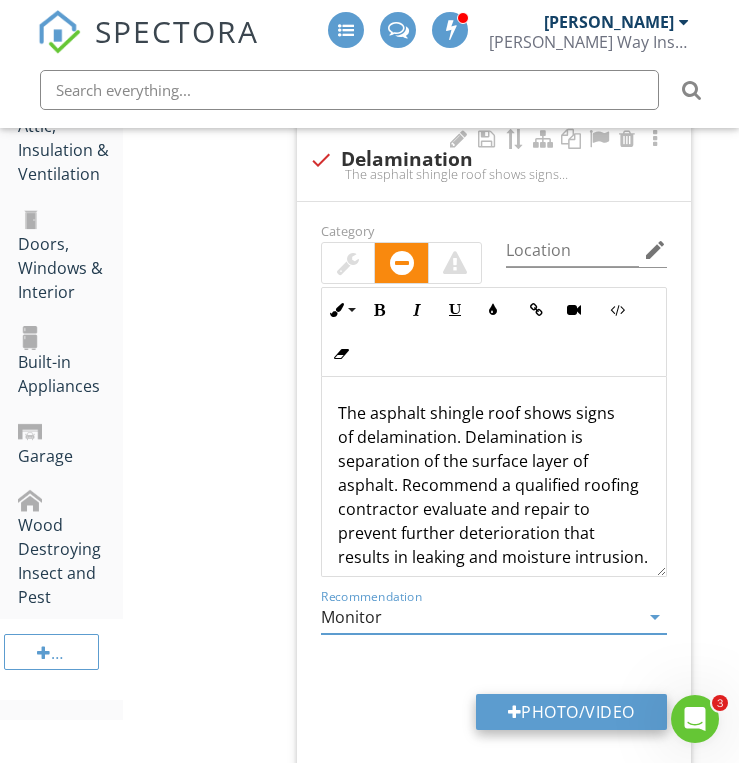 click on "Photo/Video" at bounding box center (571, 712) 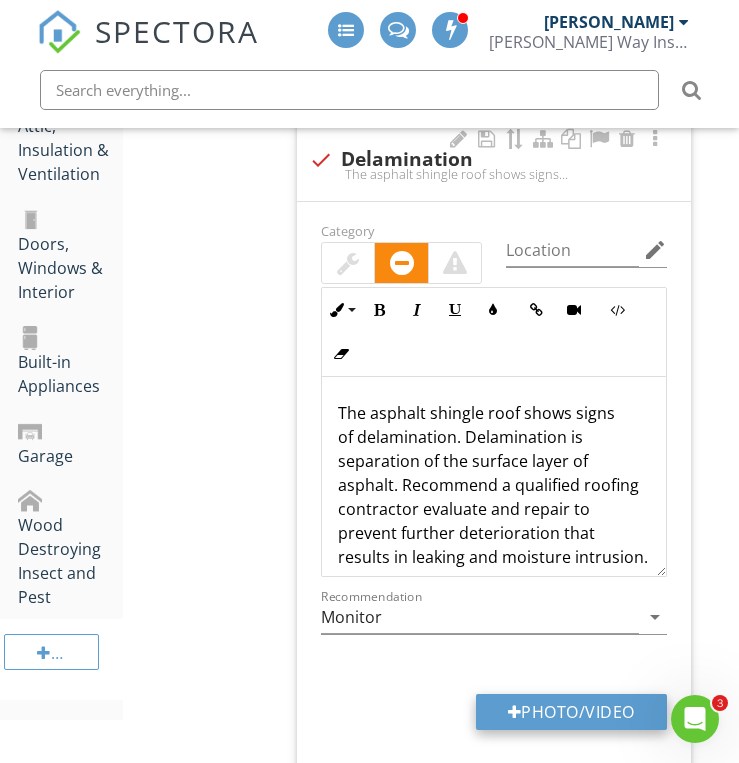 type on "C:\fakepath\IMG_6818.JPG" 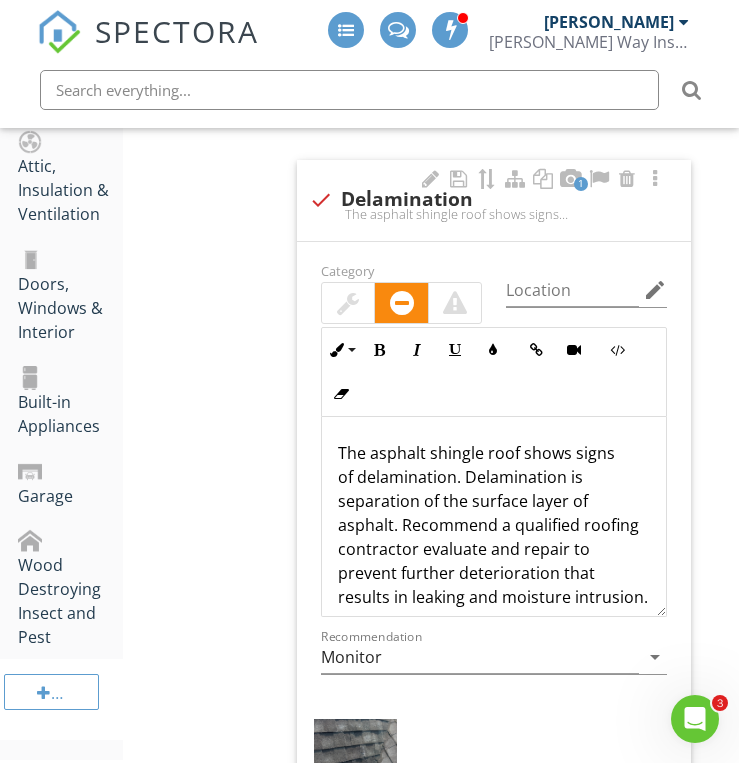 scroll, scrollTop: 1037, scrollLeft: 0, axis: vertical 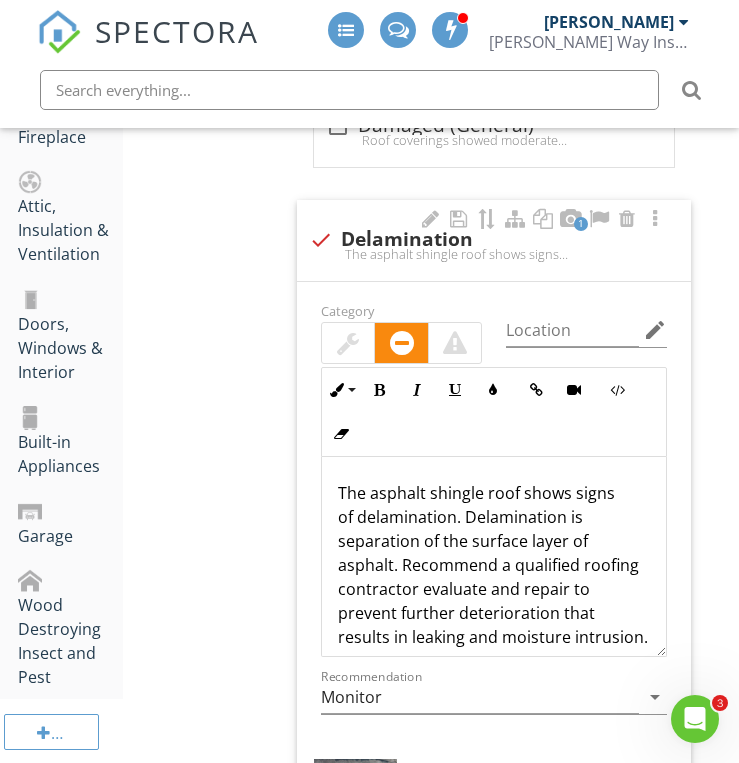 click at bounding box center (321, 240) 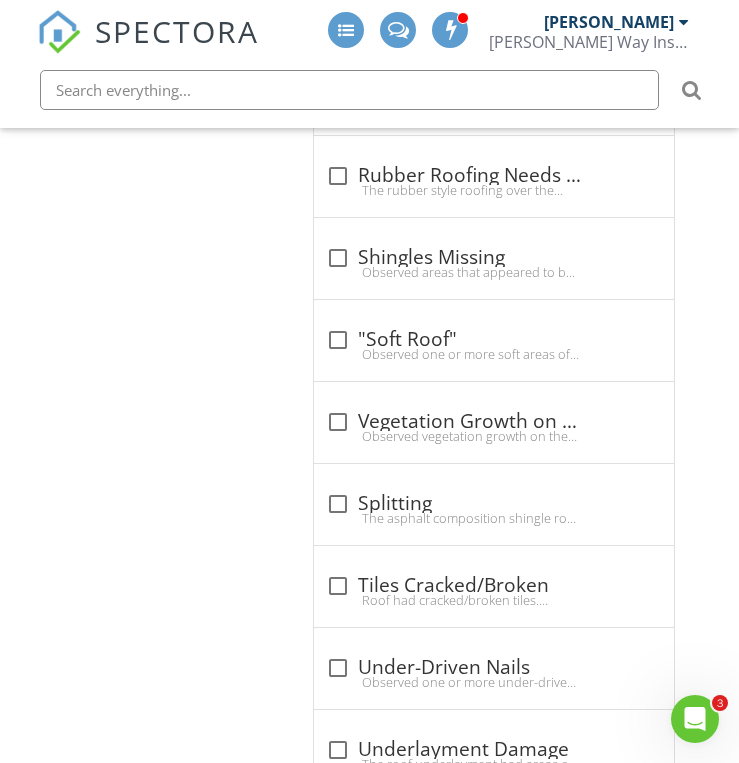 scroll, scrollTop: 1685, scrollLeft: 0, axis: vertical 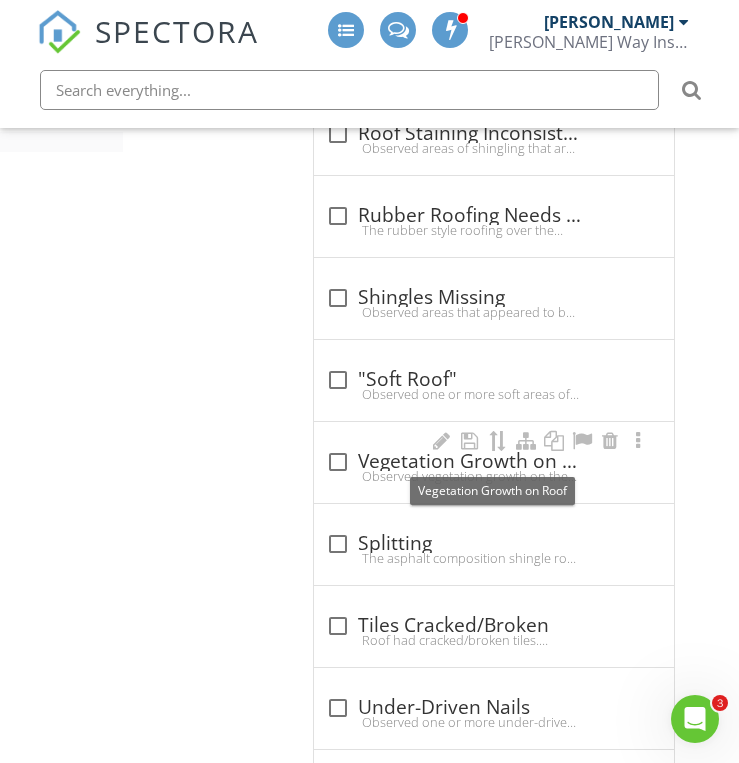 click at bounding box center [338, 462] 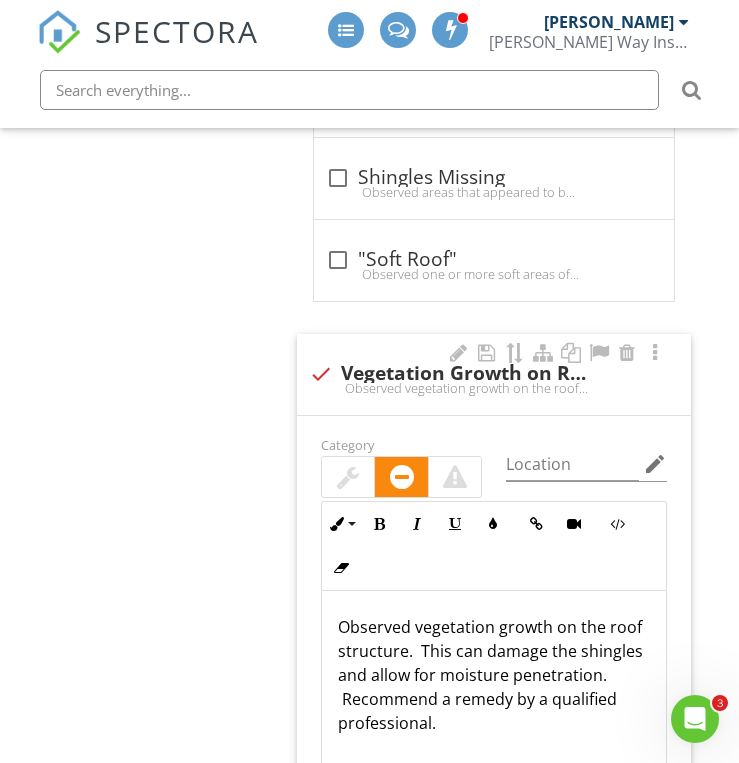 scroll, scrollTop: 1765, scrollLeft: 0, axis: vertical 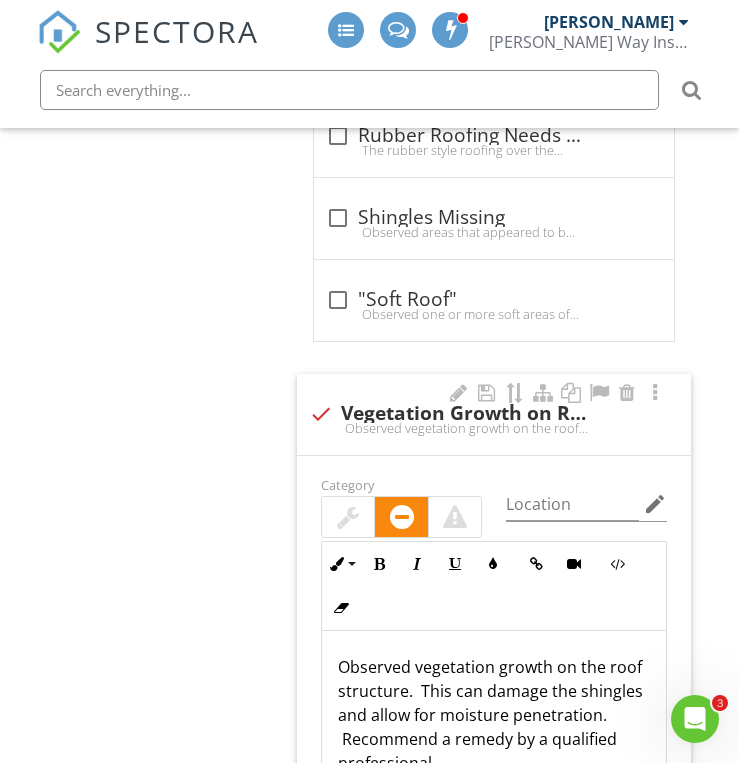 click on "Observed vegetation growth on the roof structure. This can damage the shingles and allow for moisture penetration. Recommend a remedy by a qualified professional." at bounding box center [494, 428] 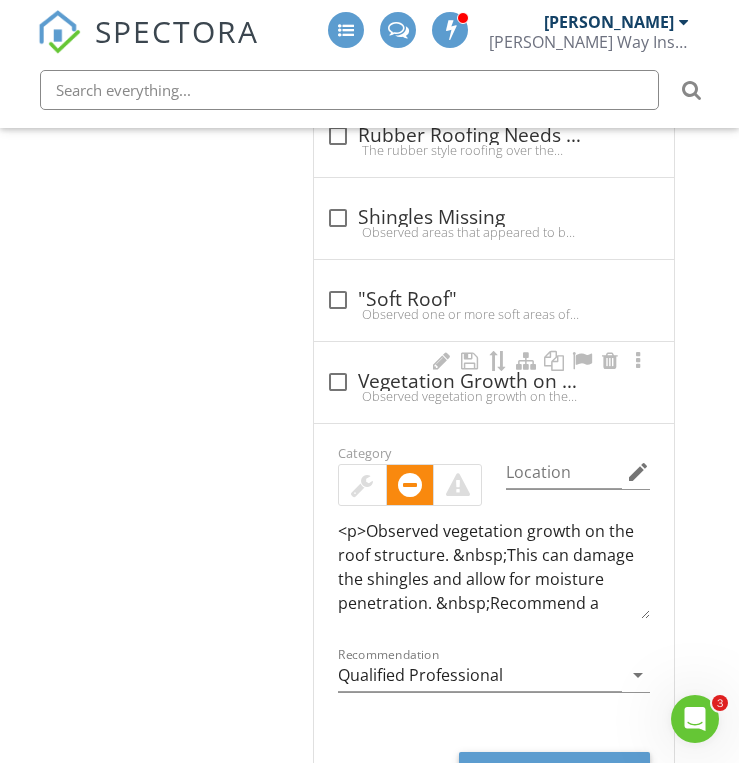 checkbox on "true" 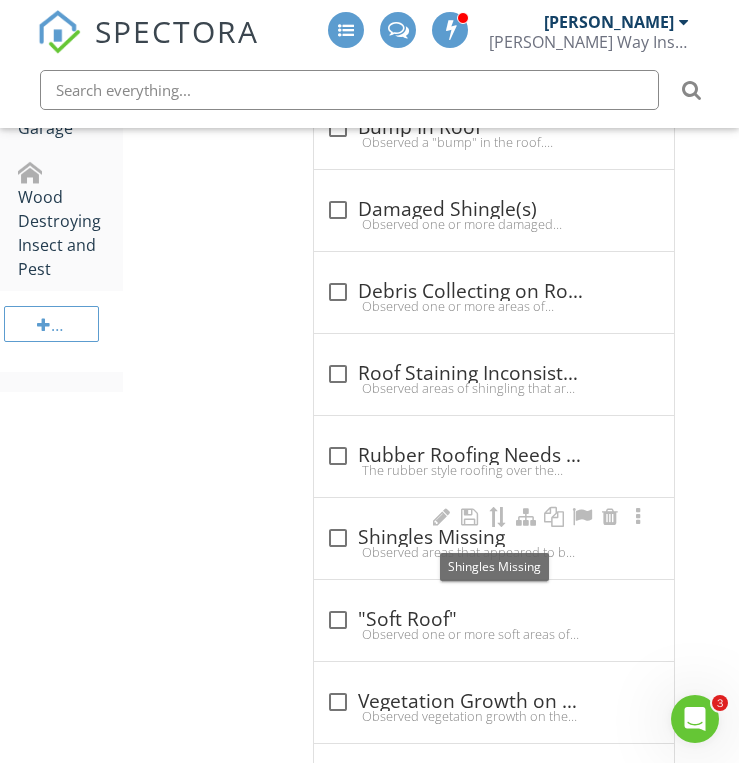 scroll, scrollTop: 1485, scrollLeft: 0, axis: vertical 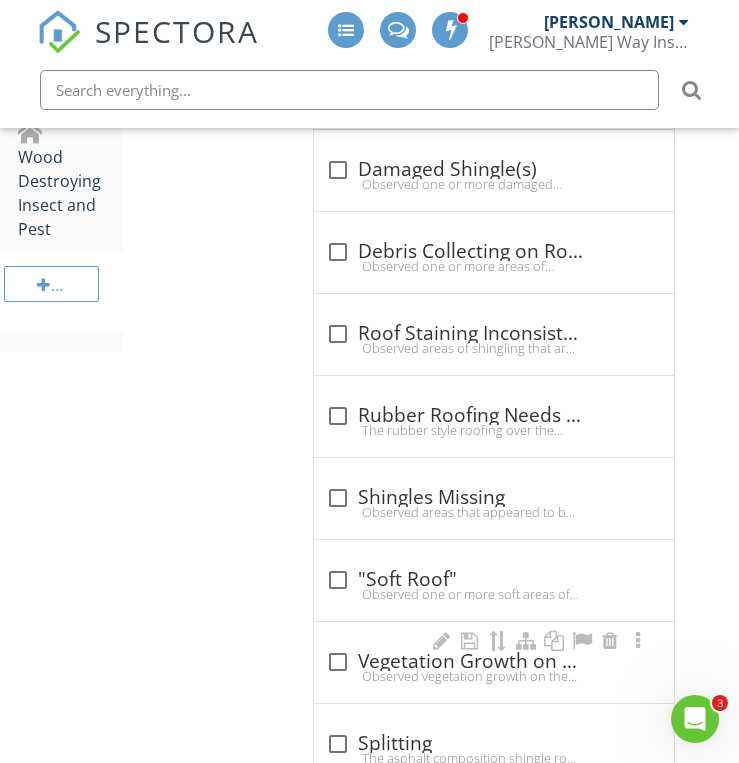 click on "Observed vegetation growth on the roof structure. This can damage the shingles and allow for moisture penetration. Recommend a remedy by a qualified professional." at bounding box center [494, 676] 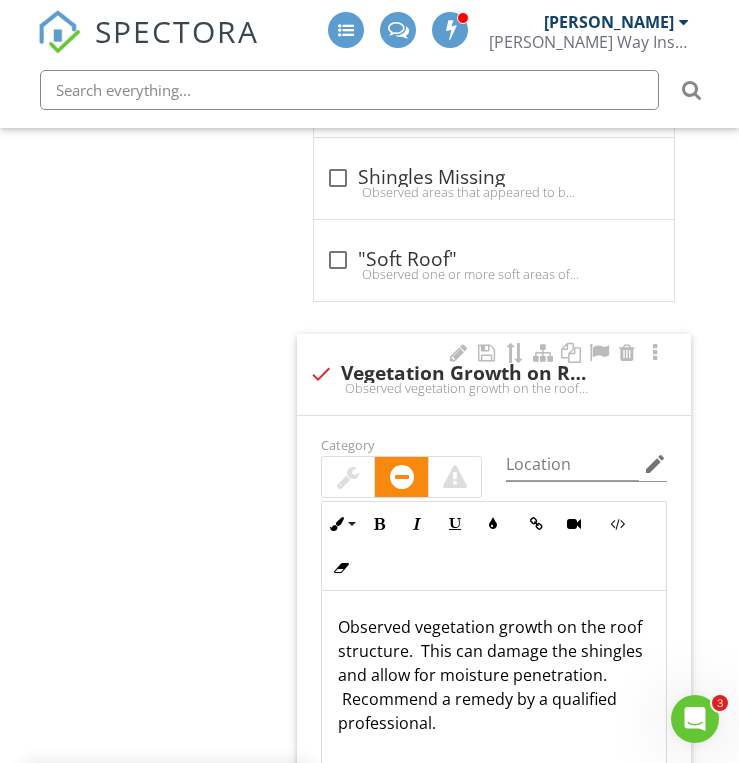 scroll, scrollTop: 1845, scrollLeft: 0, axis: vertical 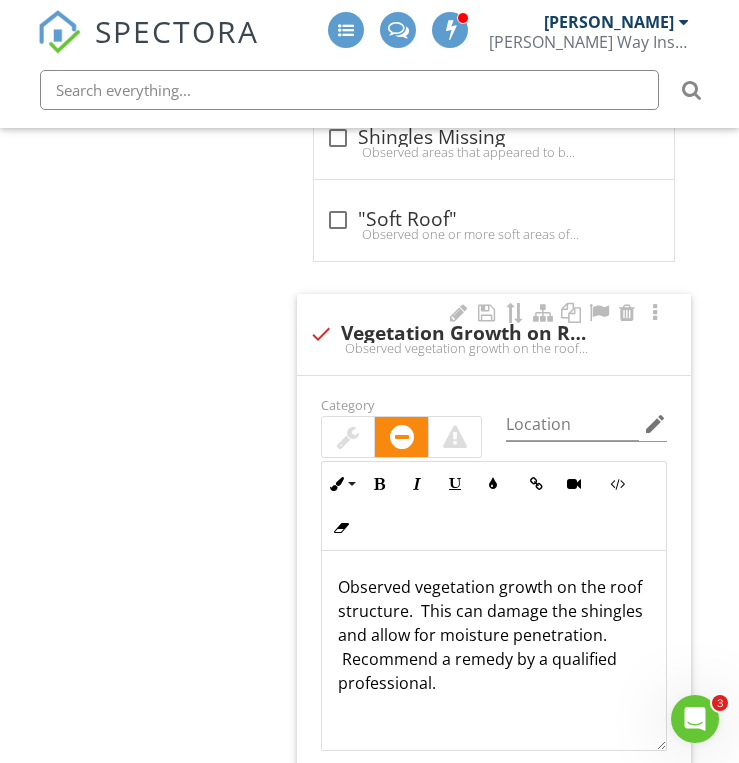 click on "Observed vegetation growth on the roof structure.  This can damage the shingles and allow for moisture penetration.  Recommend a remedy by a qualified professional." at bounding box center [494, 635] 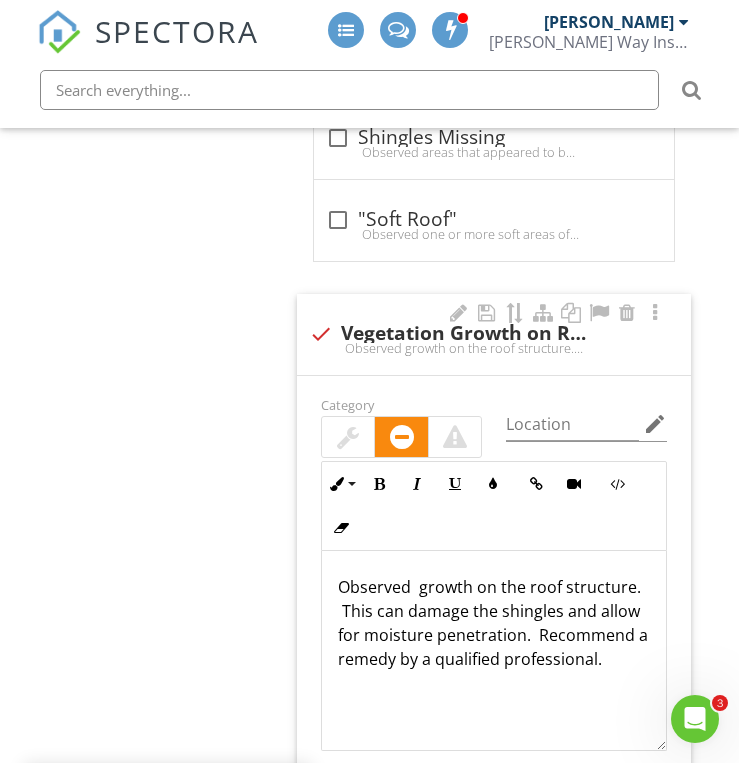 type 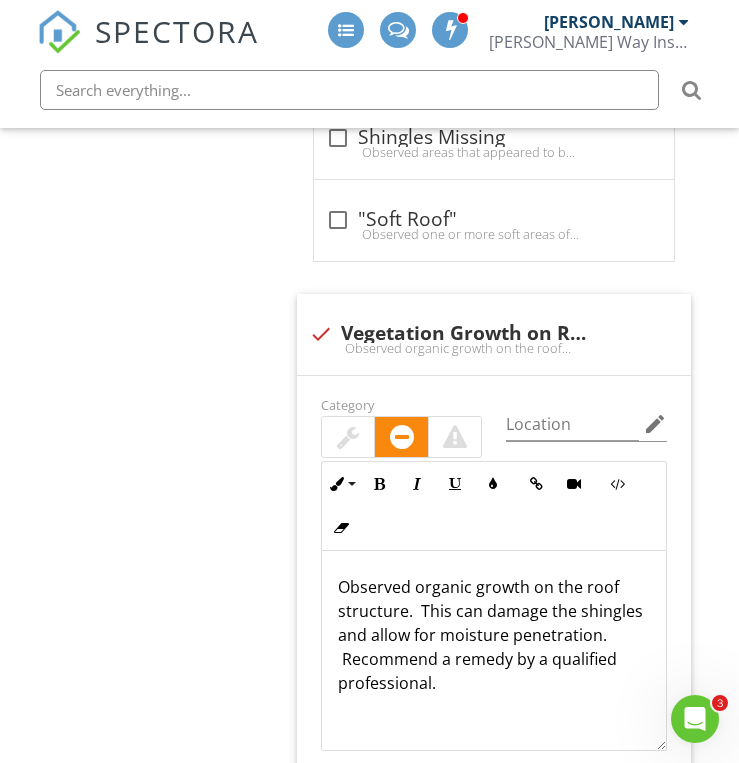 click on "Upload cover photo
Inspection Details
Exterior
Roof
Basement, Foundation, Crawlspace & Structure
Heating
Cooling
Plumbing
Electrical
Fireplace
Attic, Insulation & Ventilation
Doors, Windows & Interior
Built-in Appliances
Garage
Wood Destroying Insect and [GEOGRAPHIC_DATA]
Section
Roof
General
Coverings
Roof Drainage Systems
Flashings
Skylights, Chimneys & Other Roof Penetrations
Framing
Item" at bounding box center (369, 98) 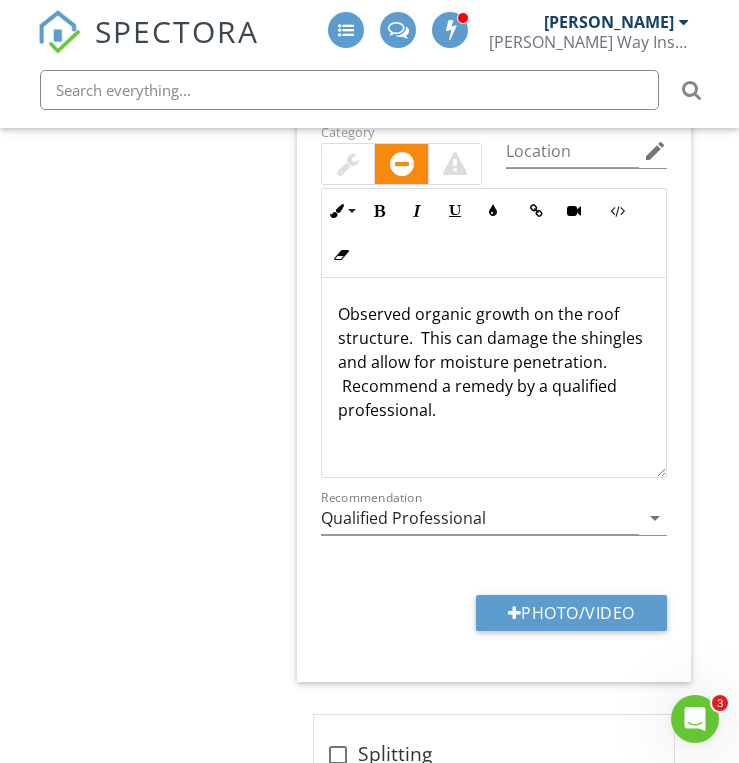 scroll, scrollTop: 2205, scrollLeft: 0, axis: vertical 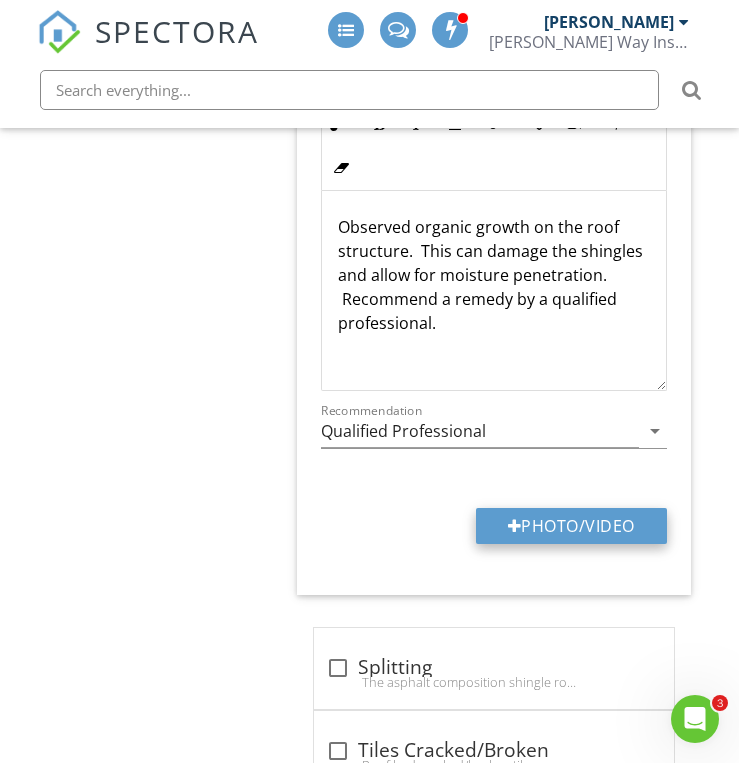 click at bounding box center (515, 526) 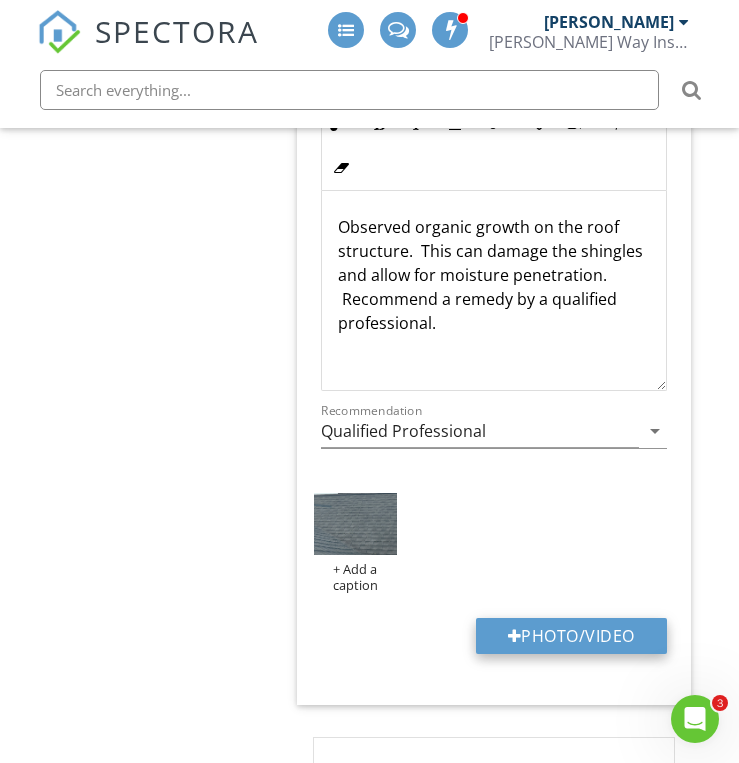 click on "Photo/Video" at bounding box center (571, 636) 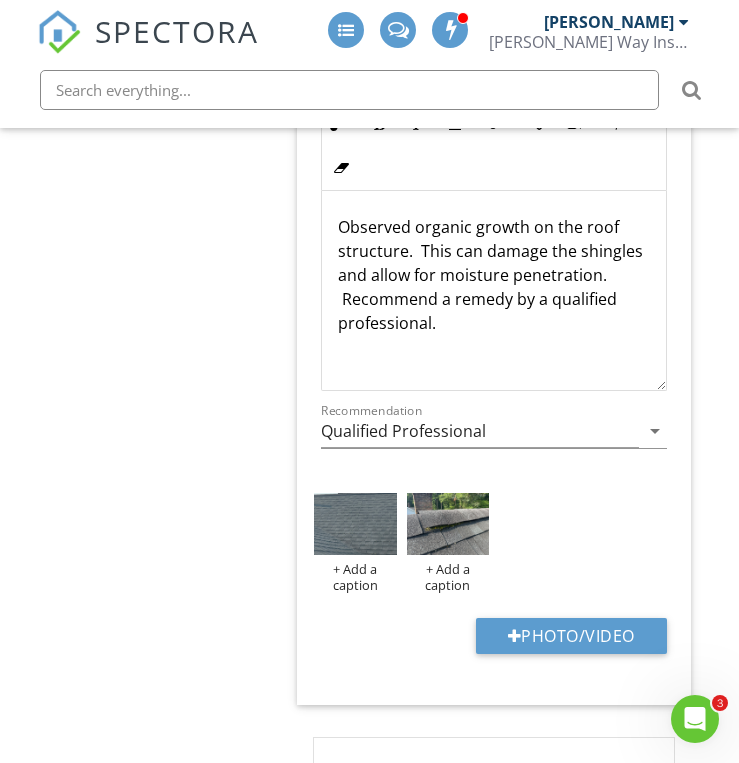 click on "Observed organic growth on the roof structure.  This can damage the shingles and allow for moisture penetration.  Recommend a remedy by a qualified professional." at bounding box center [494, 275] 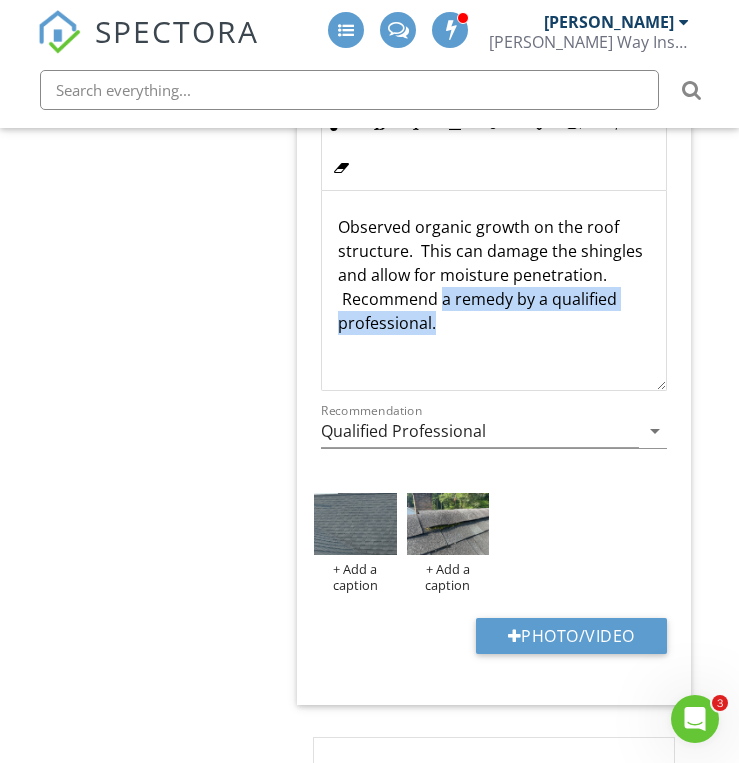 drag, startPoint x: 439, startPoint y: 294, endPoint x: 498, endPoint y: 303, distance: 59.682495 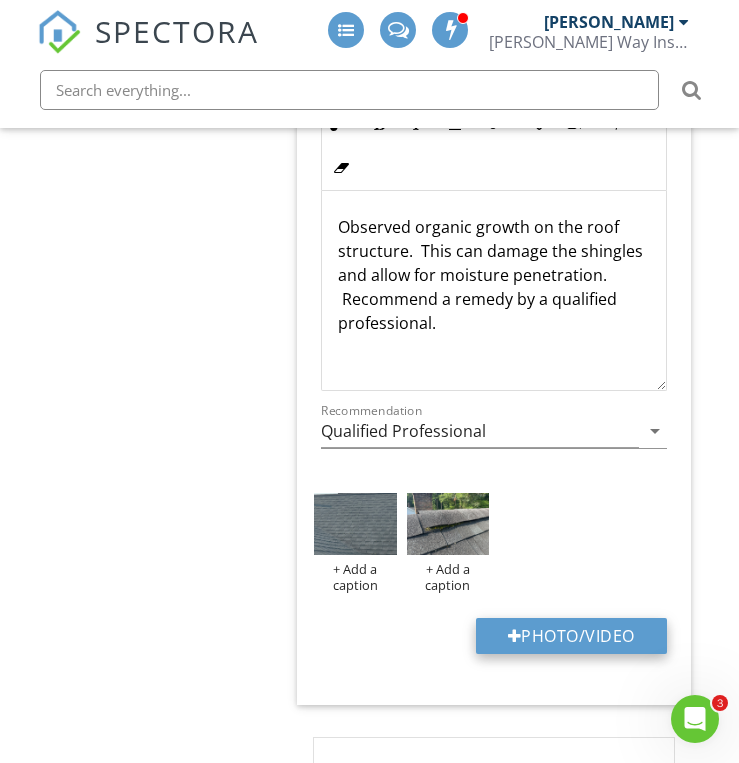 click on "Photo/Video" at bounding box center [571, 636] 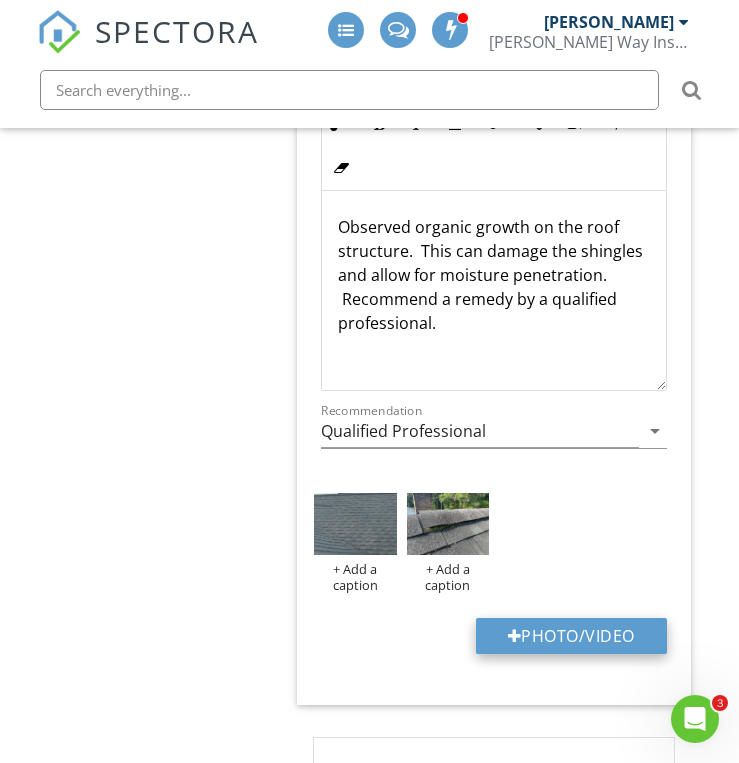 type on "C:\fakepath\IMG_6822.JPG" 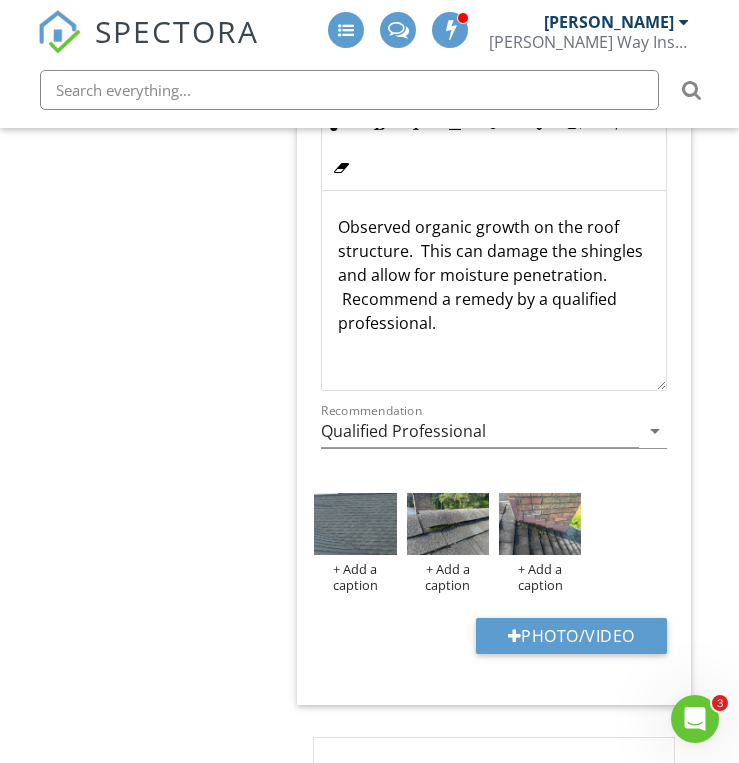 click on "Roof
General
Coverings
Roof Drainage Systems
Flashings
Skylights, Chimneys & Other Roof Penetrations
Framing
Item
Coverings
Info
Information
Material
check_box_outline_blank Solar   check_box_outline_blank Concrete   check_box_outline_blank Slate   check_box_outline_blank Asbestos   check_box Asphalt   check_box_outline_blank Ceramic   check_box_outline_blank Fiberglass   check_box_outline_blank Tile   check_box_outline_blank Metal   check_box_outline_blank Wood         OTHER
Limitations
Limitations                       check_box_outline_blank" at bounding box center (431, -207) 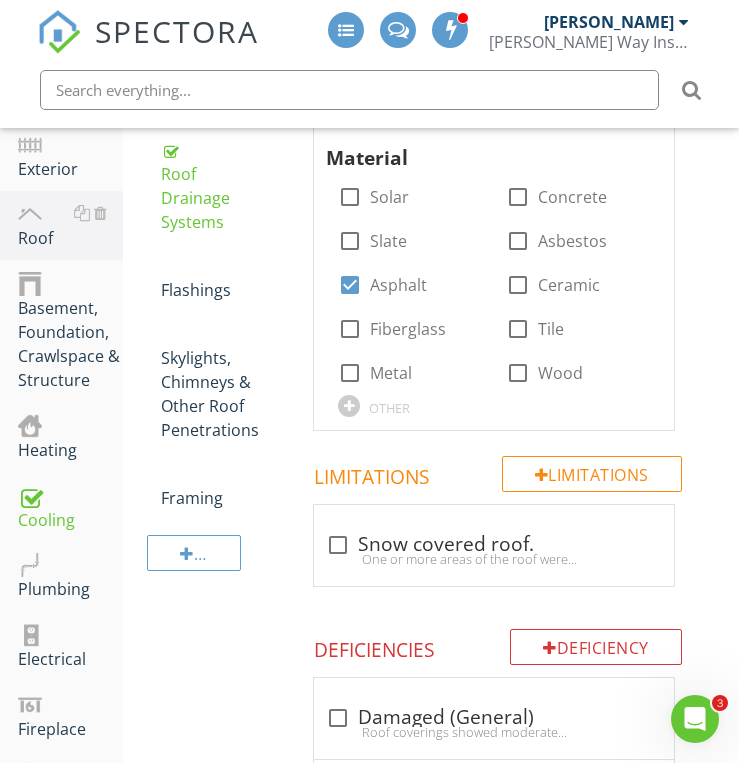 scroll, scrollTop: 405, scrollLeft: 0, axis: vertical 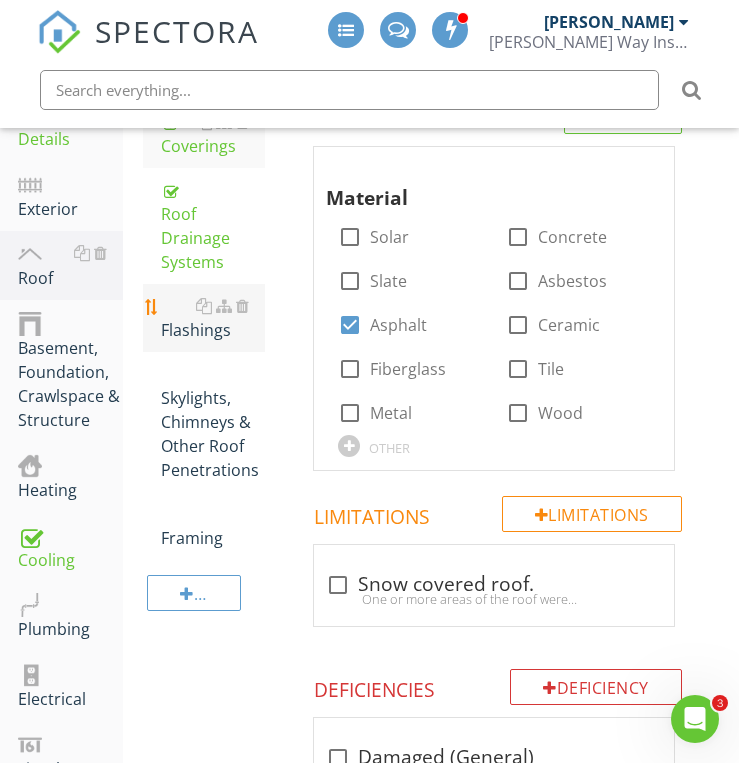 click on "Flashings" at bounding box center [213, 318] 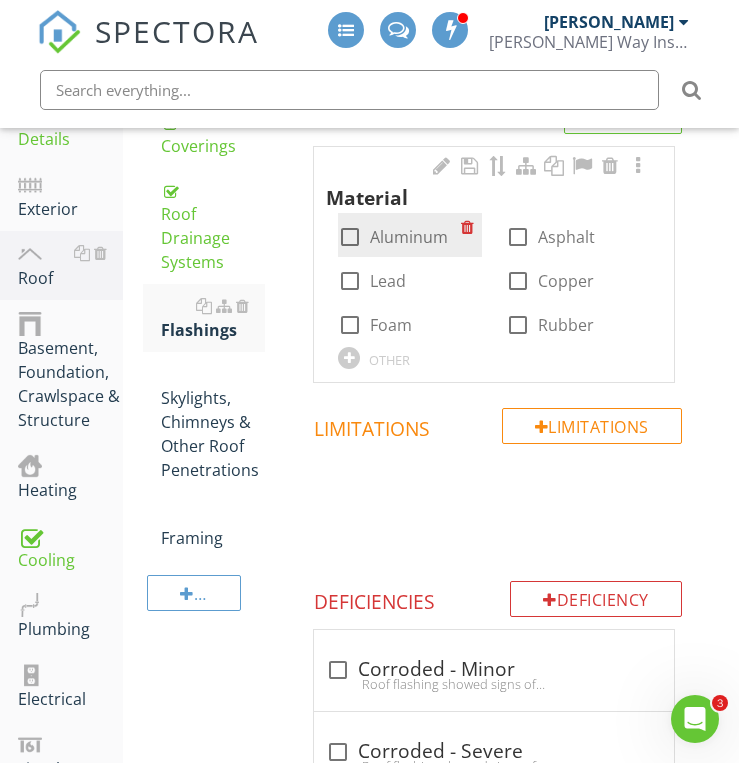 click at bounding box center [350, 237] 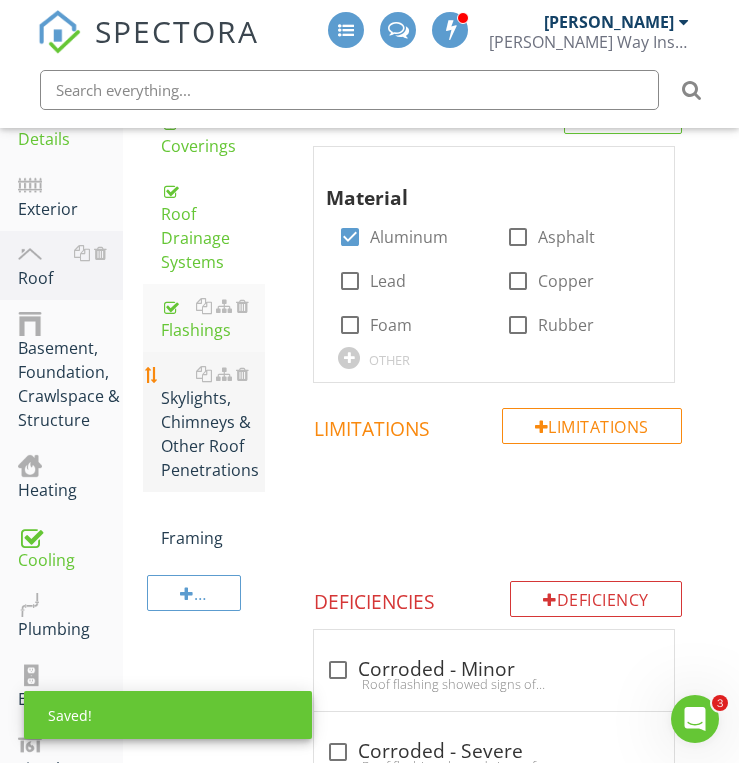 click on "Skylights, Chimneys & Other Roof Penetrations" at bounding box center (213, 422) 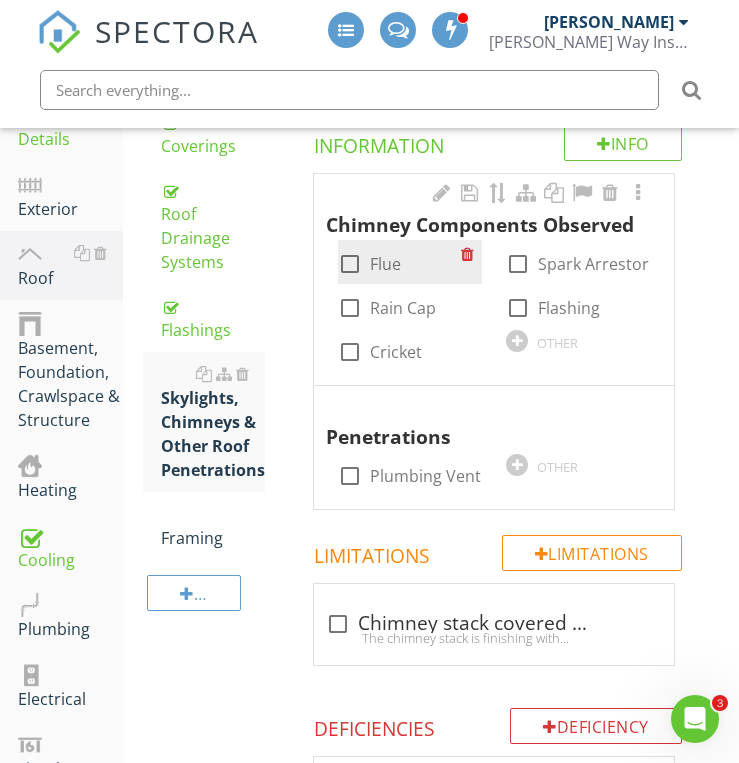 click at bounding box center [350, 264] 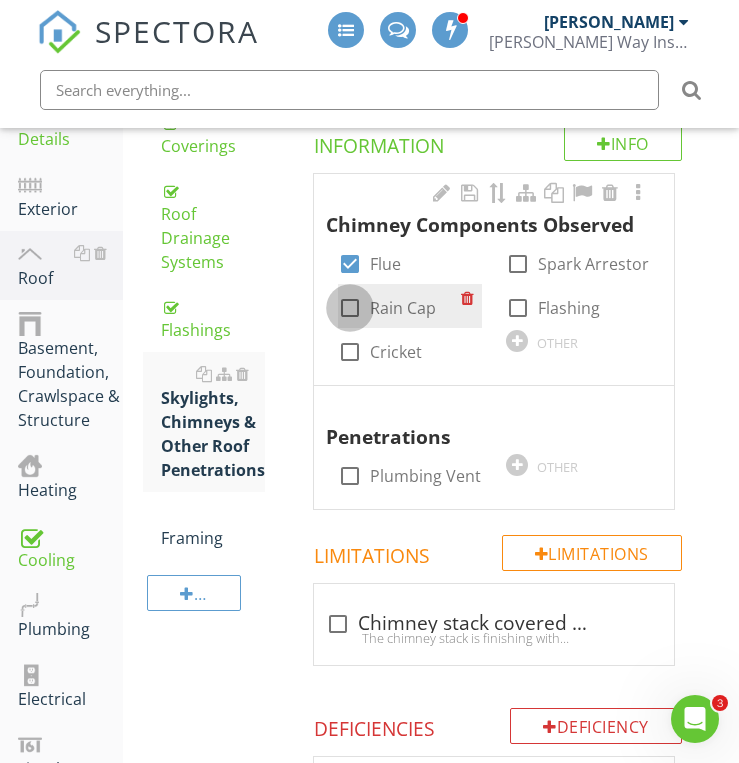 click at bounding box center (350, 308) 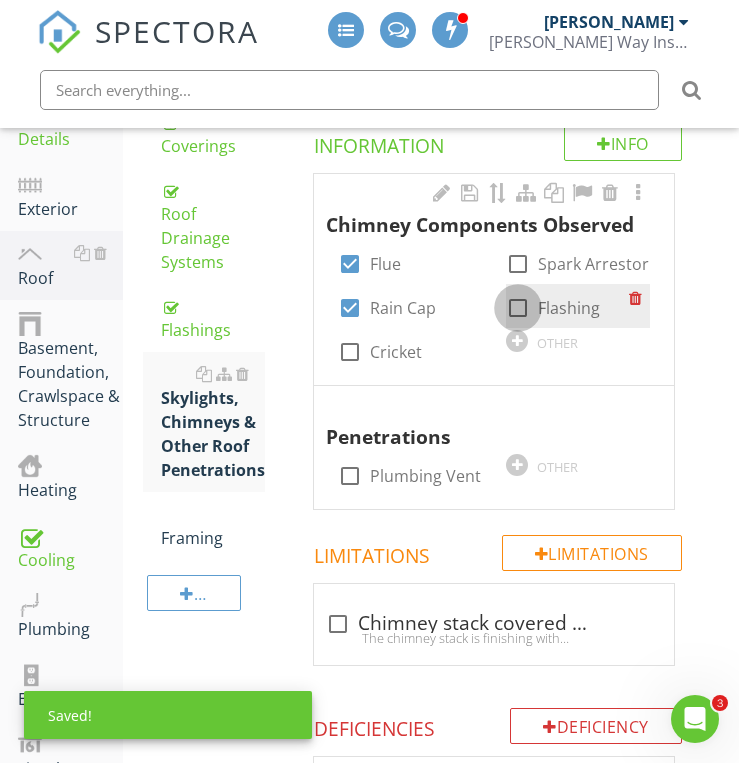 click at bounding box center [518, 308] 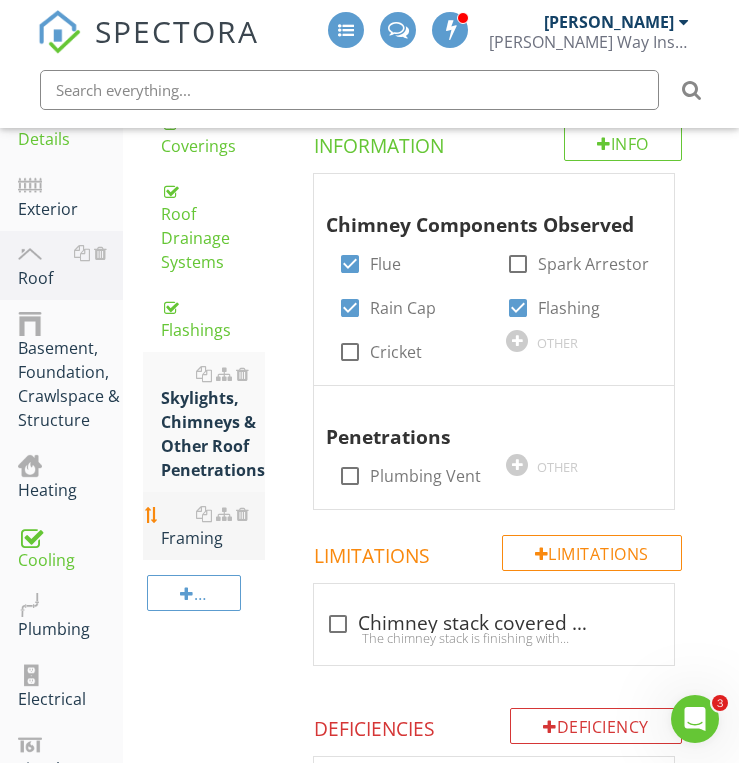 scroll, scrollTop: 365, scrollLeft: 0, axis: vertical 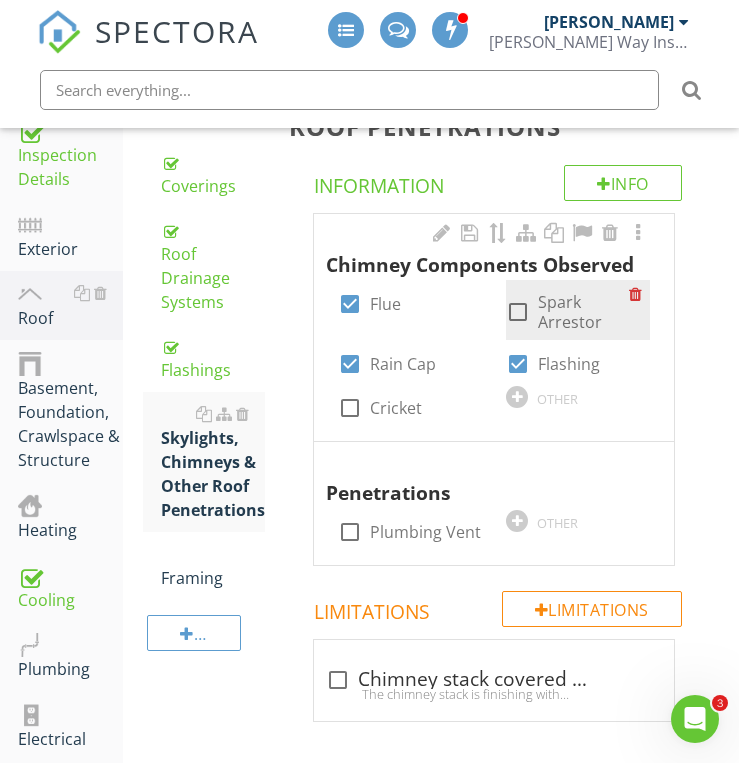 click at bounding box center (518, 312) 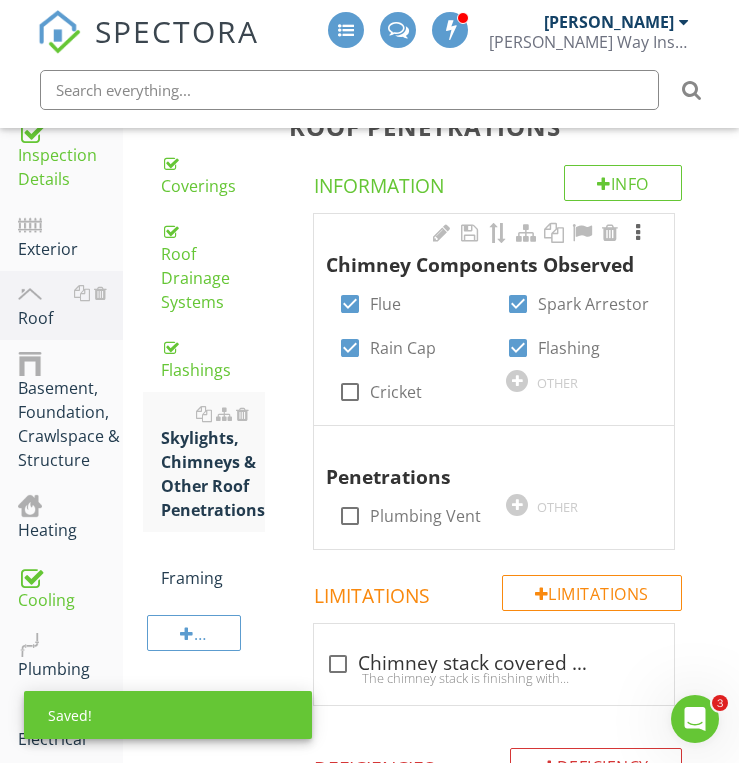 click at bounding box center [638, 233] 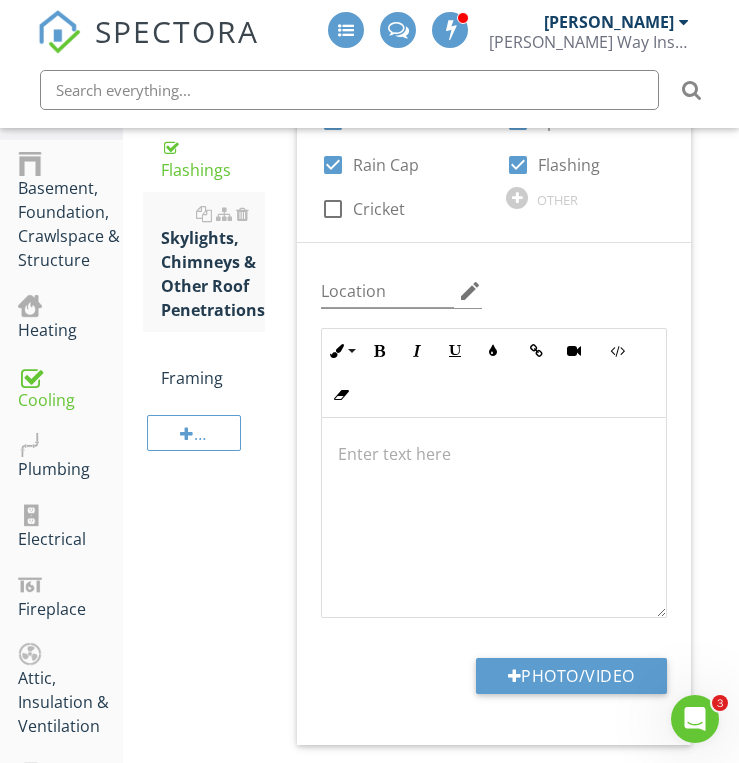 scroll, scrollTop: 605, scrollLeft: 0, axis: vertical 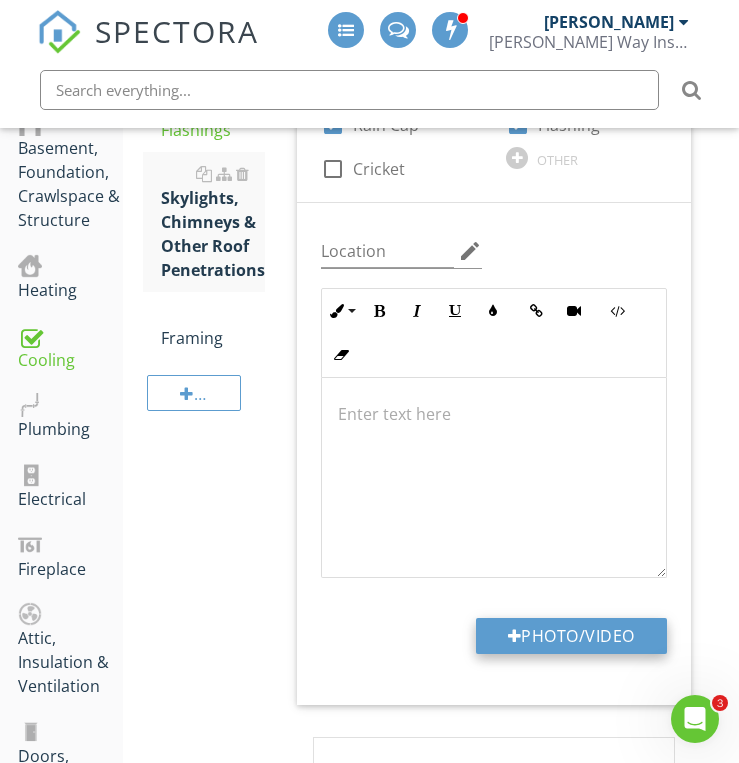 click on "Photo/Video" at bounding box center [571, 636] 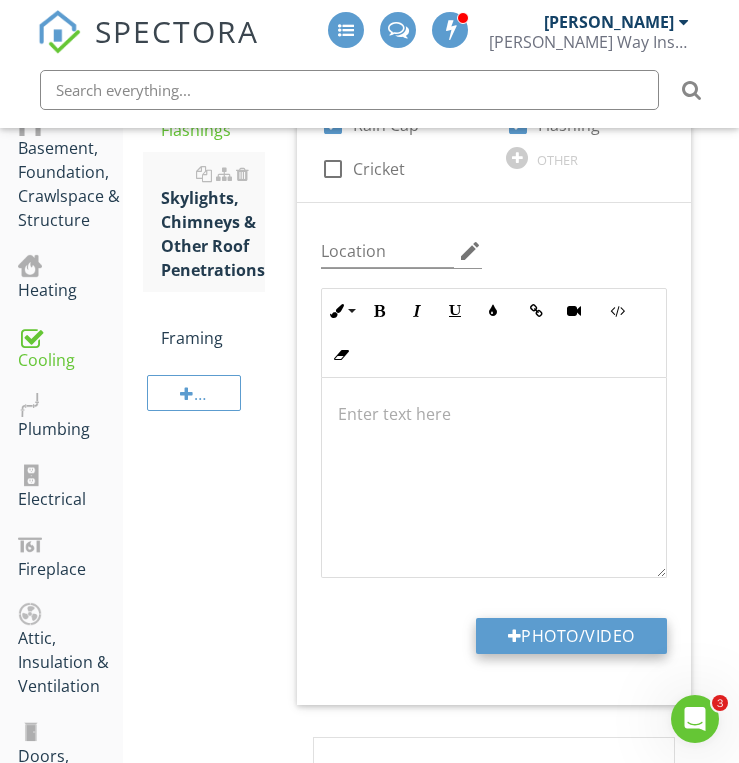 type on "C:\fakepath\IMG_6821.JPG" 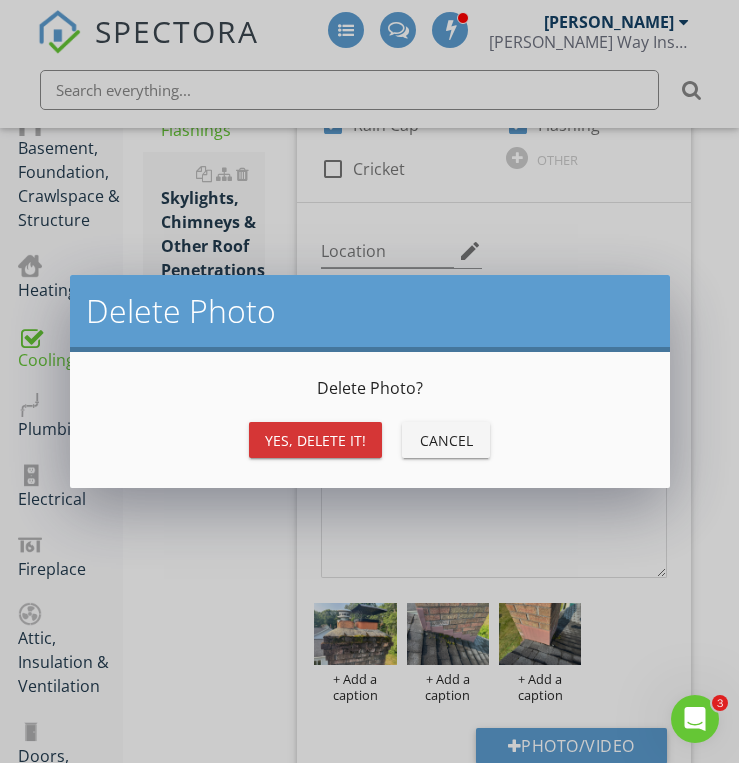 click on "Yes, Delete it!" at bounding box center [315, 440] 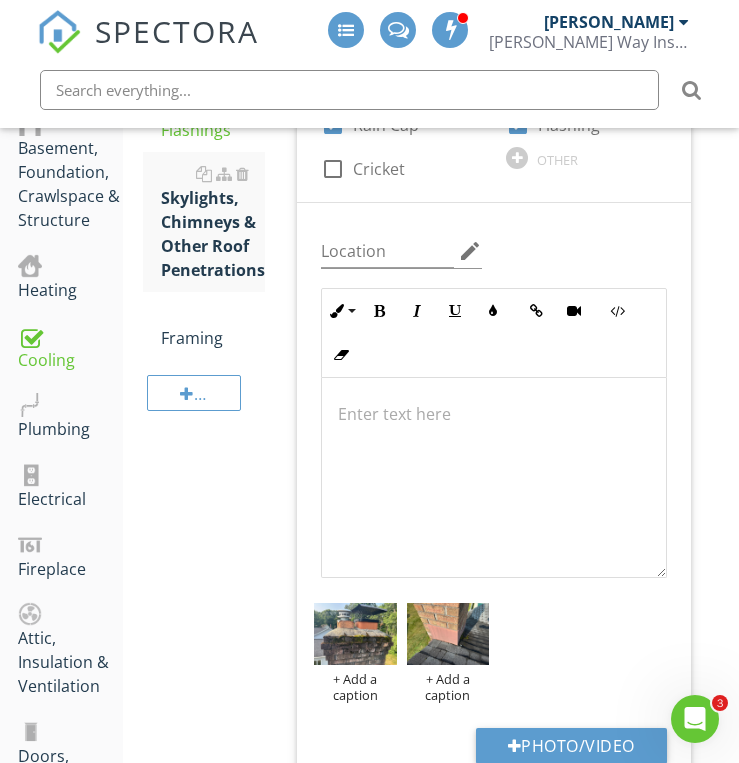 click on "2
Chimney Components Observed
check_box Flue   check_box Spark Arrestor   check_box Rain Cap   check_box Flashing   check_box_outline_blank Cricket         OTHER                   Location edit       Inline Style XLarge Large Normal Small Light Small/Light Bold Italic Underline Colors Insert Link Insert Video Code View Clear Formatting Ordered List Unordered List Insert Image Insert Table Enter text here               + Add a caption         + Add a caption
Photo/Video
Penetrations
check_box_outline_blank Plumbing Vent         OTHER" at bounding box center (498, 481) 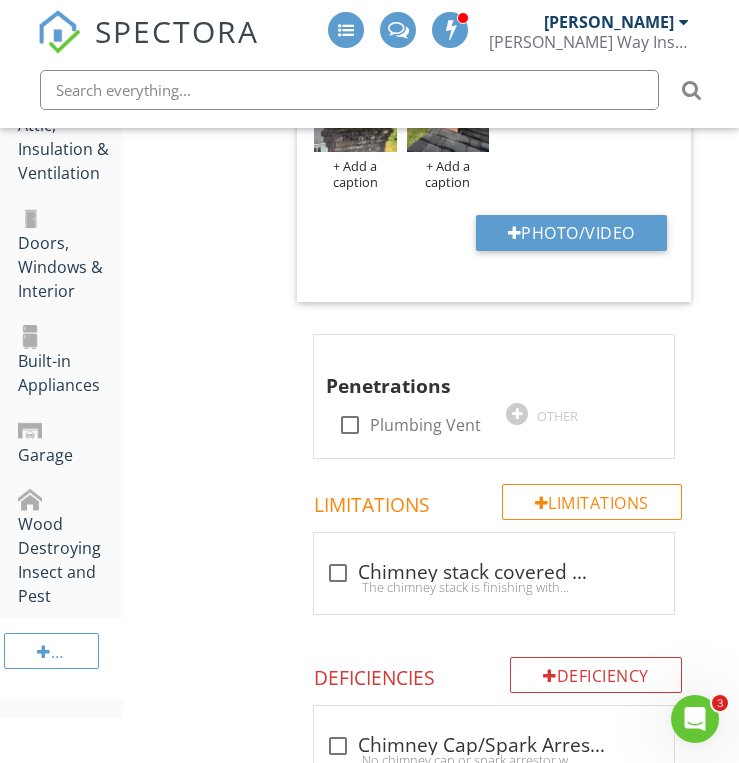 scroll, scrollTop: 1165, scrollLeft: 0, axis: vertical 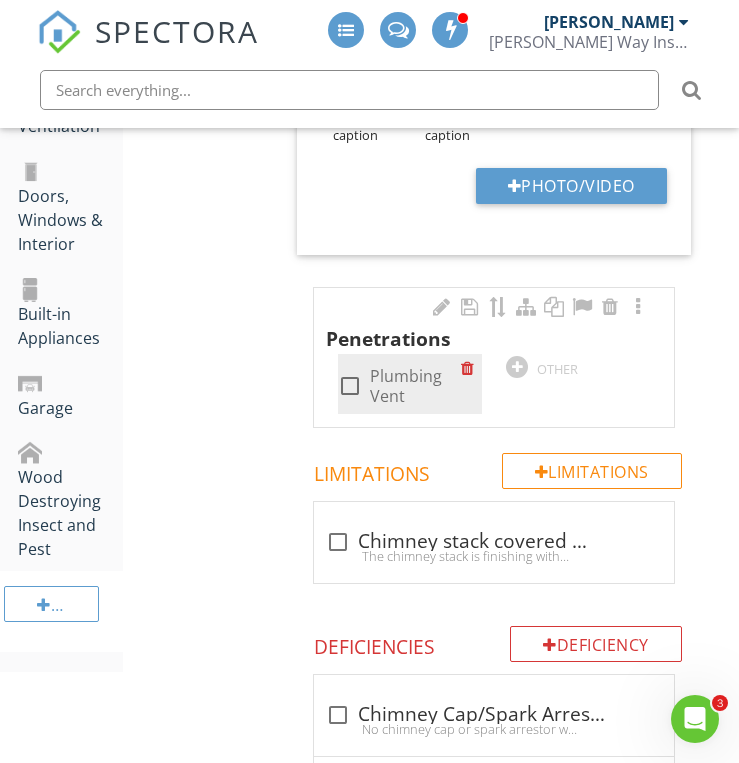 click at bounding box center (350, 386) 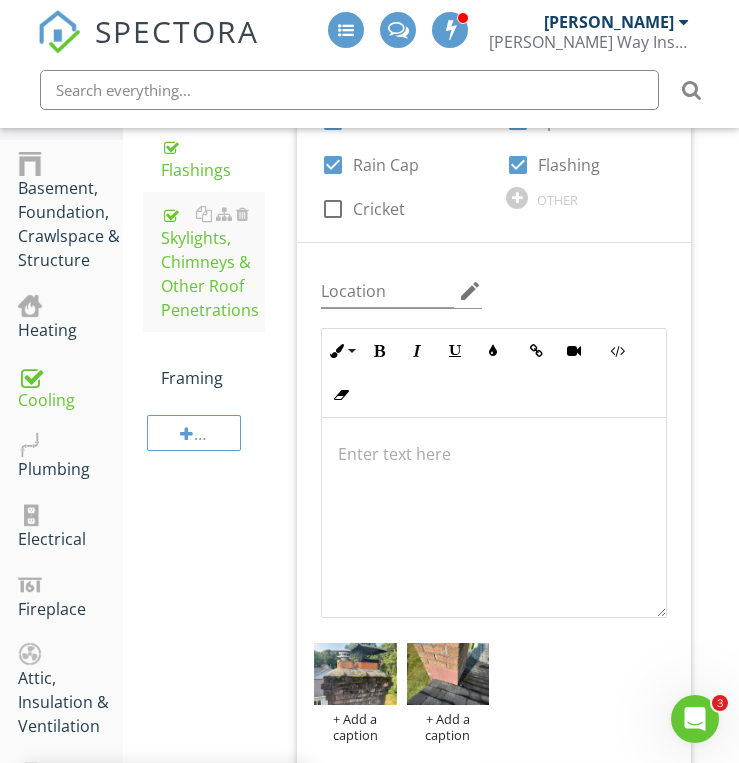 scroll, scrollTop: 525, scrollLeft: 0, axis: vertical 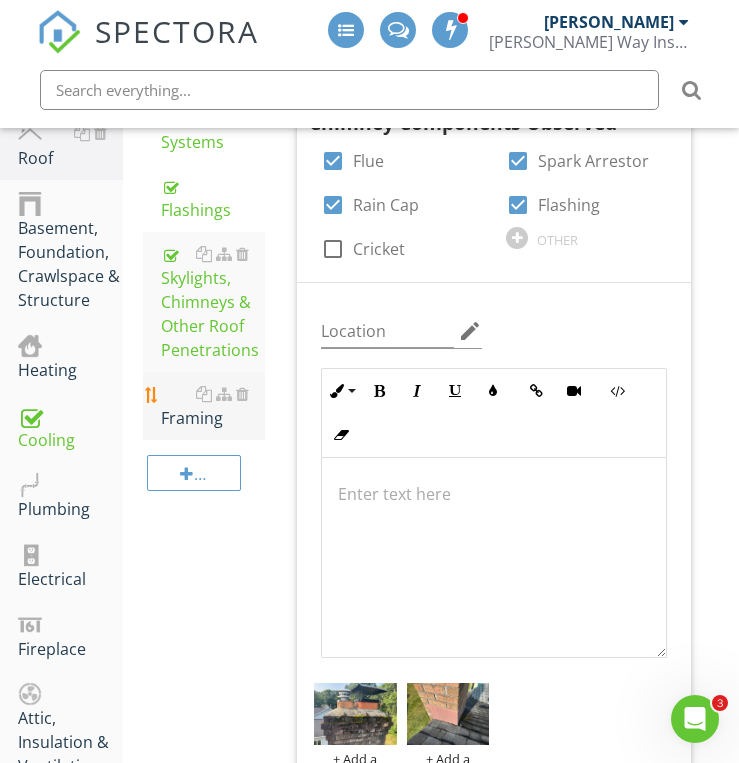click on "Framing" at bounding box center [213, 406] 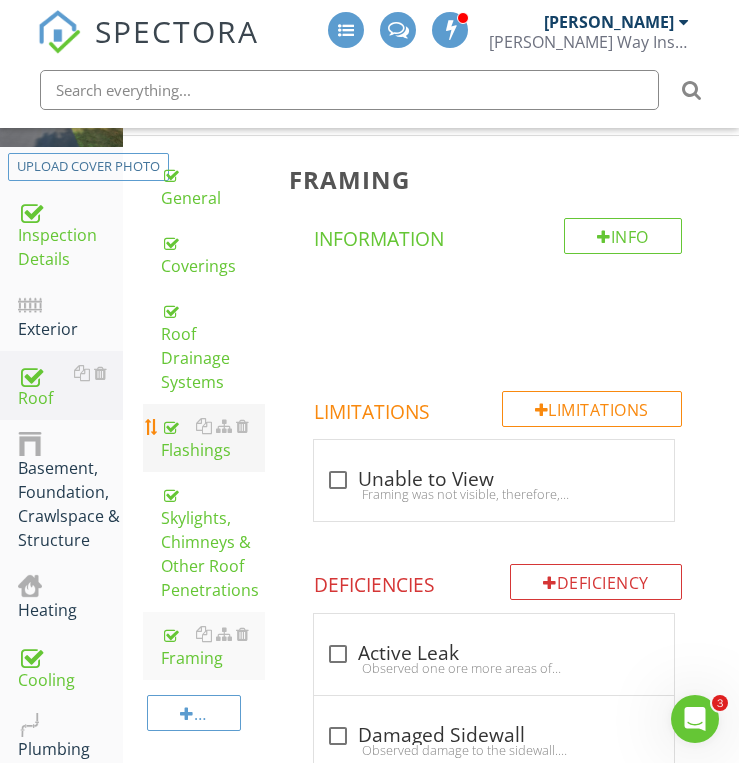 scroll, scrollTop: 245, scrollLeft: 0, axis: vertical 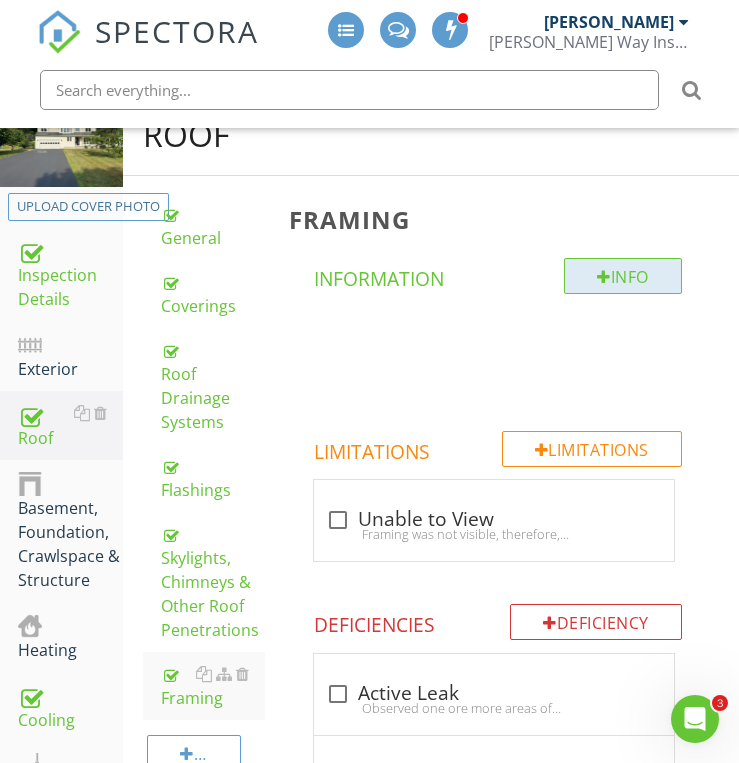 click on "Info" at bounding box center (623, 276) 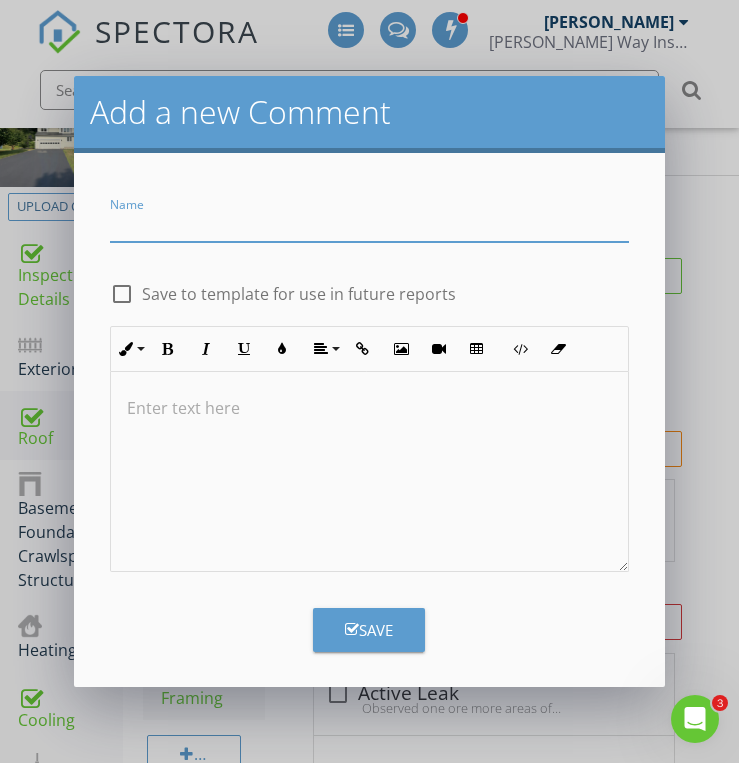 click on "Save" at bounding box center [369, 630] 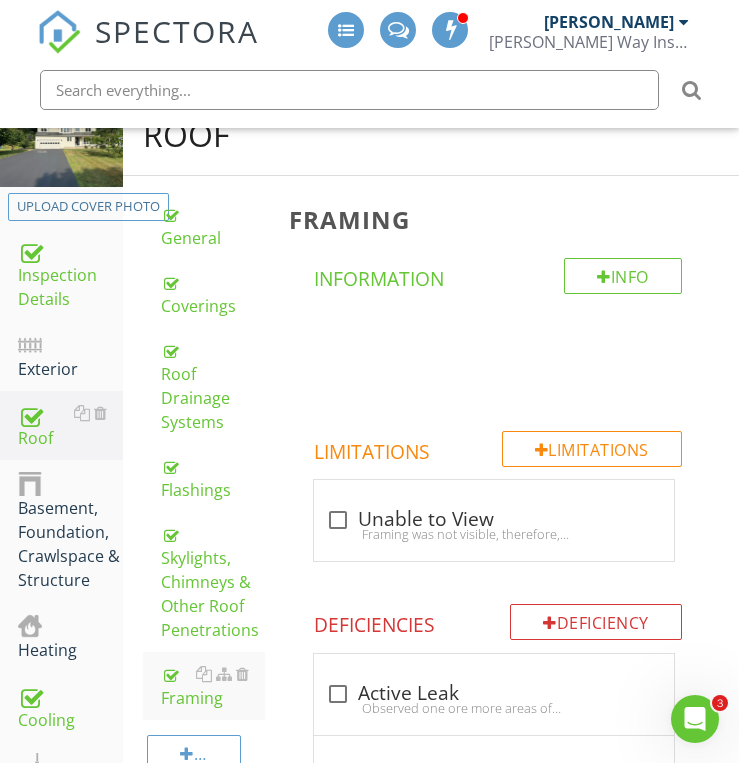 click on "Add a new Comment         Name The name field is required.   check_box_outline_blank Save to template for use in future reports
Save
(Inputs are not valid. Please fix and try again)" at bounding box center [369, 381] 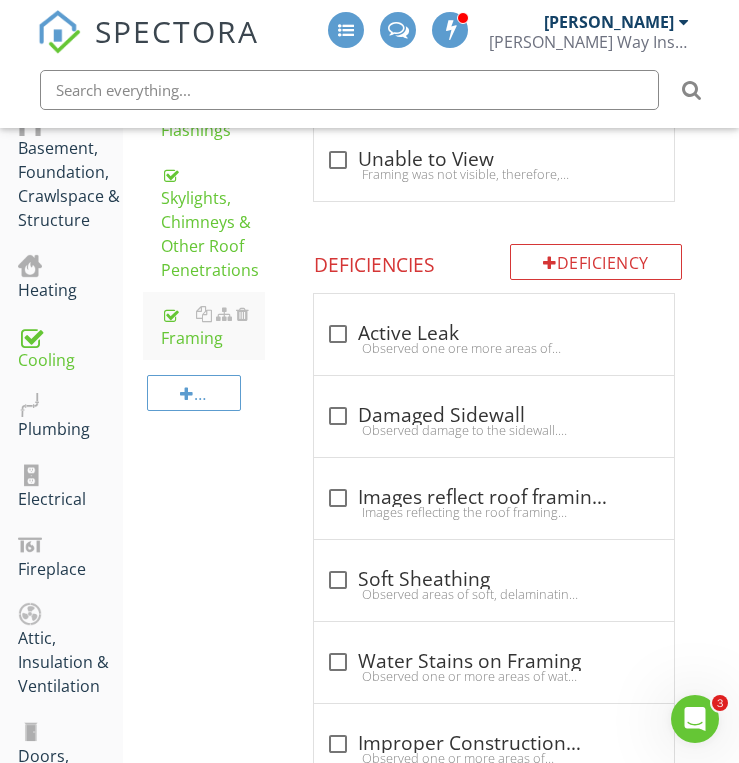 scroll, scrollTop: 565, scrollLeft: 0, axis: vertical 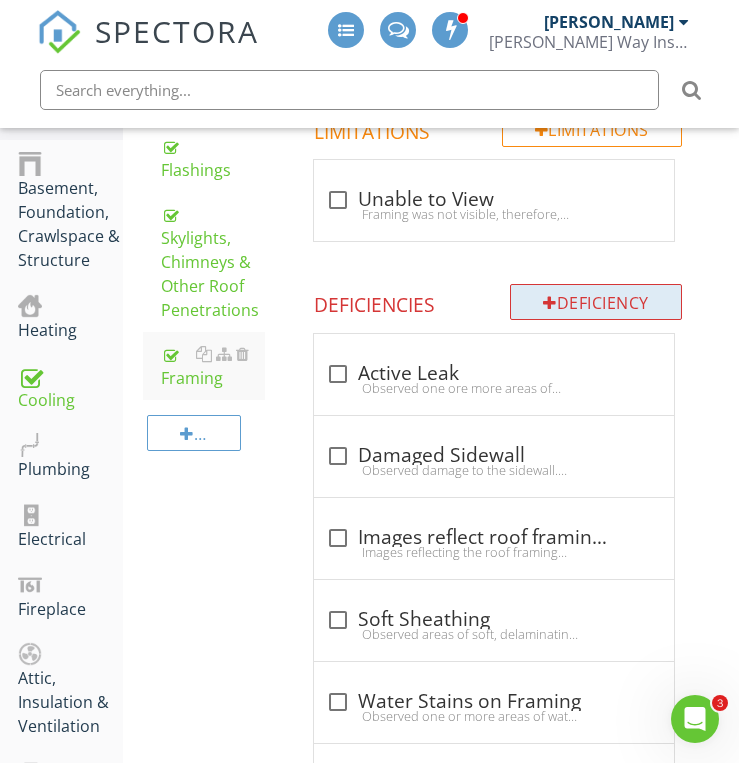 click on "Deficiency" at bounding box center [596, 302] 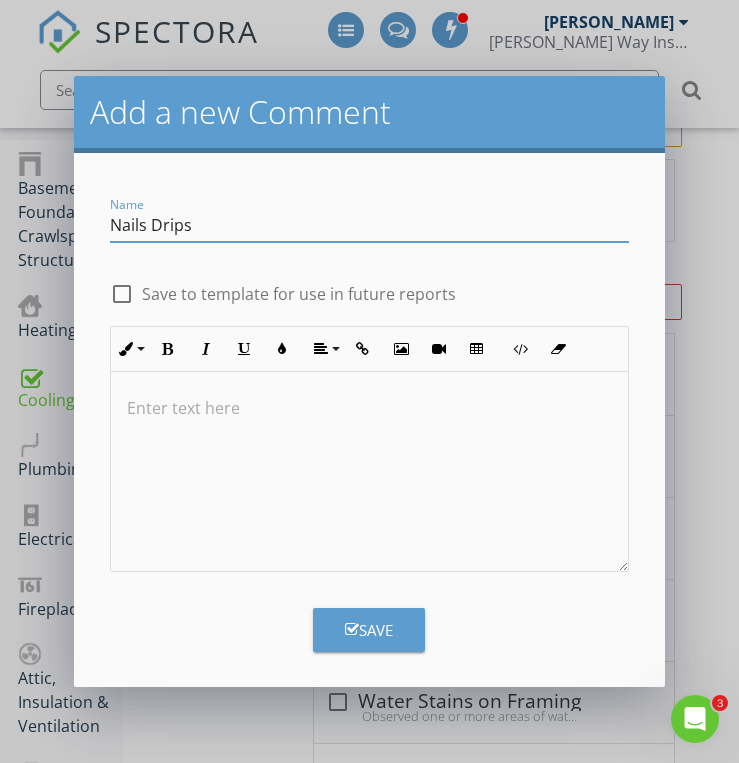 type on "Nails Drips" 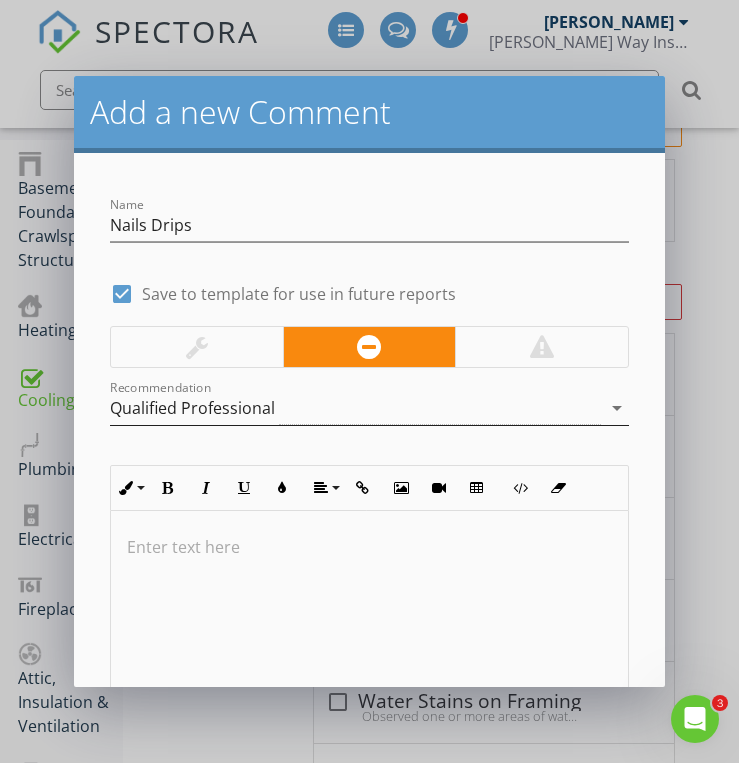 click on "Qualified Professional" at bounding box center (355, 408) 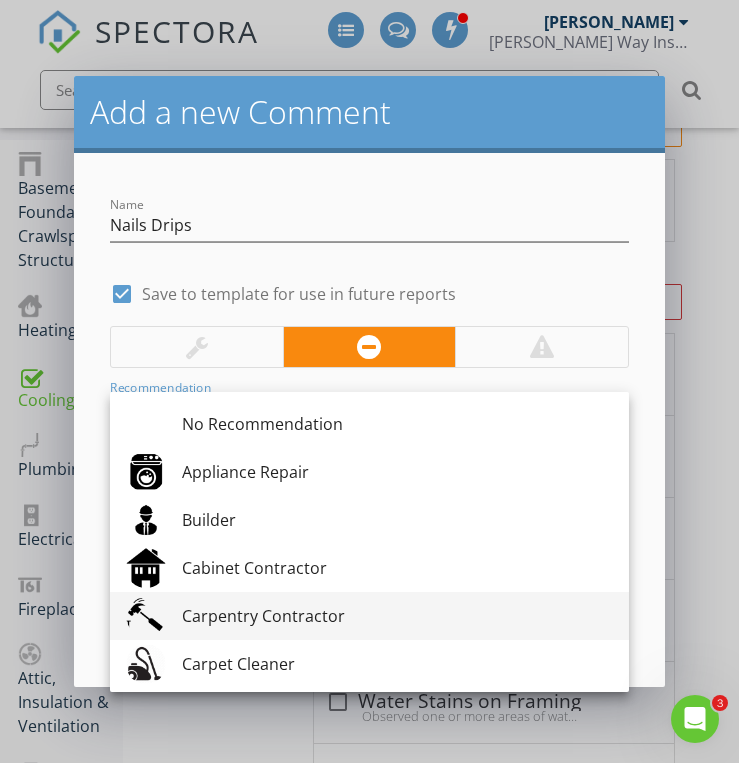 click on "Carpentry Contractor" at bounding box center [397, 616] 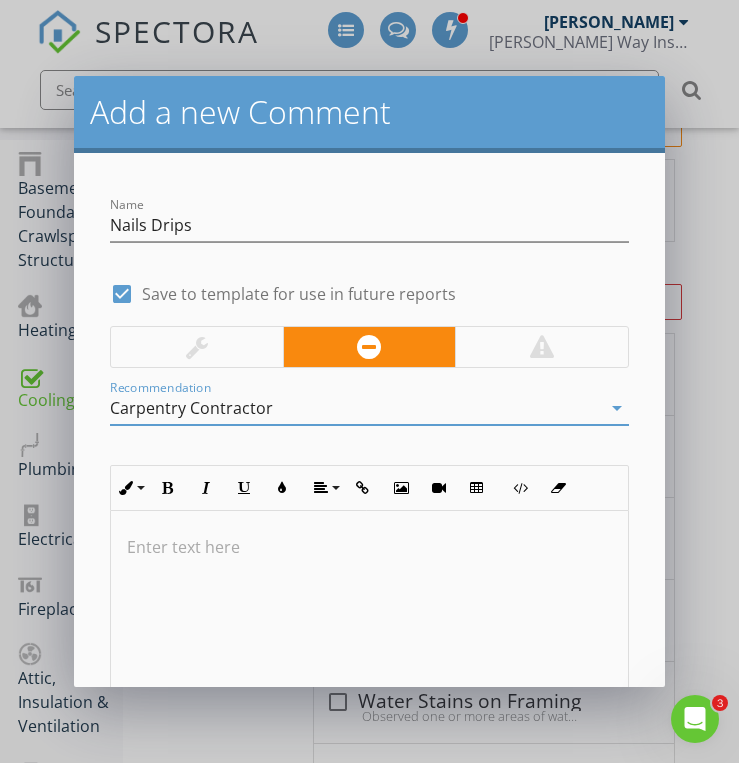 click on "Carpentry Contractor" at bounding box center (355, 408) 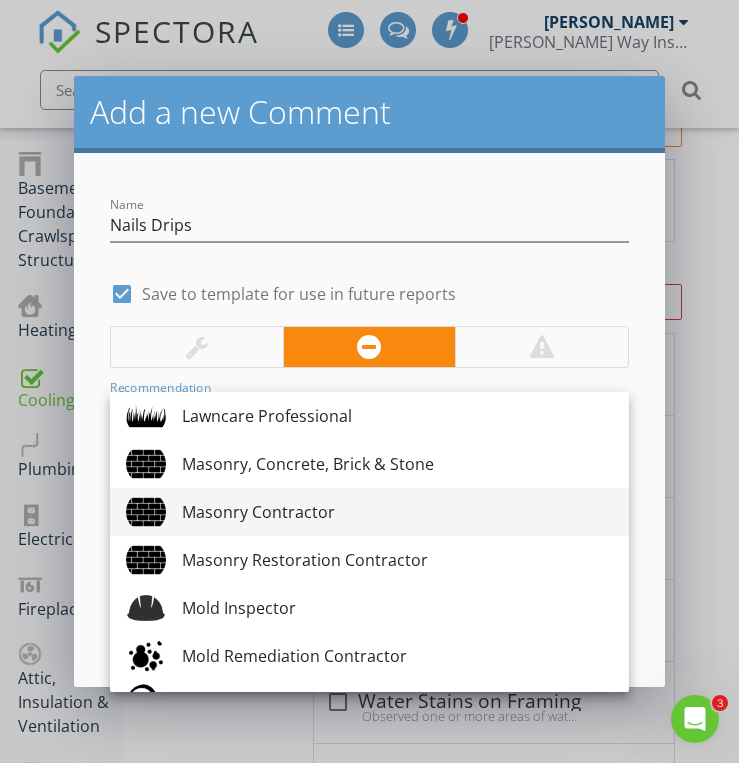 scroll, scrollTop: 1784, scrollLeft: 0, axis: vertical 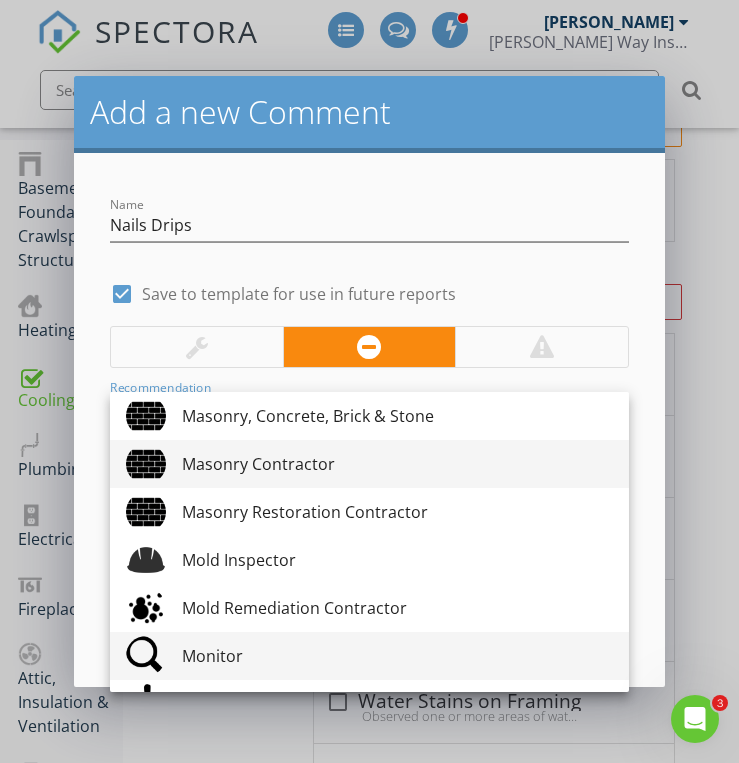 click on "Monitor" at bounding box center [369, 656] 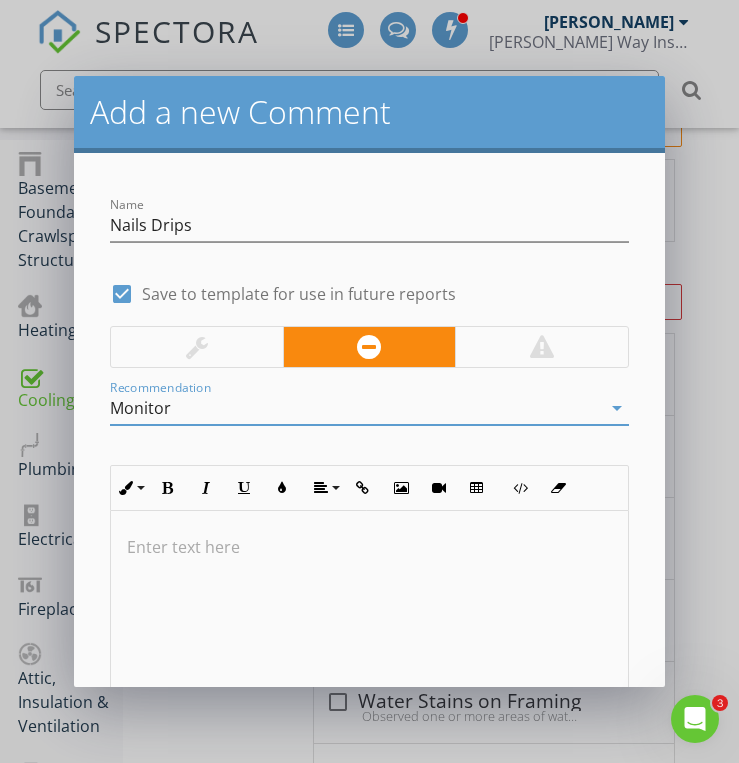click at bounding box center (369, 611) 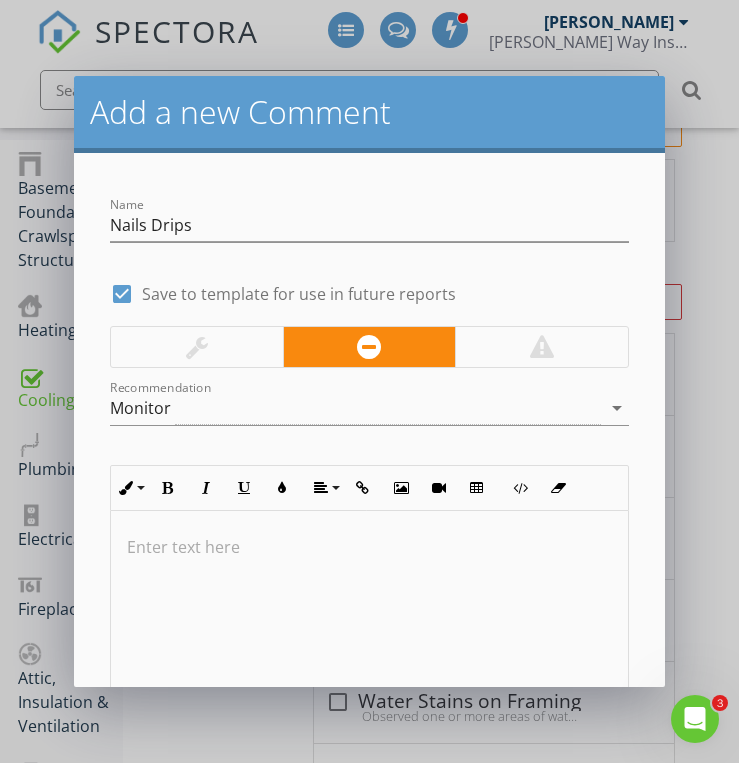 type 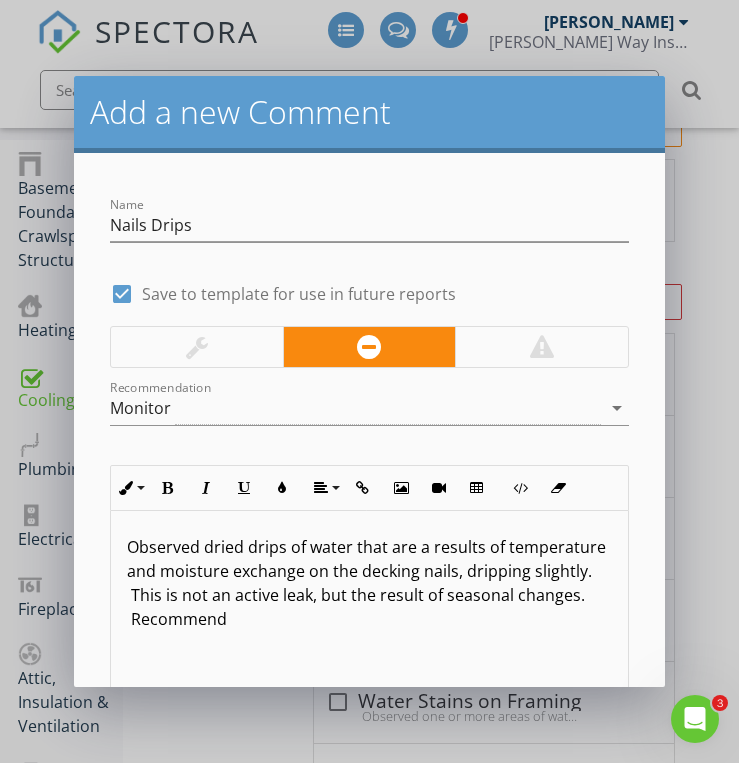 click on "Add a new Comment         Name Nails Drips   check_box Save to template for use in future reports             Recommendation Monitor arrow_drop_down   Inline Style XLarge Large Normal Small Light Small/Light Bold Italic Underline Colors Align Align Left Align Center Align Right Align Justify Insert Link Insert Image Insert Video Insert Table Code View Clear Formatting Ordered List Unordered List Observed dried drips of water that are a results of temperature and moisture exchange on the decking nails, dripping slightly.  This is not an active leak, but the result of seasonal changes.  Recommend  Enter text here <p>Observed dried drips of water that are a results of temperature and moisture exchange on the decking nails, dripping slightly. &nbsp;This is not an active leak, but the result of seasonal changes. &nbsp;Recommend&nbsp;</p>
Save" at bounding box center [369, 381] 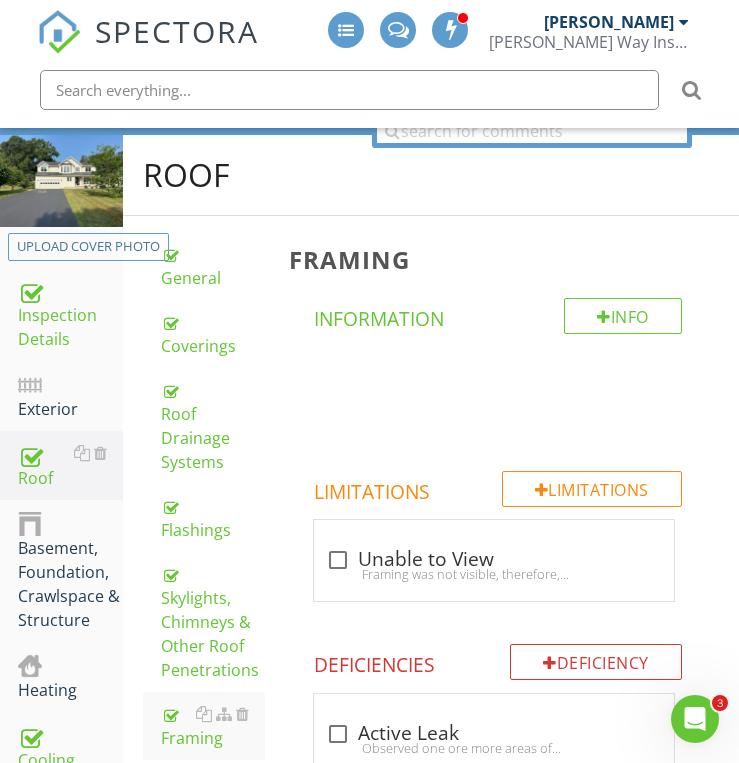 scroll, scrollTop: 165, scrollLeft: 0, axis: vertical 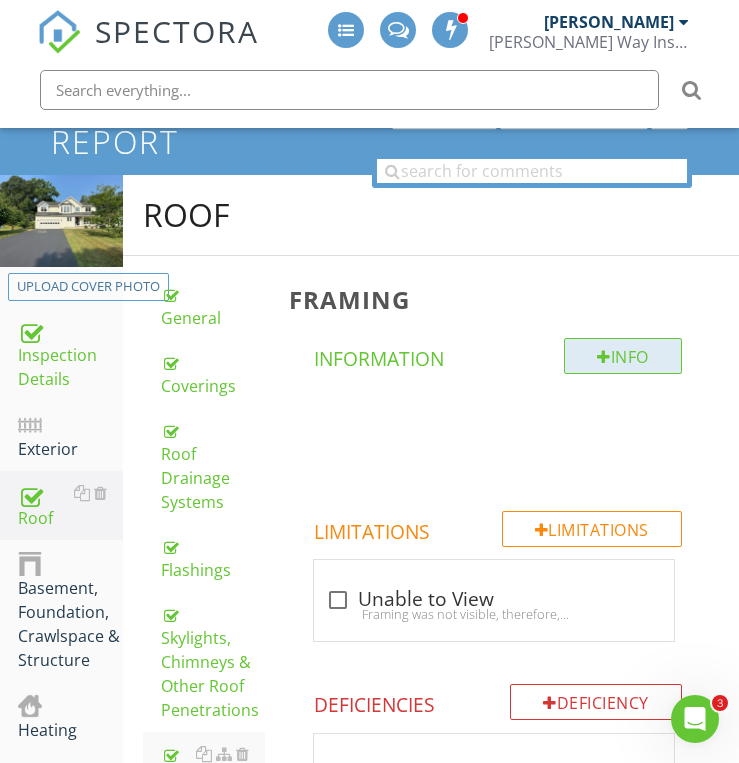 click at bounding box center [604, 357] 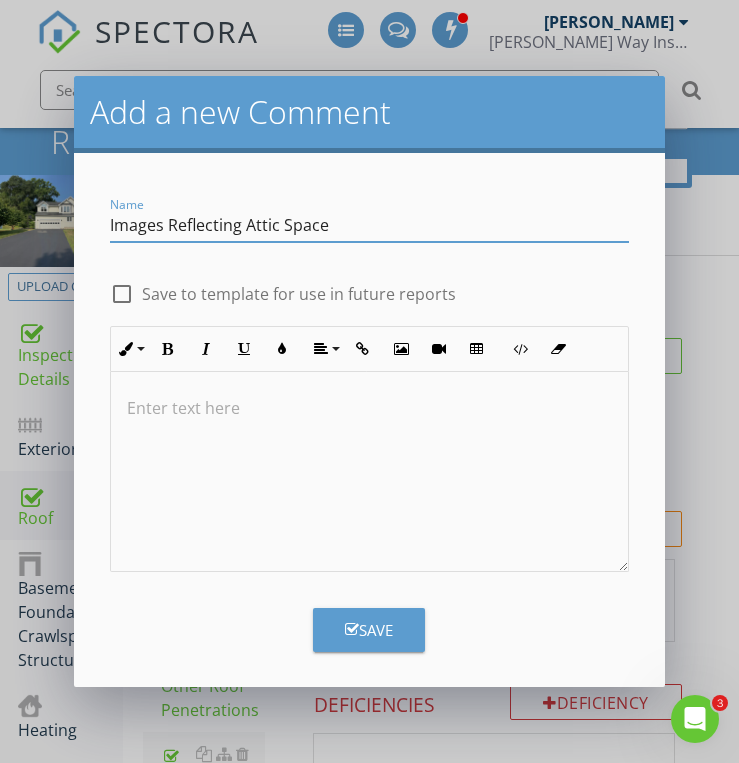 type on "Images Reflecting Attic Space" 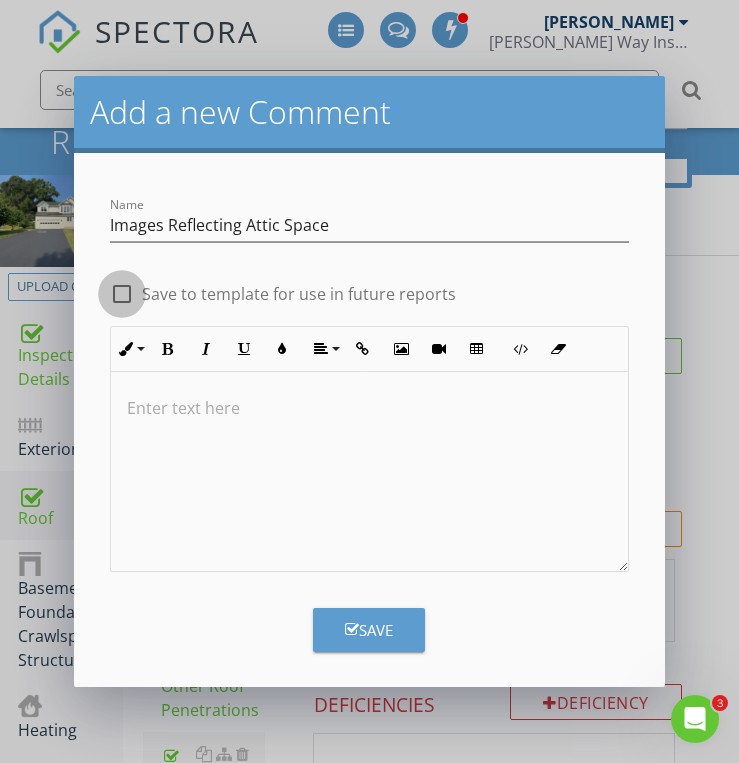 click at bounding box center (122, 294) 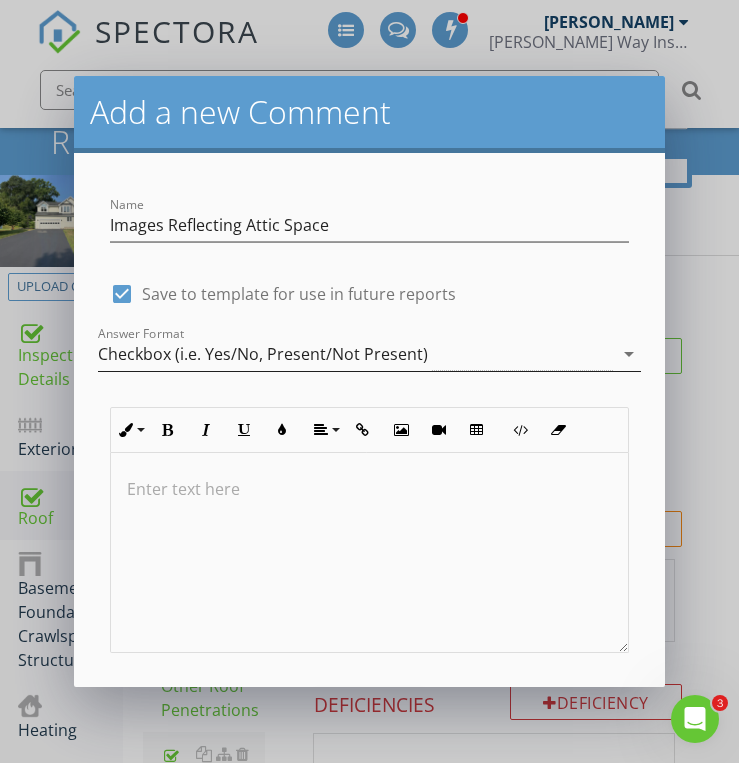 click on "Checkbox (i.e. Yes/No, Present/Not Present)" at bounding box center (263, 354) 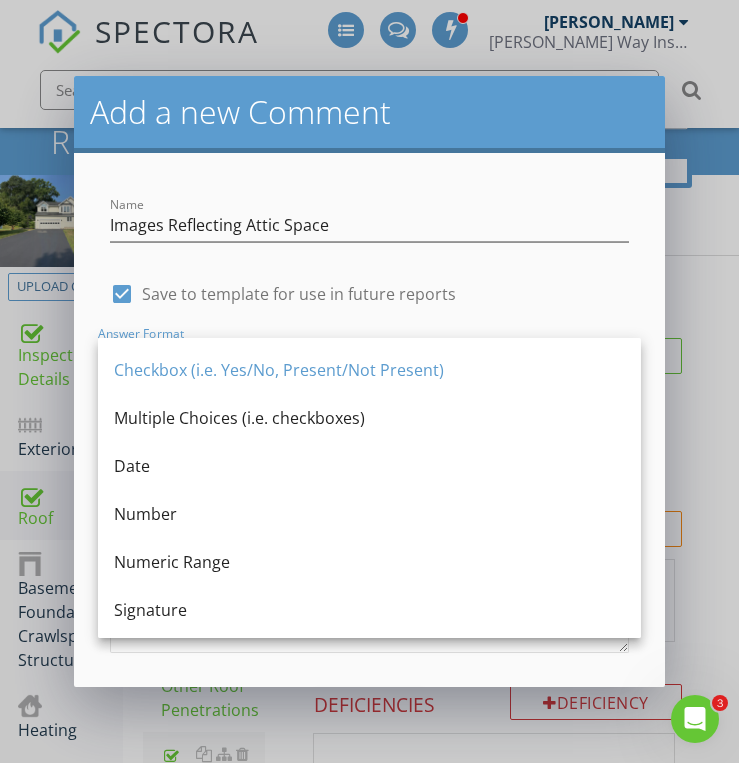 click on "Checkbox (i.e. Yes/No, Present/Not Present)" at bounding box center [369, 370] 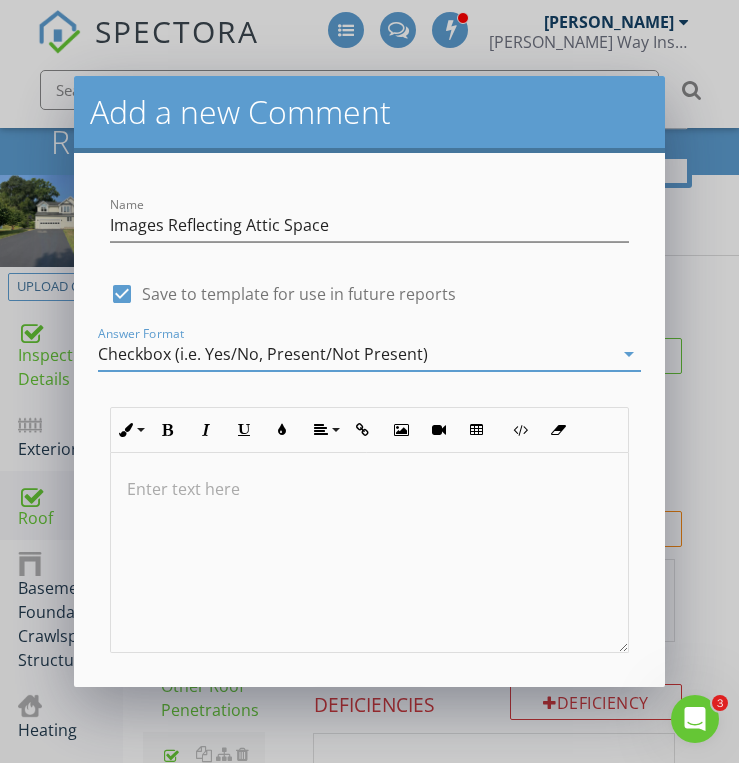 click at bounding box center [122, 294] 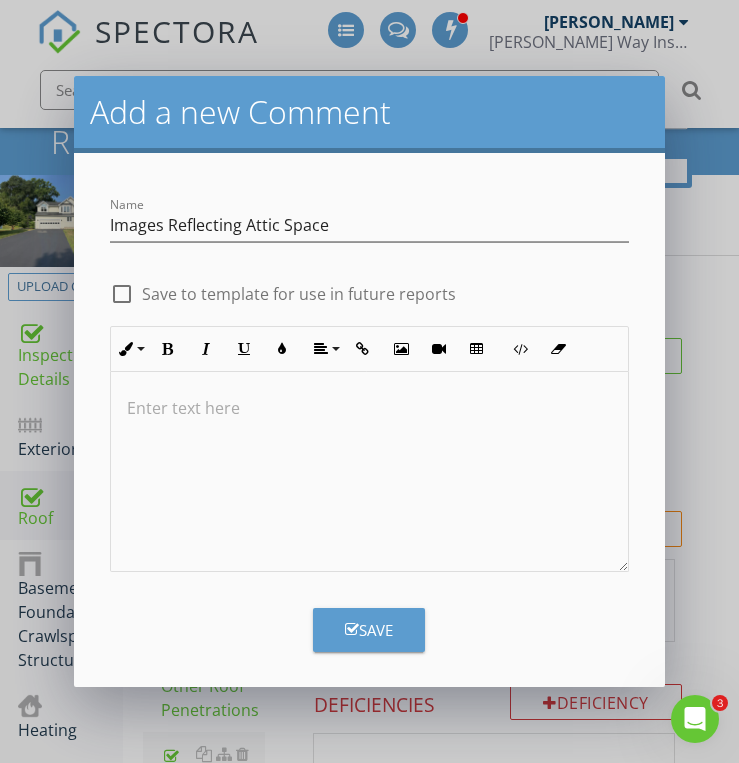 click at bounding box center (369, 472) 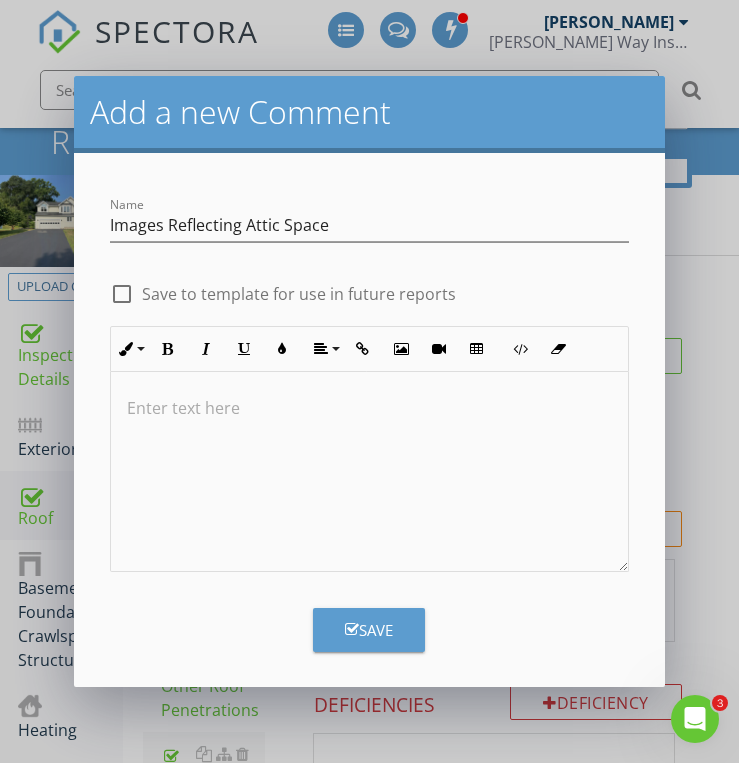 click on "Save" at bounding box center [369, 630] 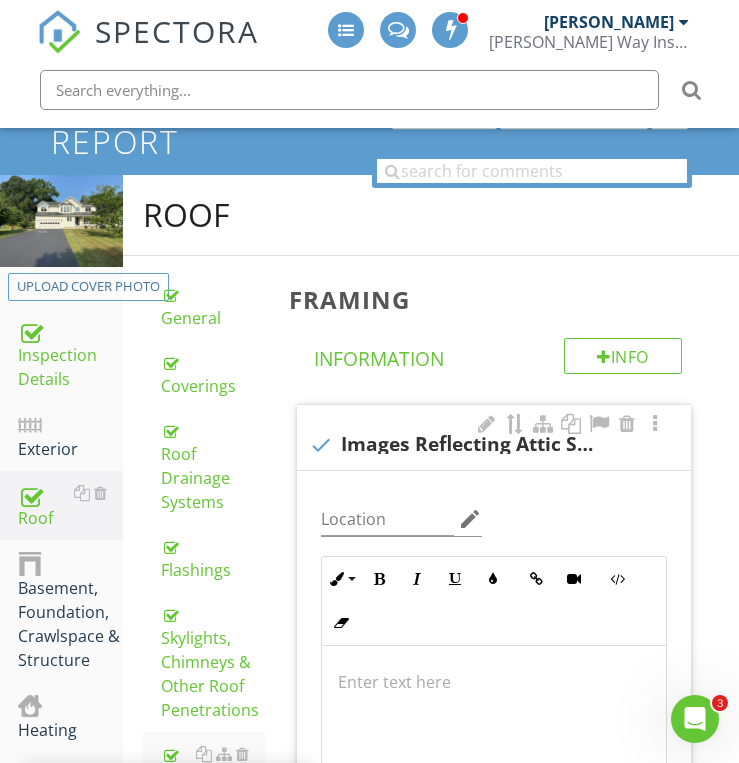 click on "Location edit       Inline Style XLarge Large Normal Small Light Small/Light Bold Italic Underline Colors Insert Link Insert Video Code View Clear Formatting Ordered List Unordered List Insert Image Insert Table Enter text here
Photo/Video" at bounding box center (494, 722) 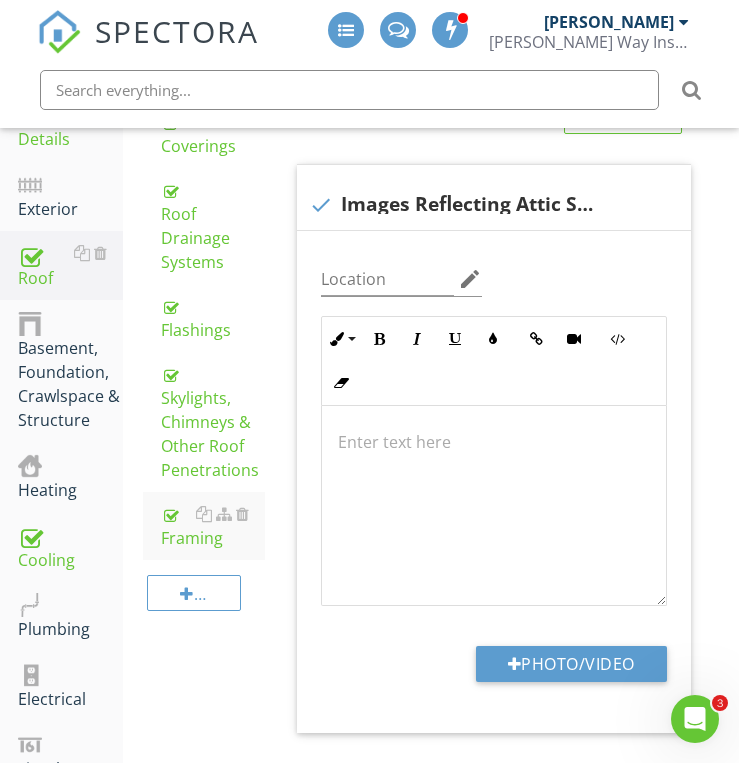 scroll, scrollTop: 445, scrollLeft: 0, axis: vertical 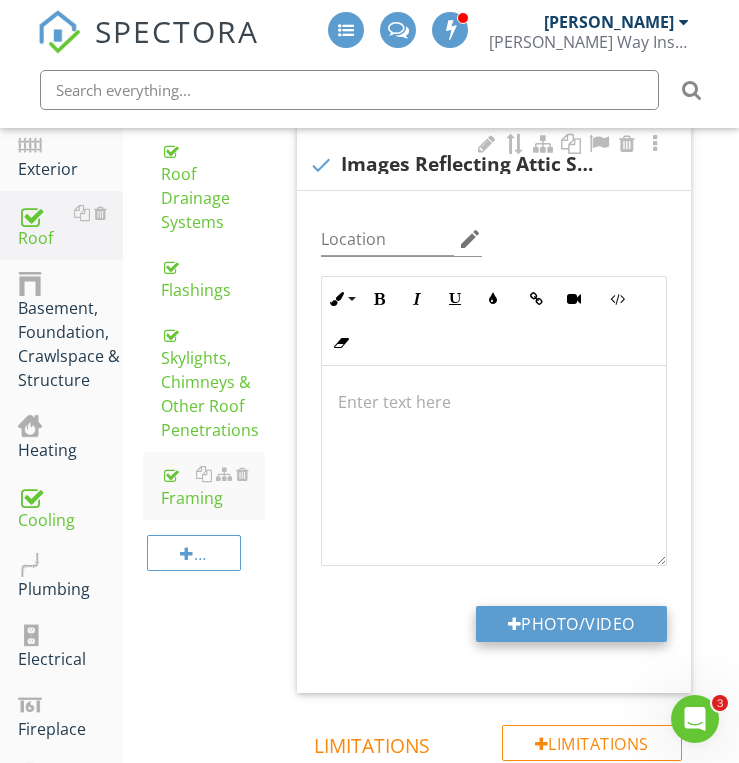 click on "Photo/Video" at bounding box center (571, 624) 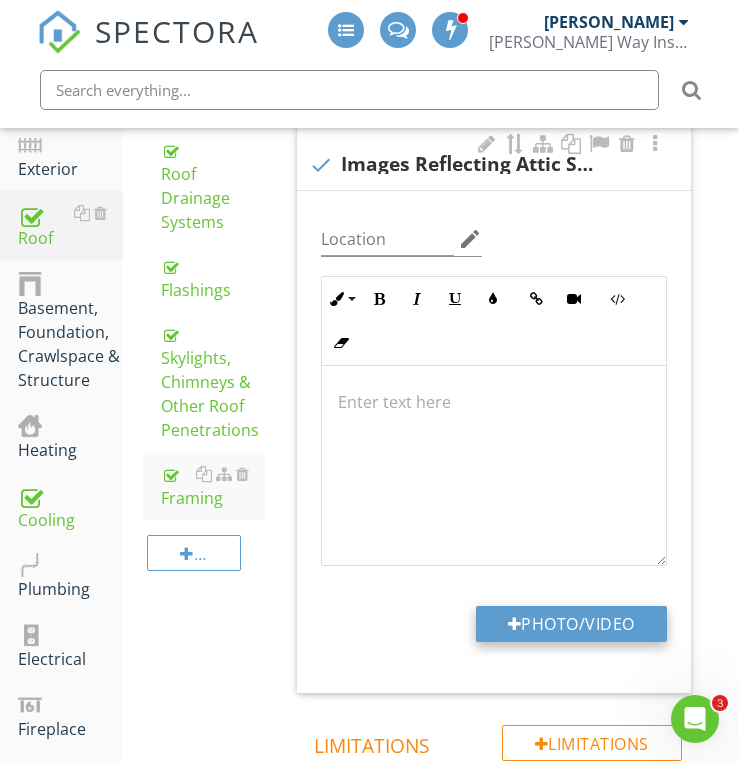 type on "C:\fakepath\IMG_6833.JPG" 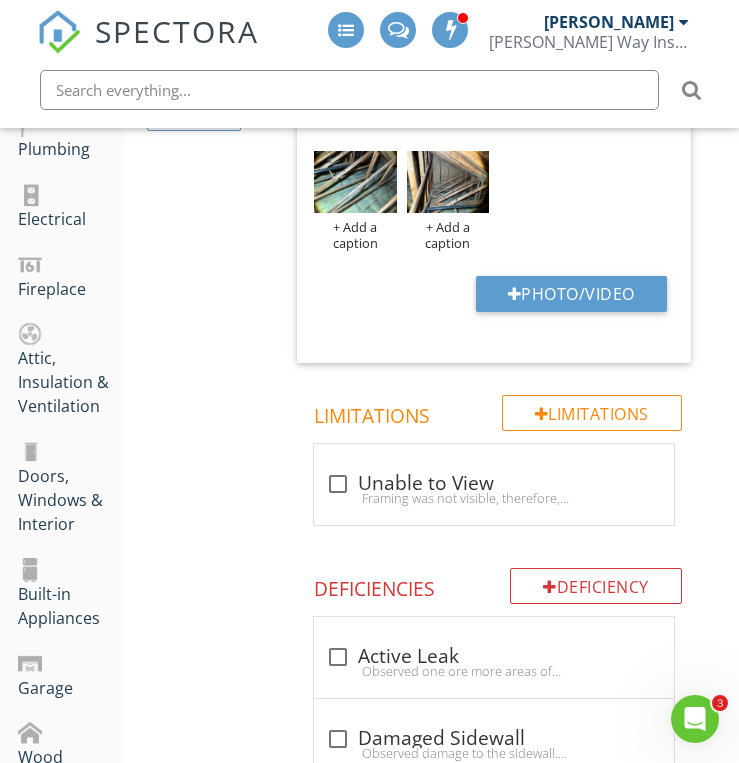 scroll, scrollTop: 925, scrollLeft: 0, axis: vertical 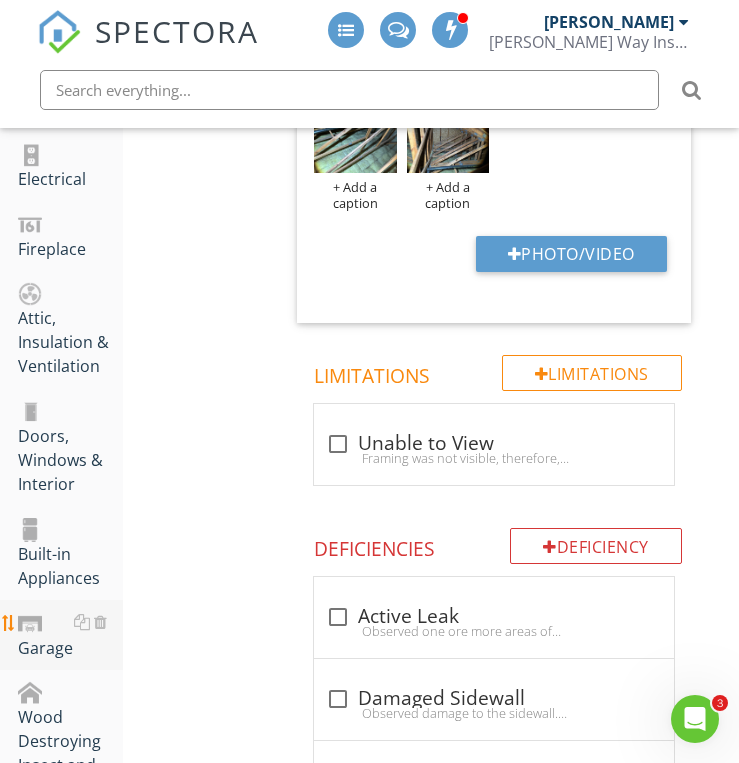 click on "Garage" at bounding box center (70, 635) 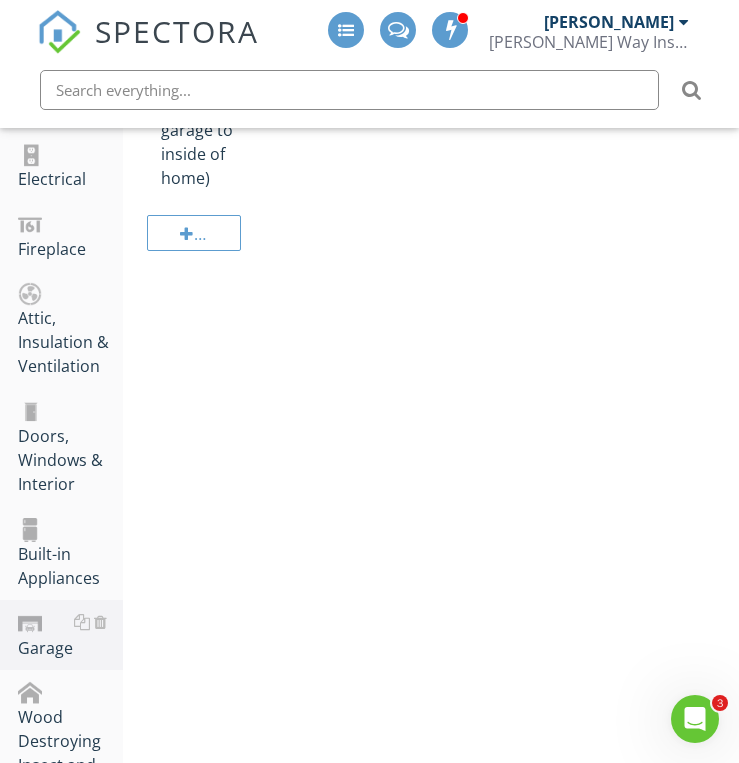 click on "Garage
General
Ceiling
Floor
Walls & Firewalls
Garage Door
Garage Door Opener
Exterior
Occupant Door (From garage to inside of home)
Item
General
Info
Information
Limitations
Limitations" at bounding box center [431, -127] 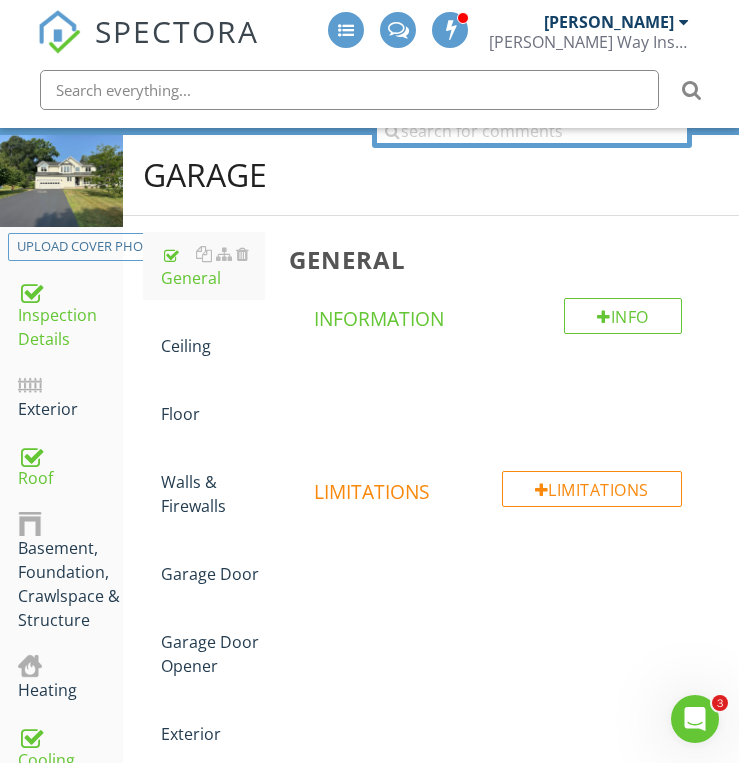 scroll, scrollTop: 165, scrollLeft: 0, axis: vertical 